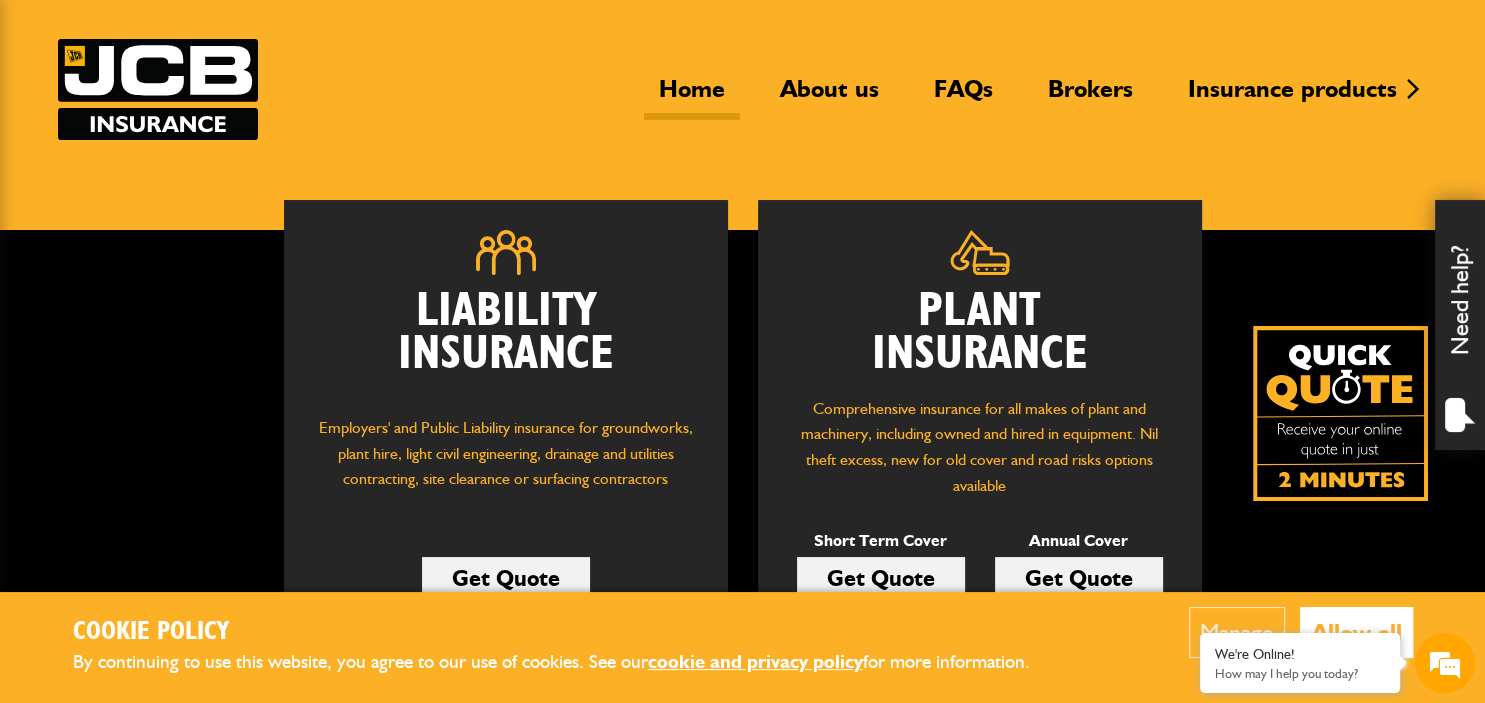 scroll, scrollTop: 158, scrollLeft: 0, axis: vertical 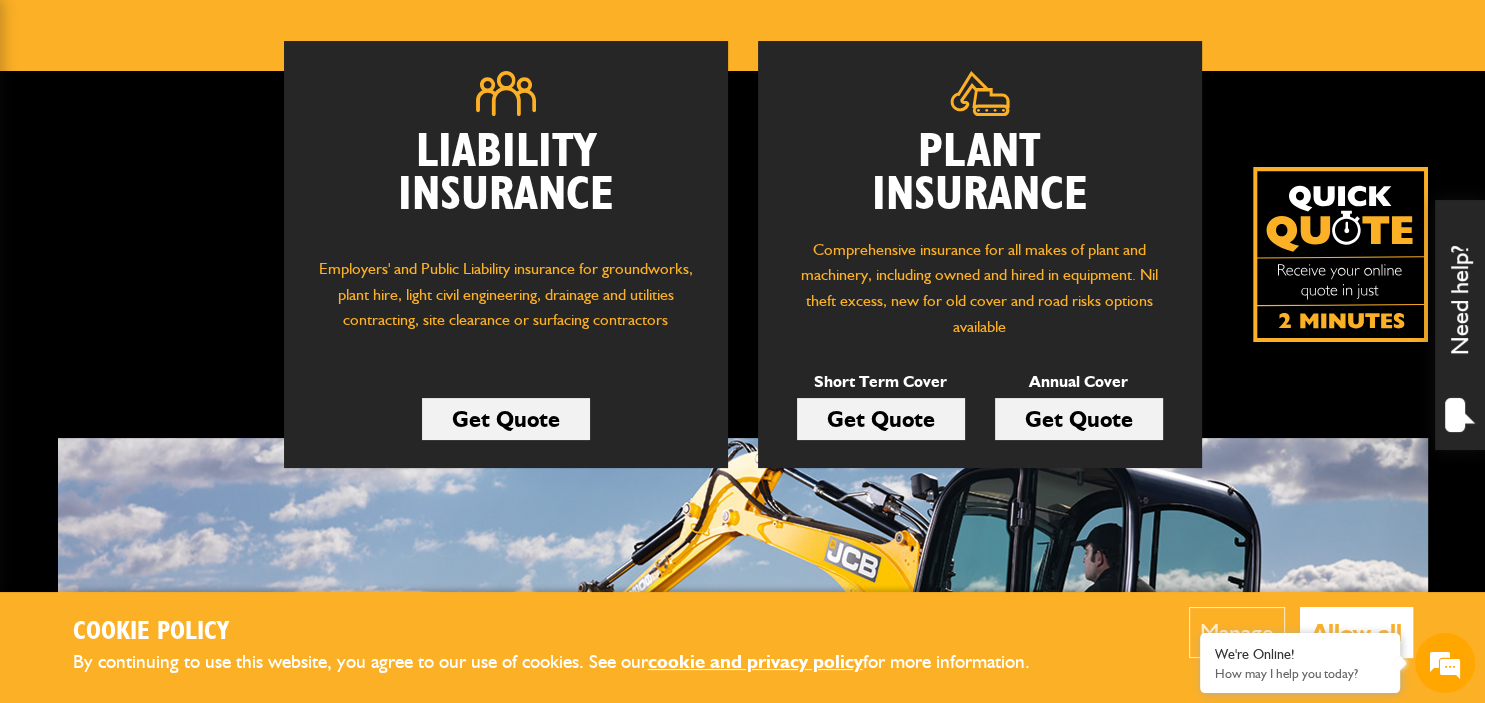 click on "Get Quote" at bounding box center [1079, 419] 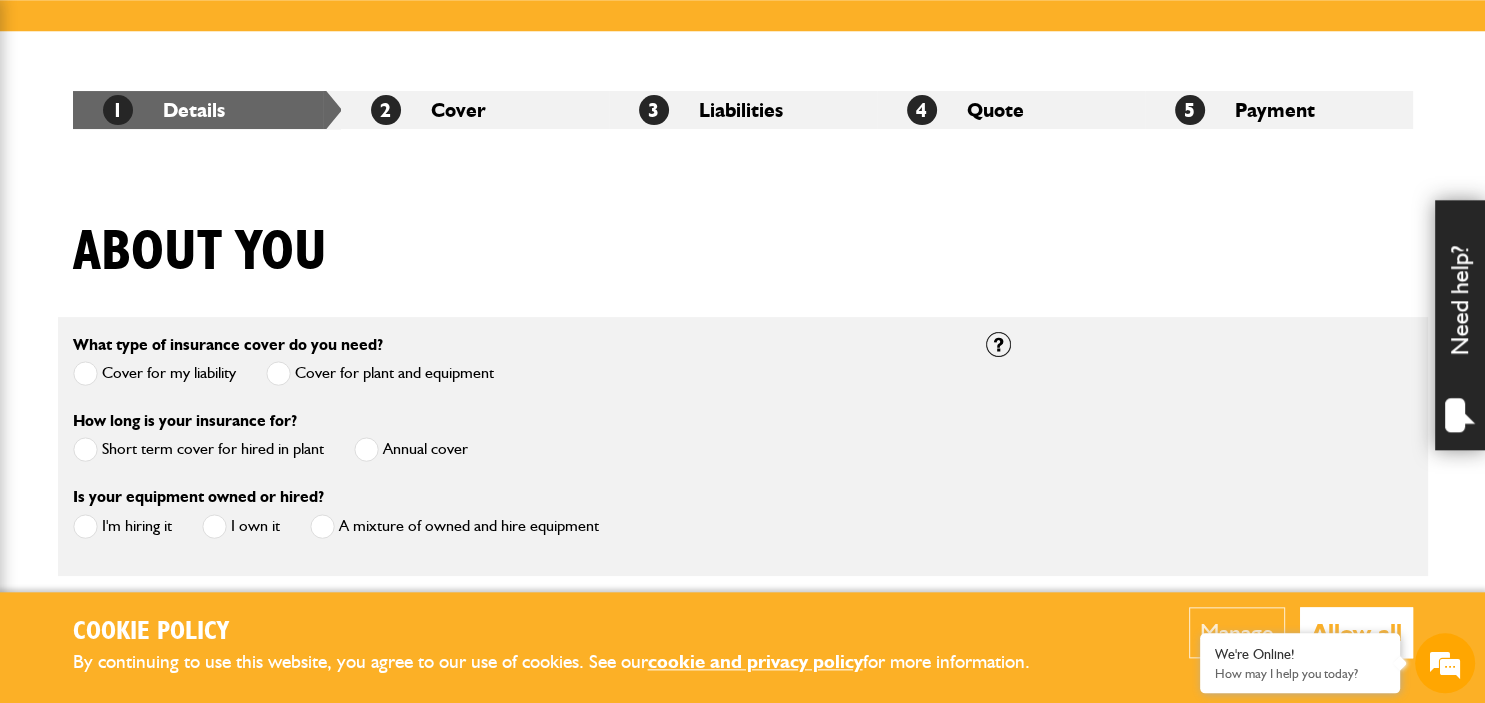 scroll, scrollTop: 316, scrollLeft: 0, axis: vertical 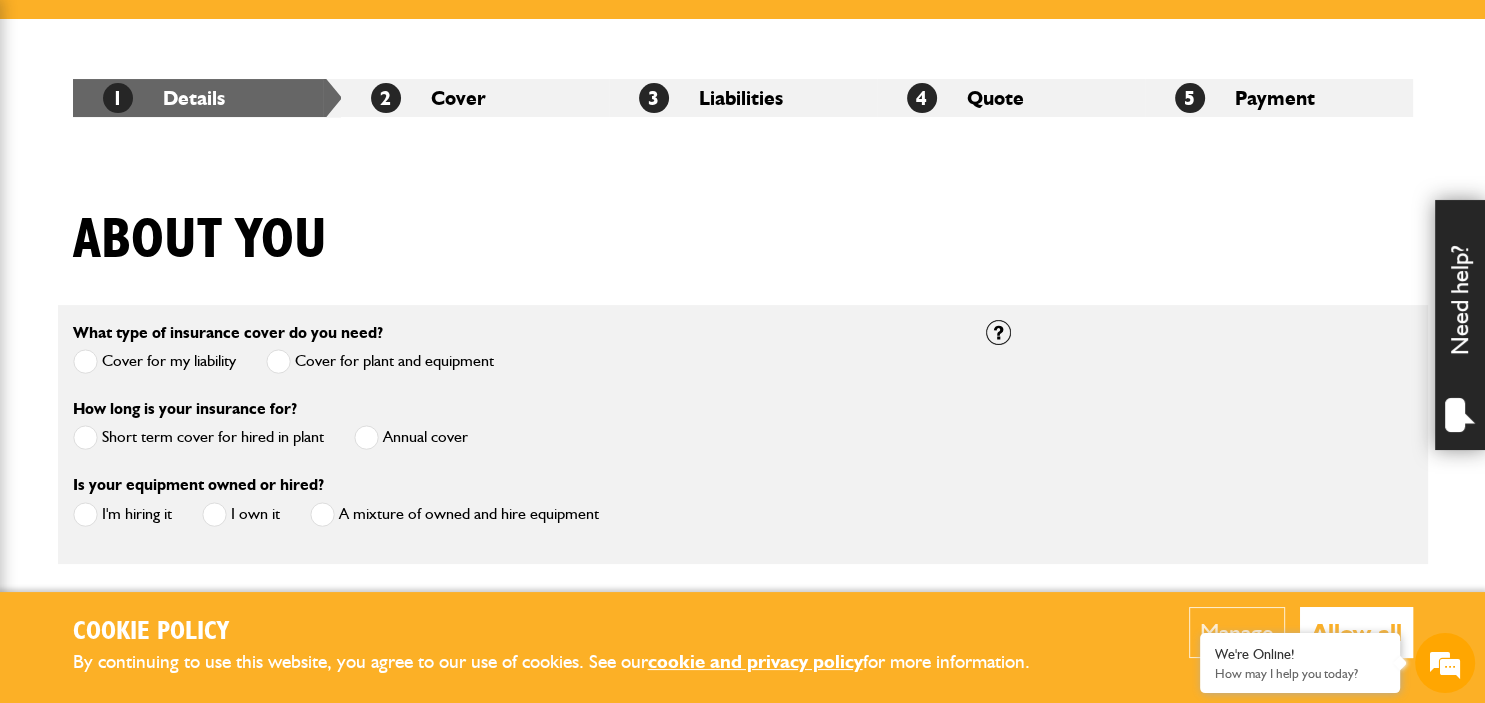 click at bounding box center [366, 437] 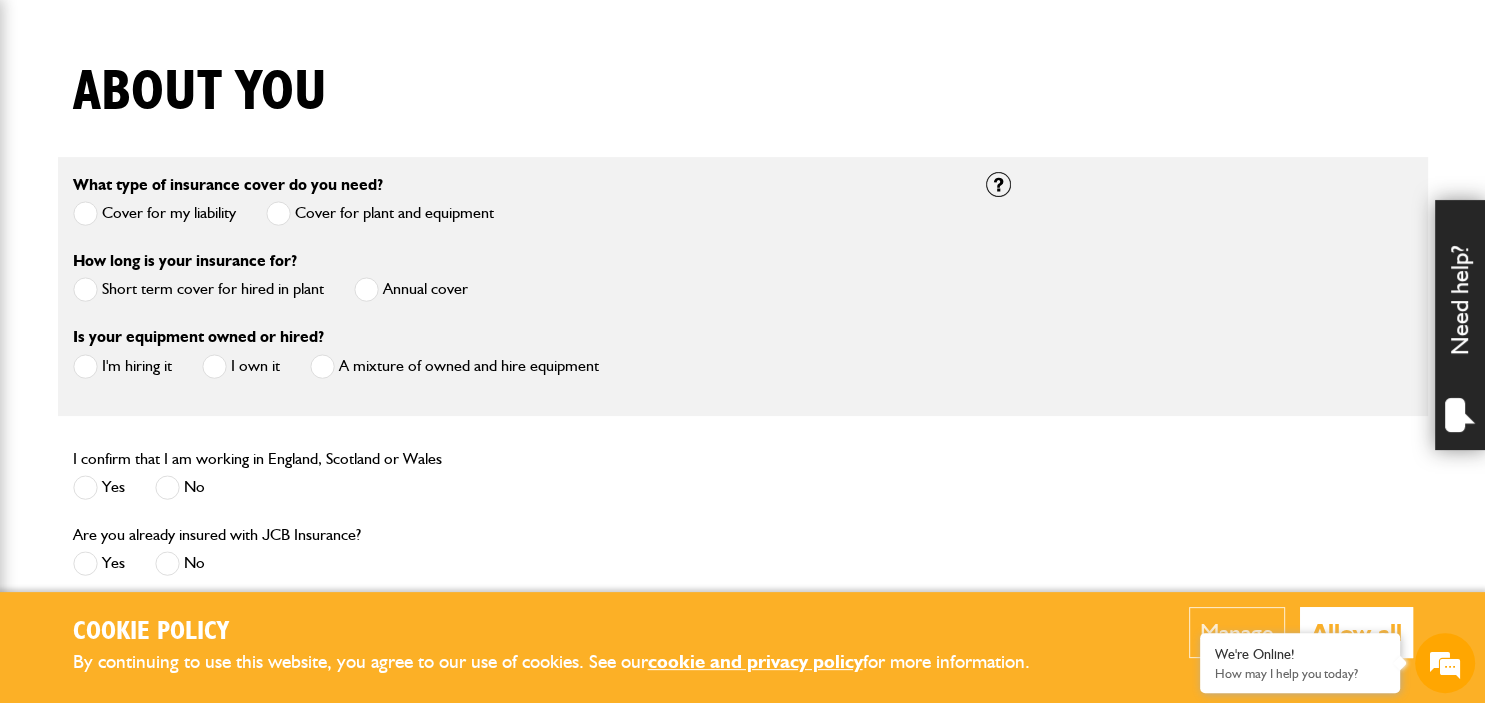 scroll, scrollTop: 528, scrollLeft: 0, axis: vertical 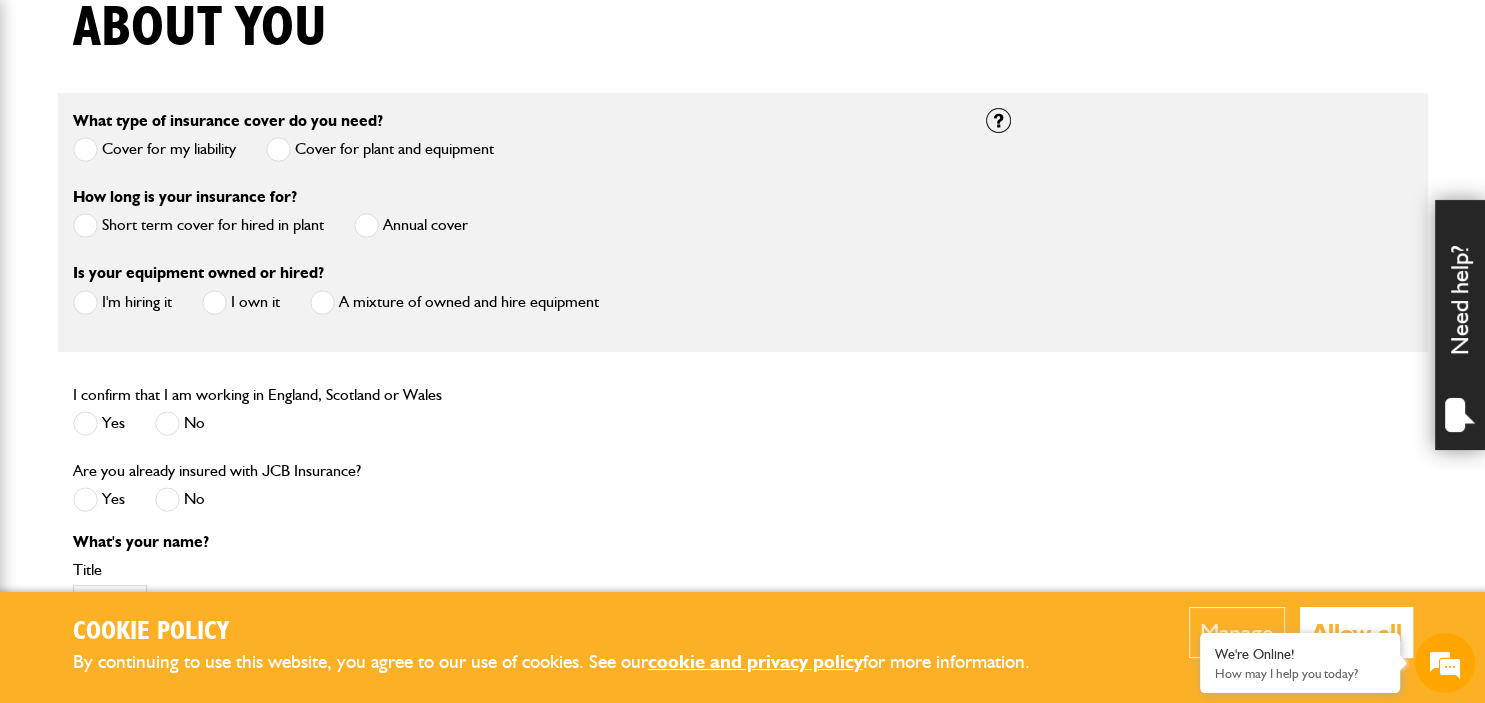 click at bounding box center [85, 423] 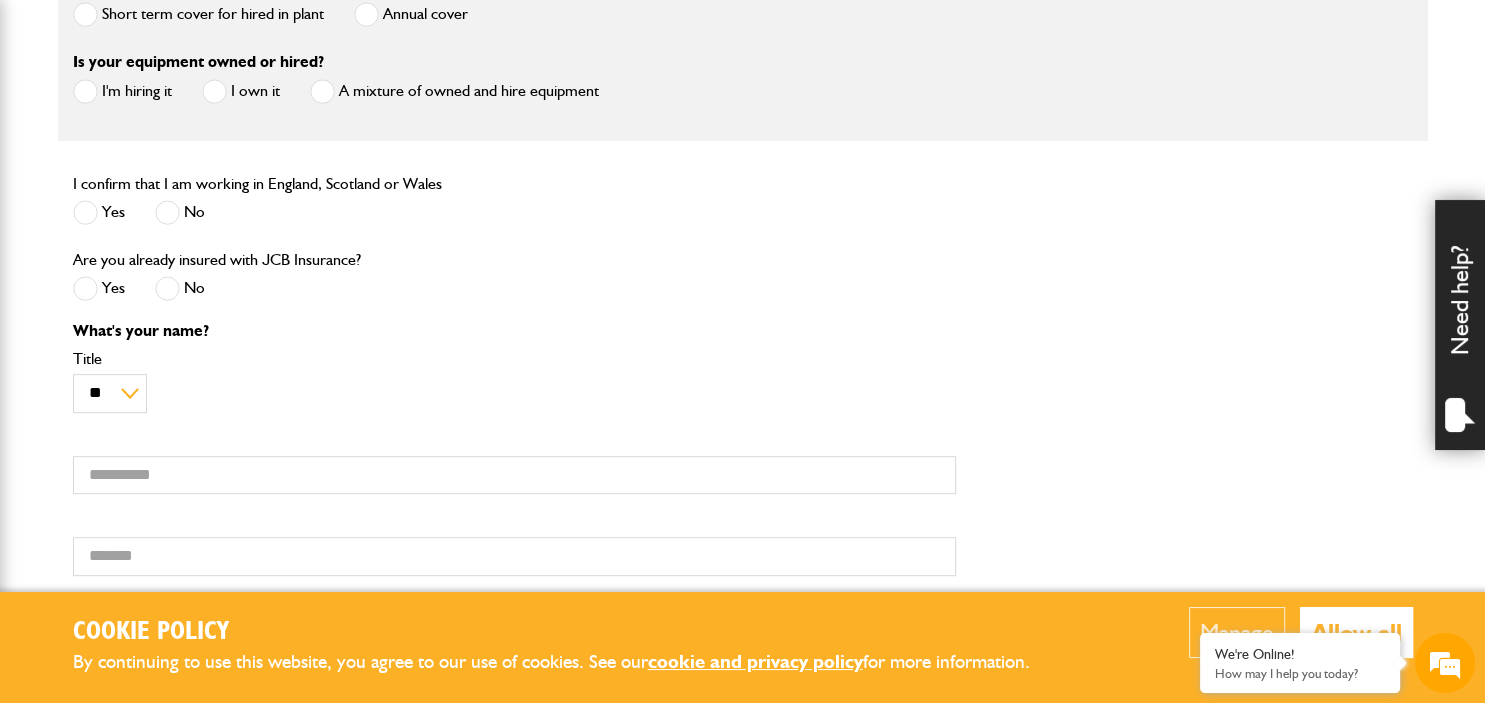 scroll, scrollTop: 844, scrollLeft: 0, axis: vertical 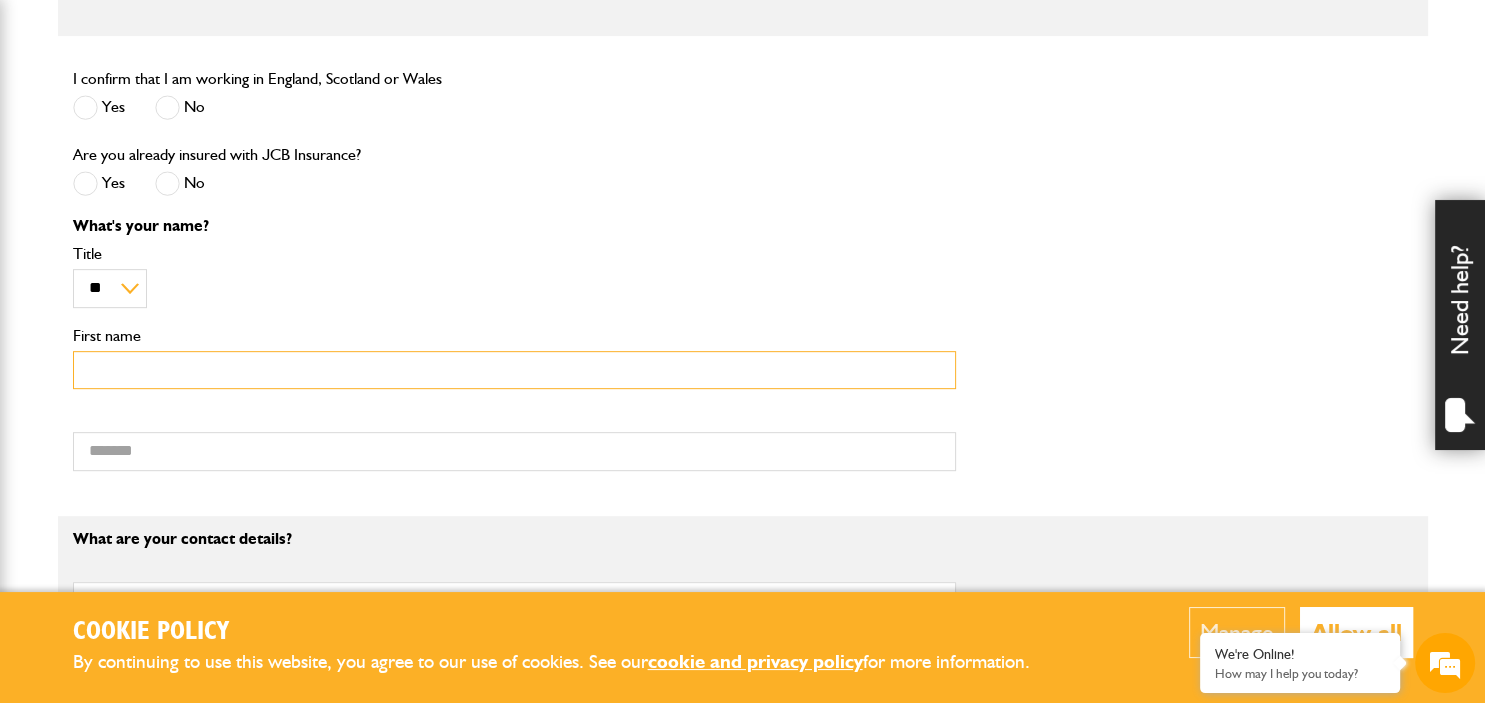 click on "First name" at bounding box center [514, 370] 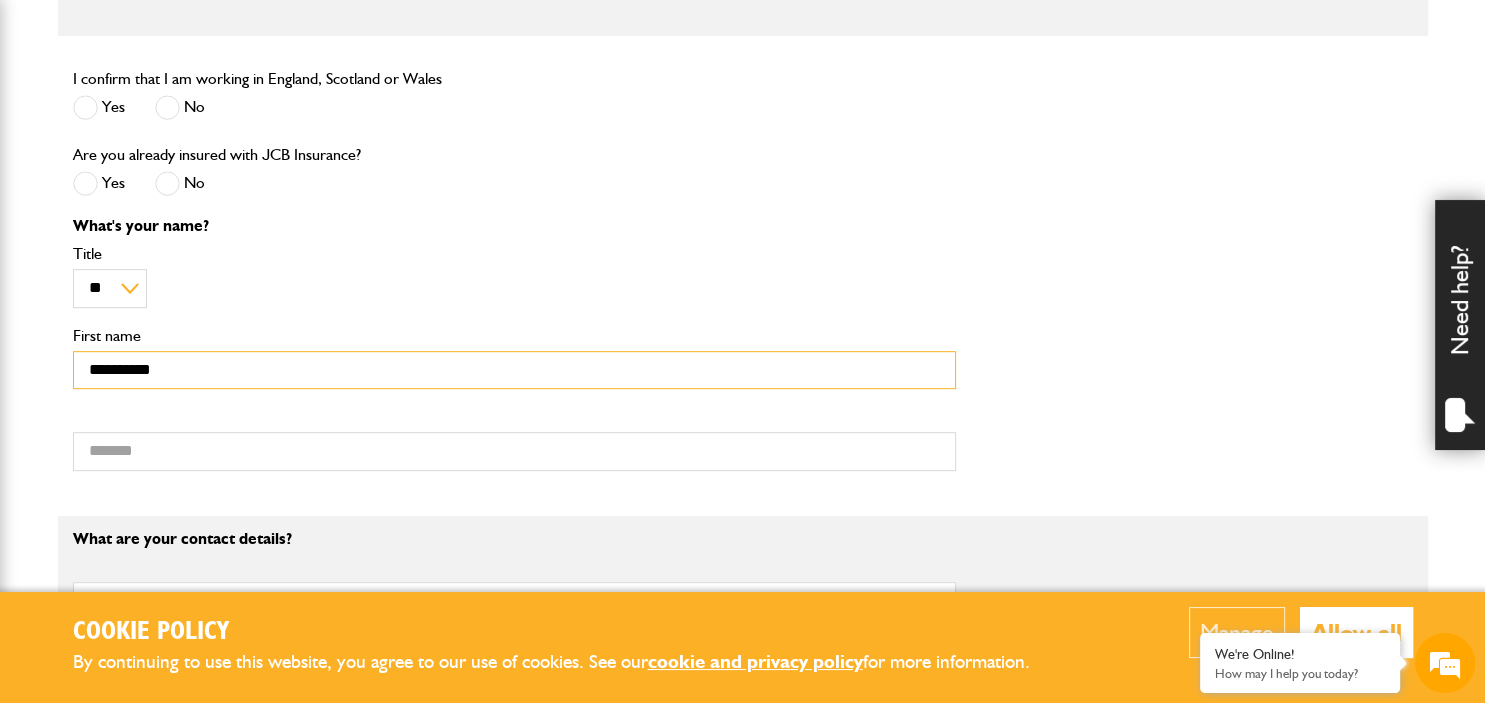 type on "*********" 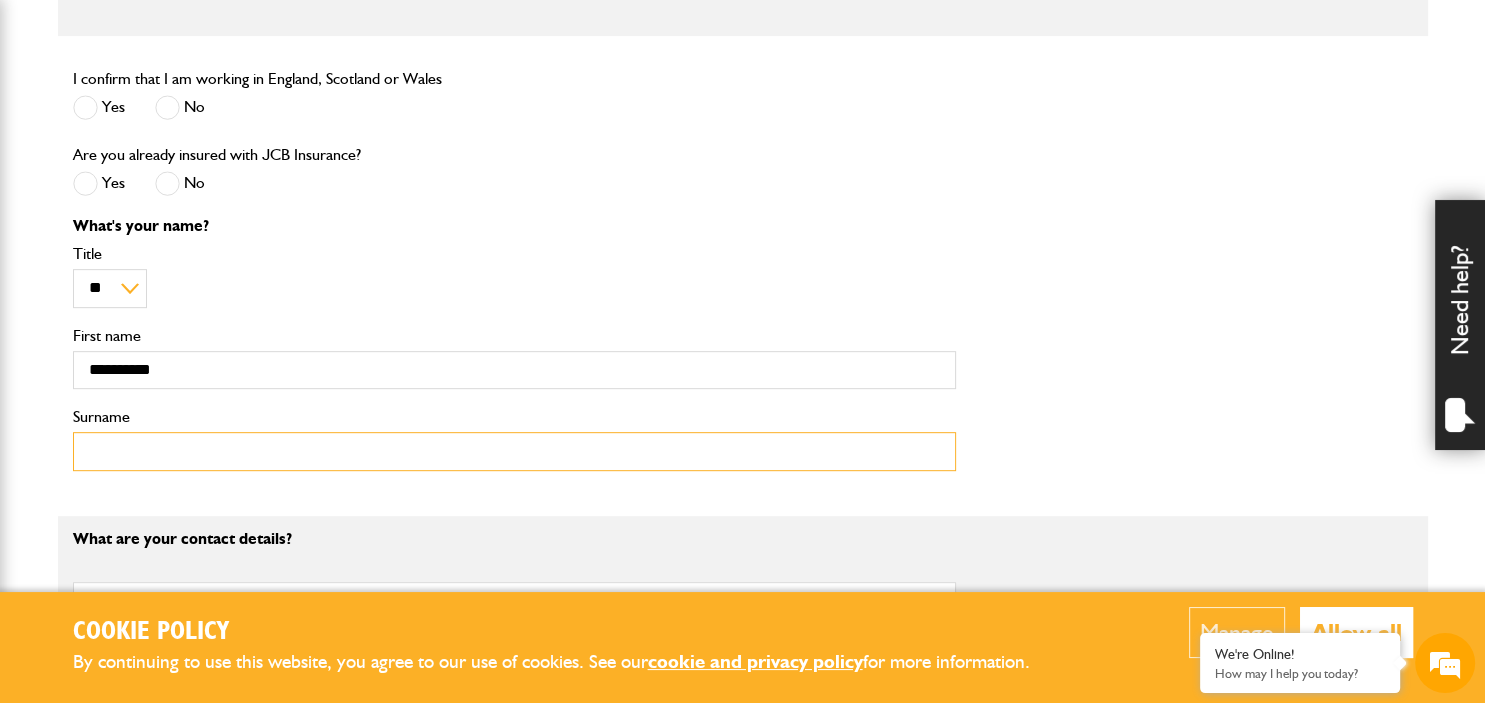 click on "Surname" at bounding box center [514, 451] 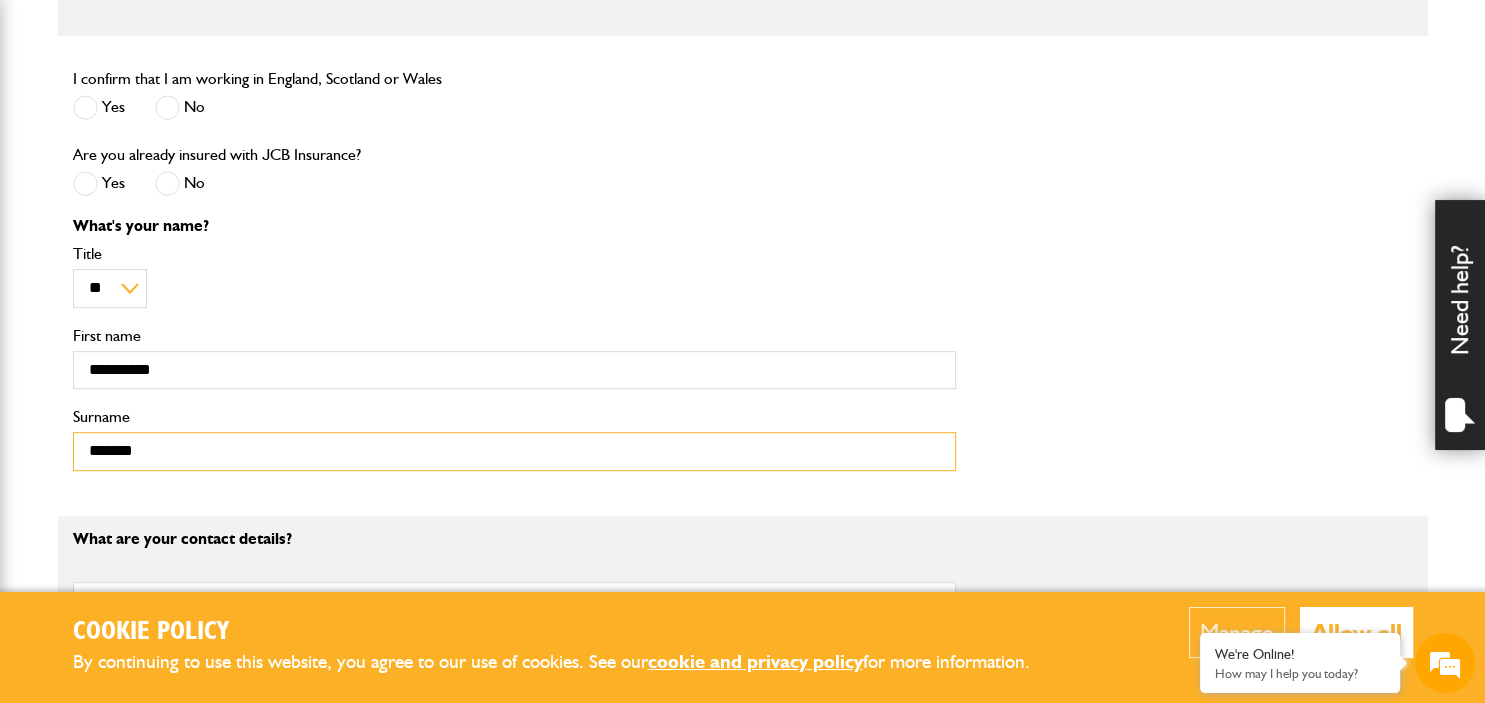 type on "*******" 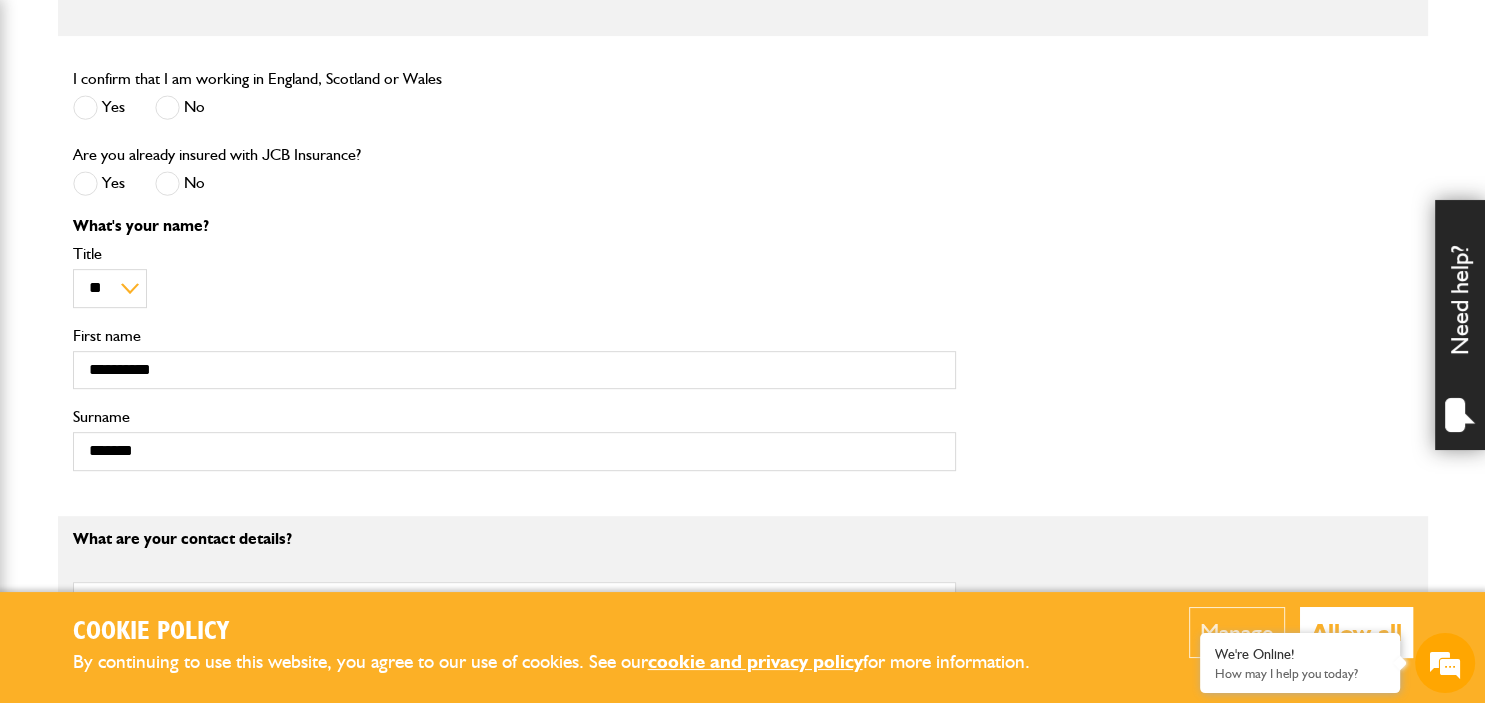 click on "What's your name?
**
***
****
**
Title
*********
First name
*******
Surname" at bounding box center (743, 352) 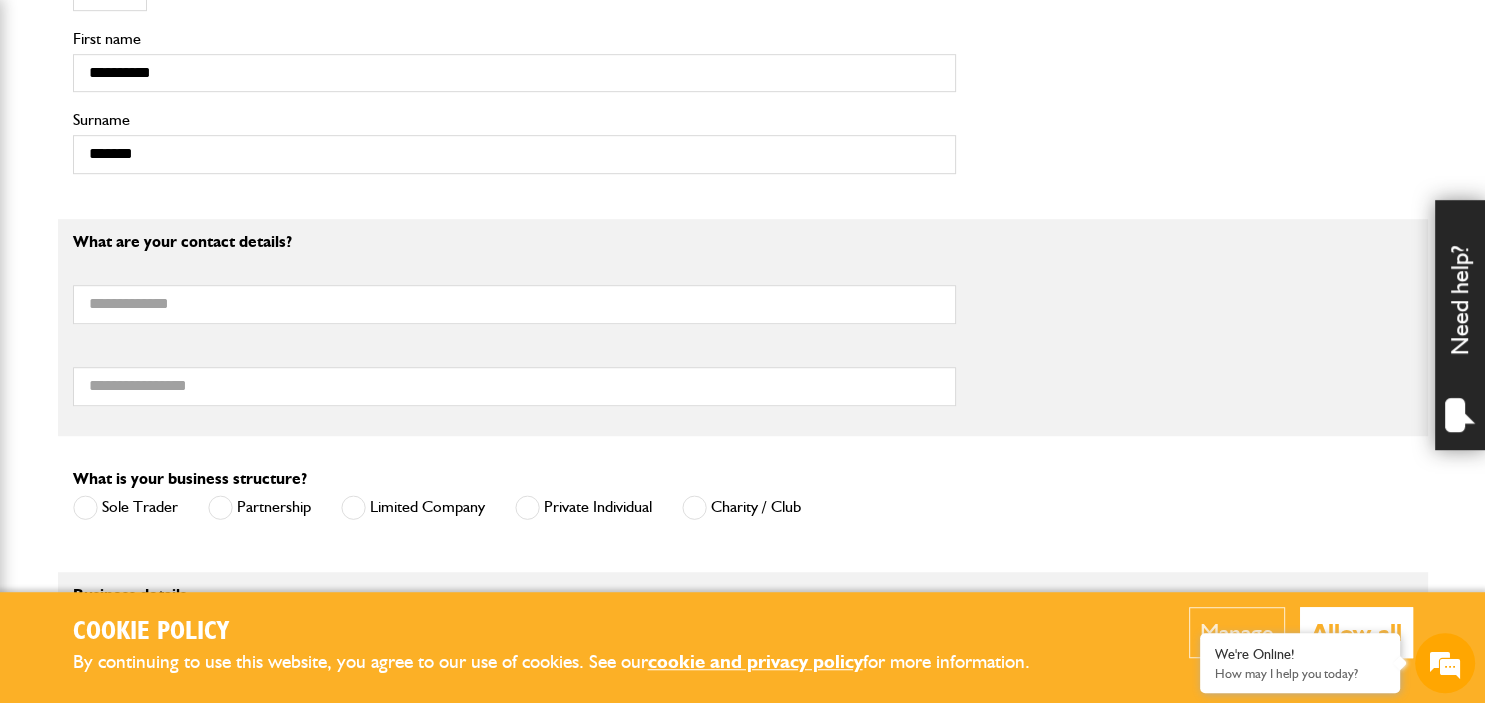 scroll, scrollTop: 1161, scrollLeft: 0, axis: vertical 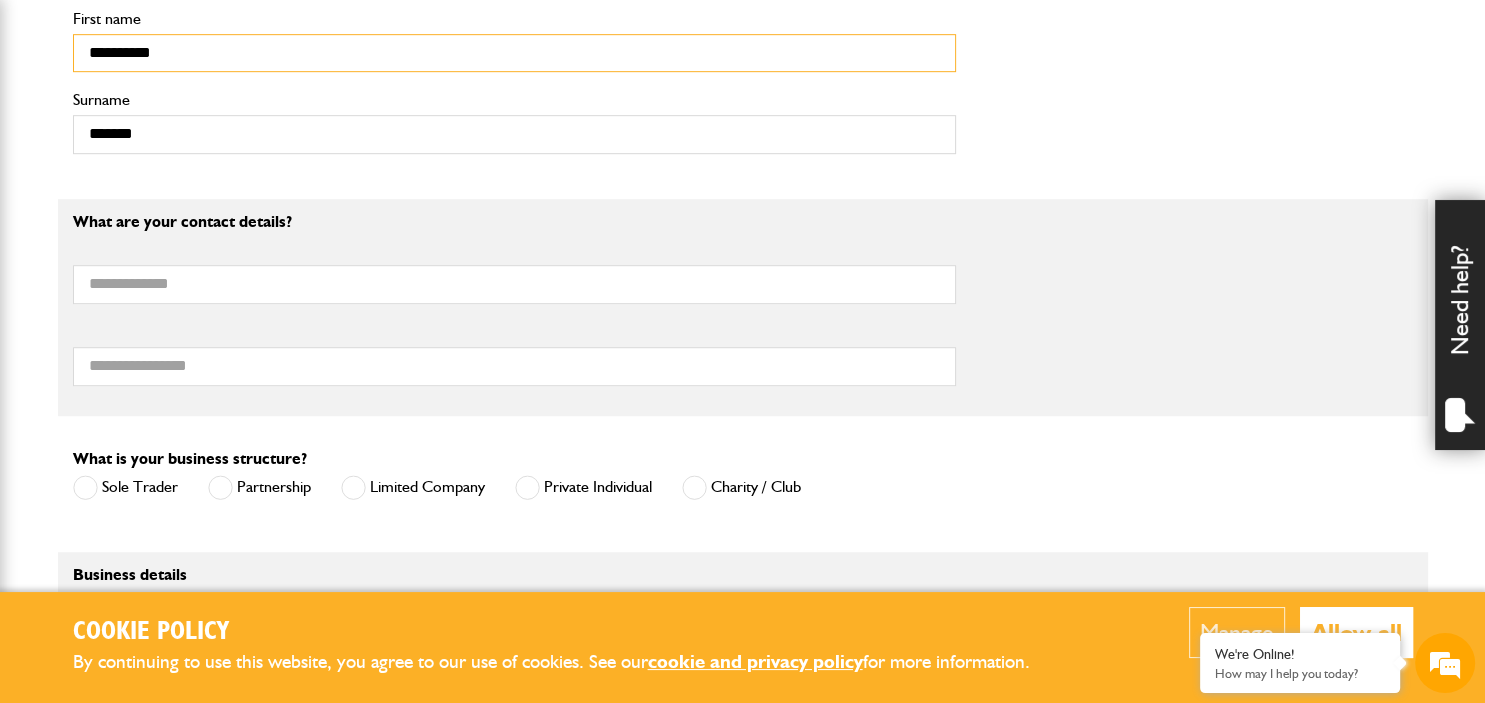 click on "*********" at bounding box center [514, 53] 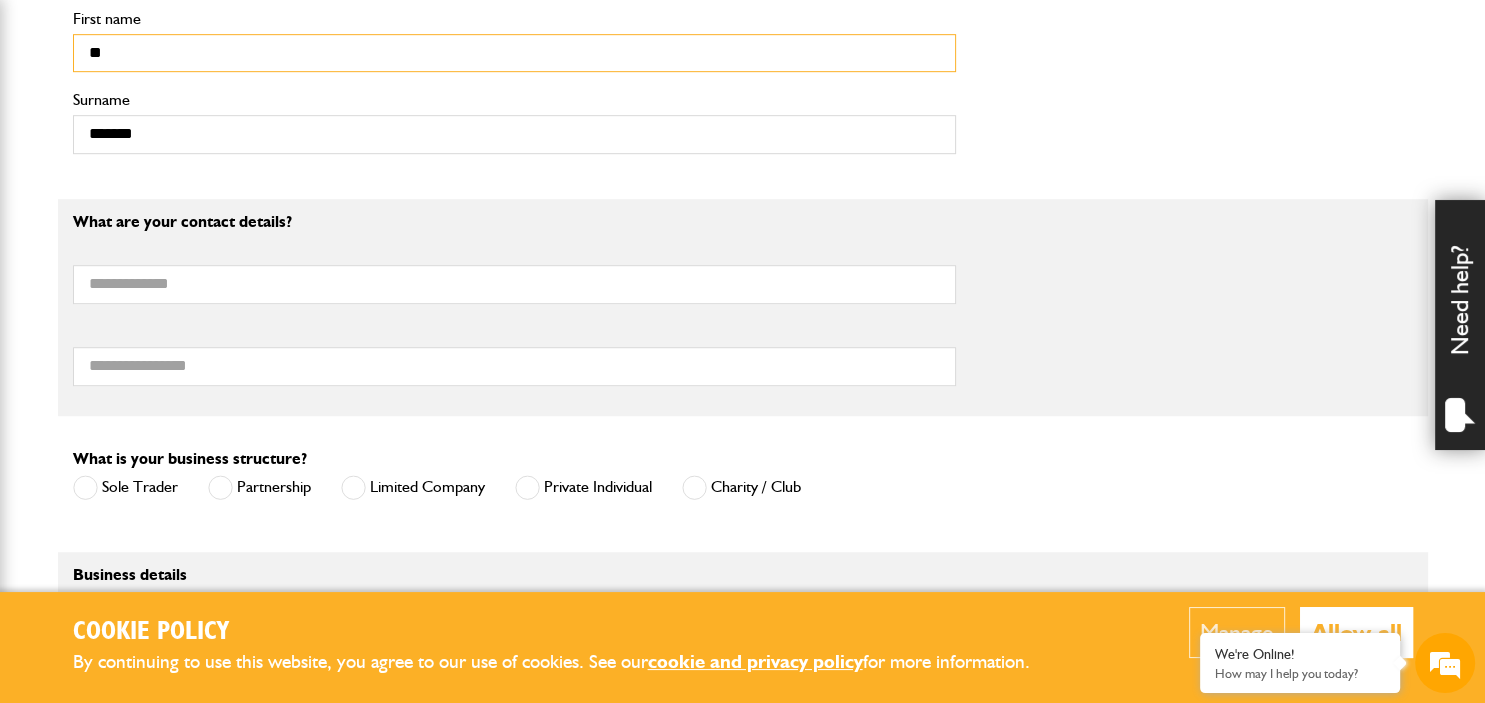 type on "*" 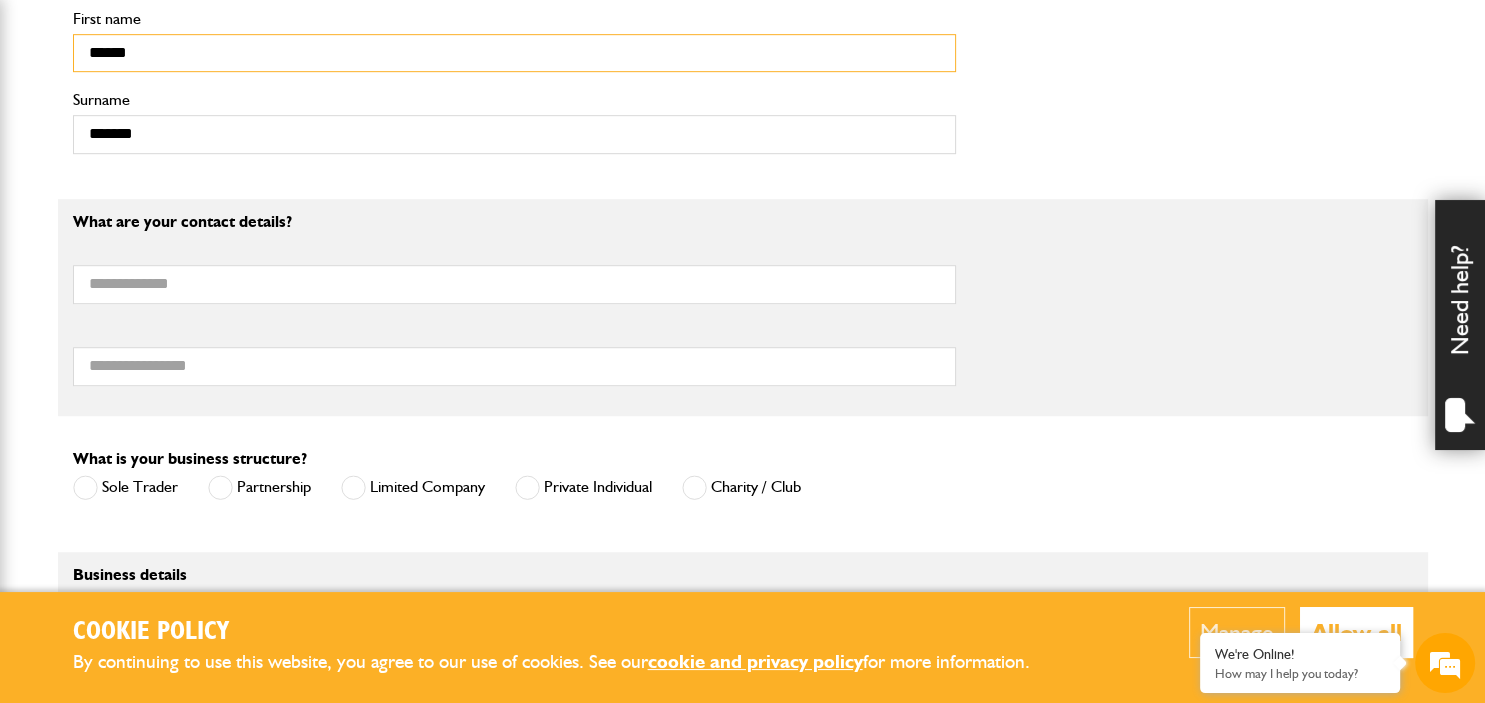 type on "******" 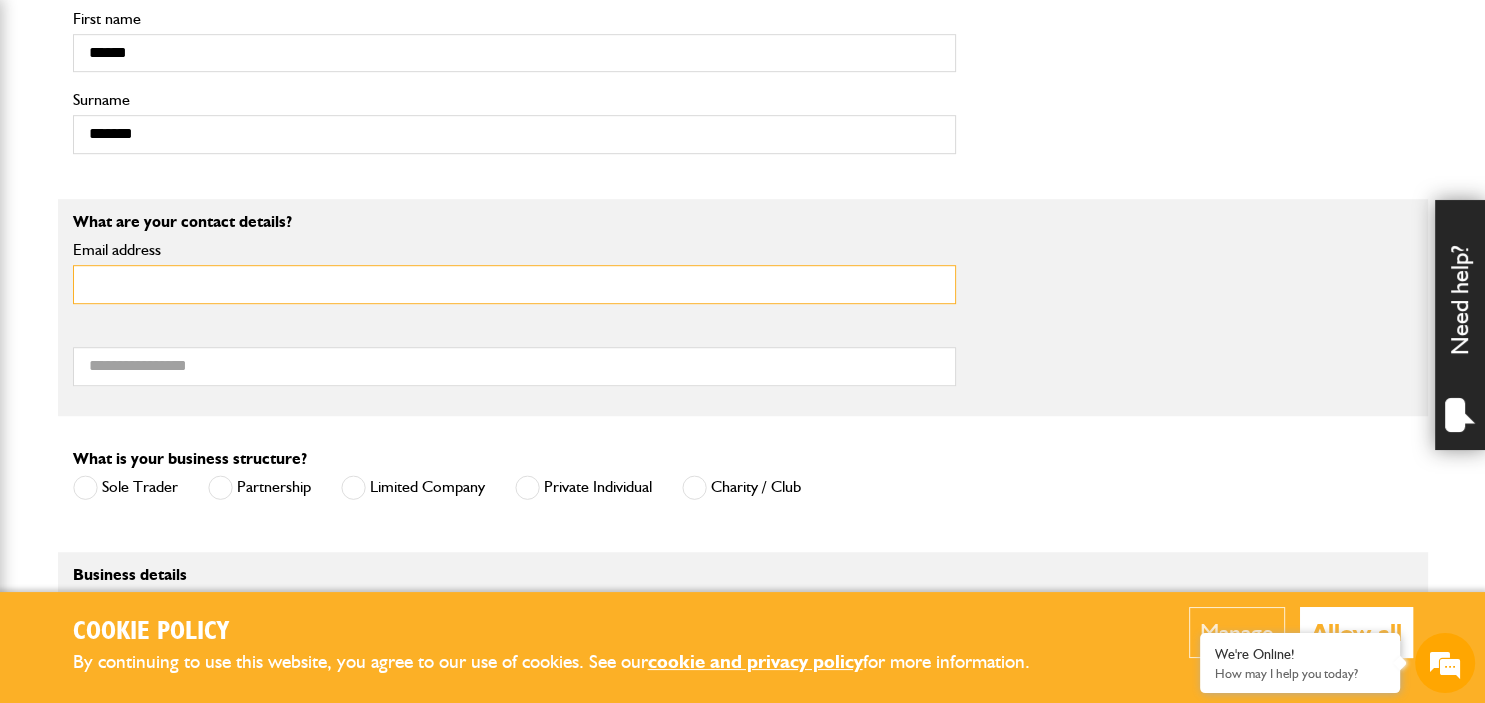 click on "Email address" at bounding box center [514, 284] 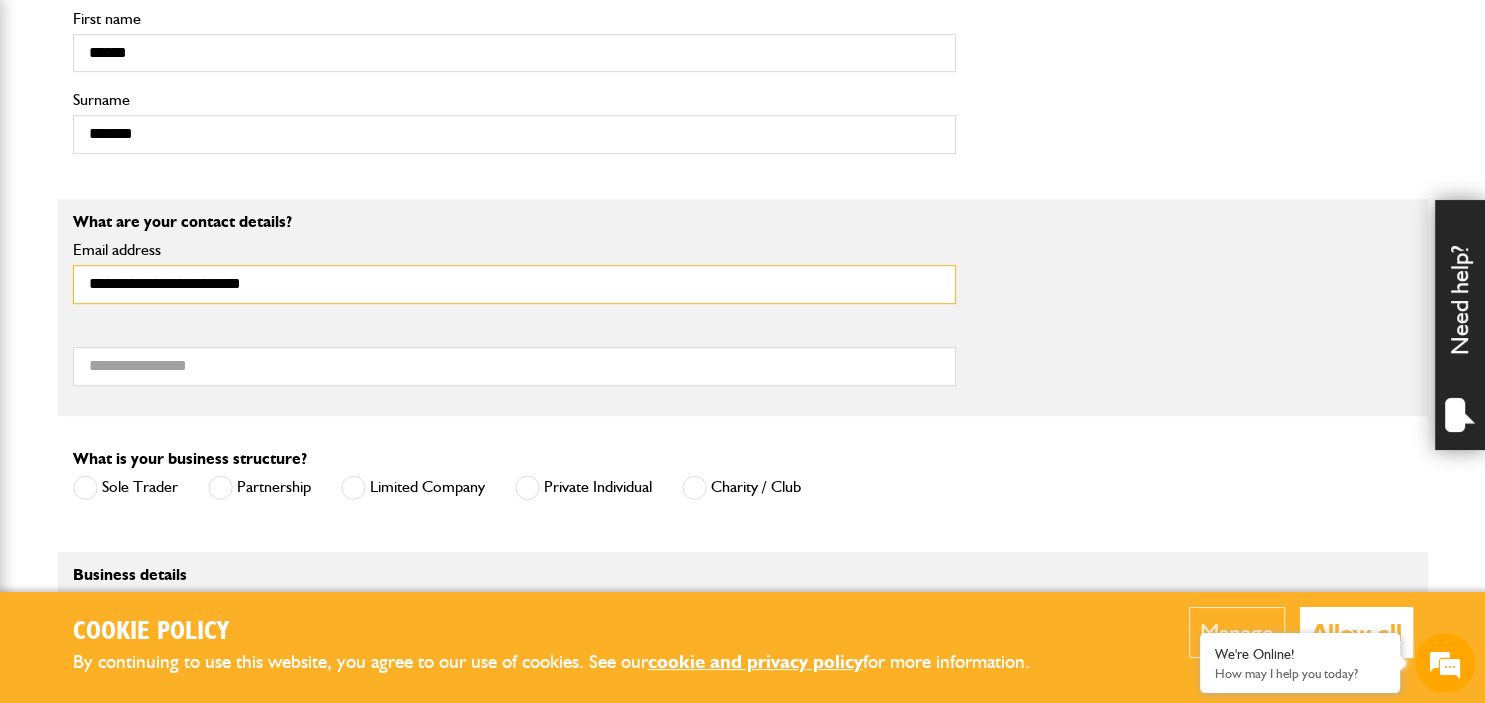 type on "**********" 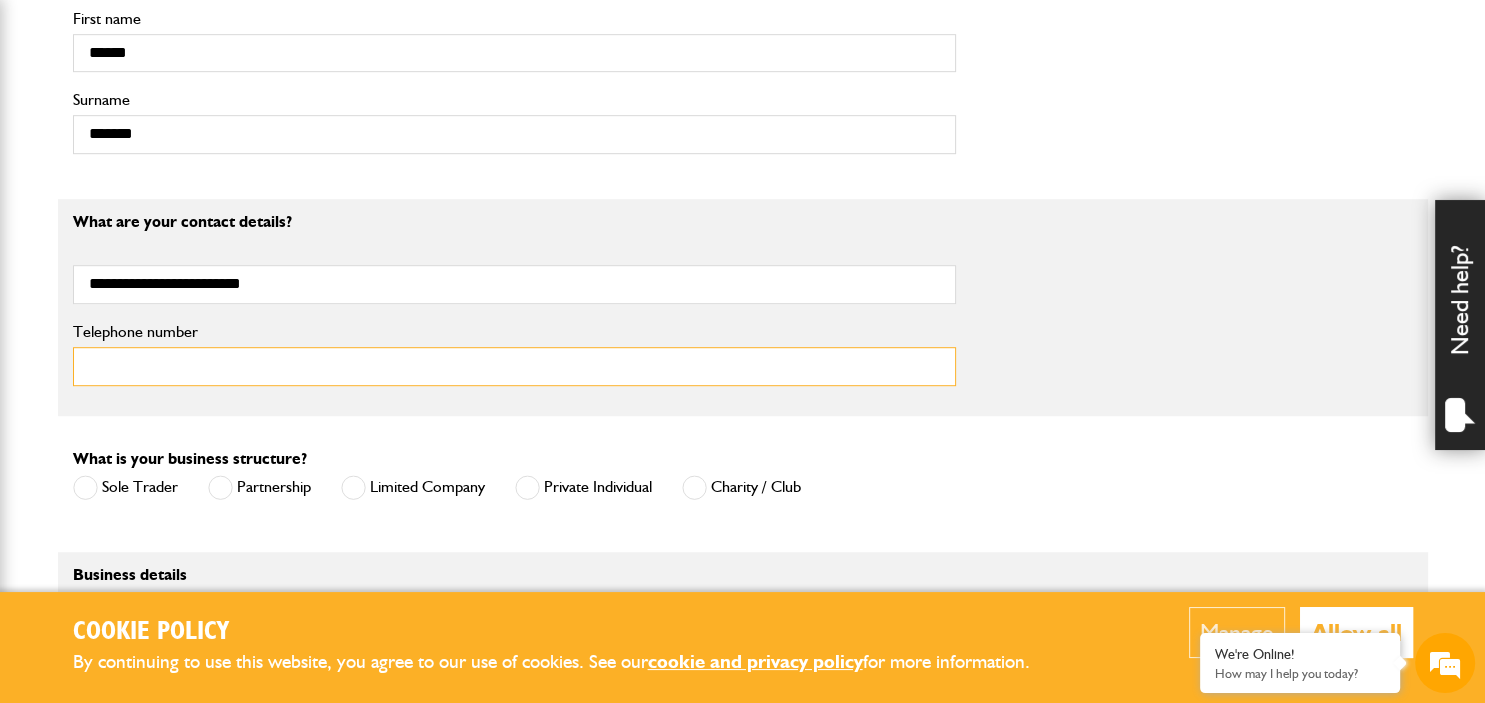 click on "Telephone number" at bounding box center [514, 366] 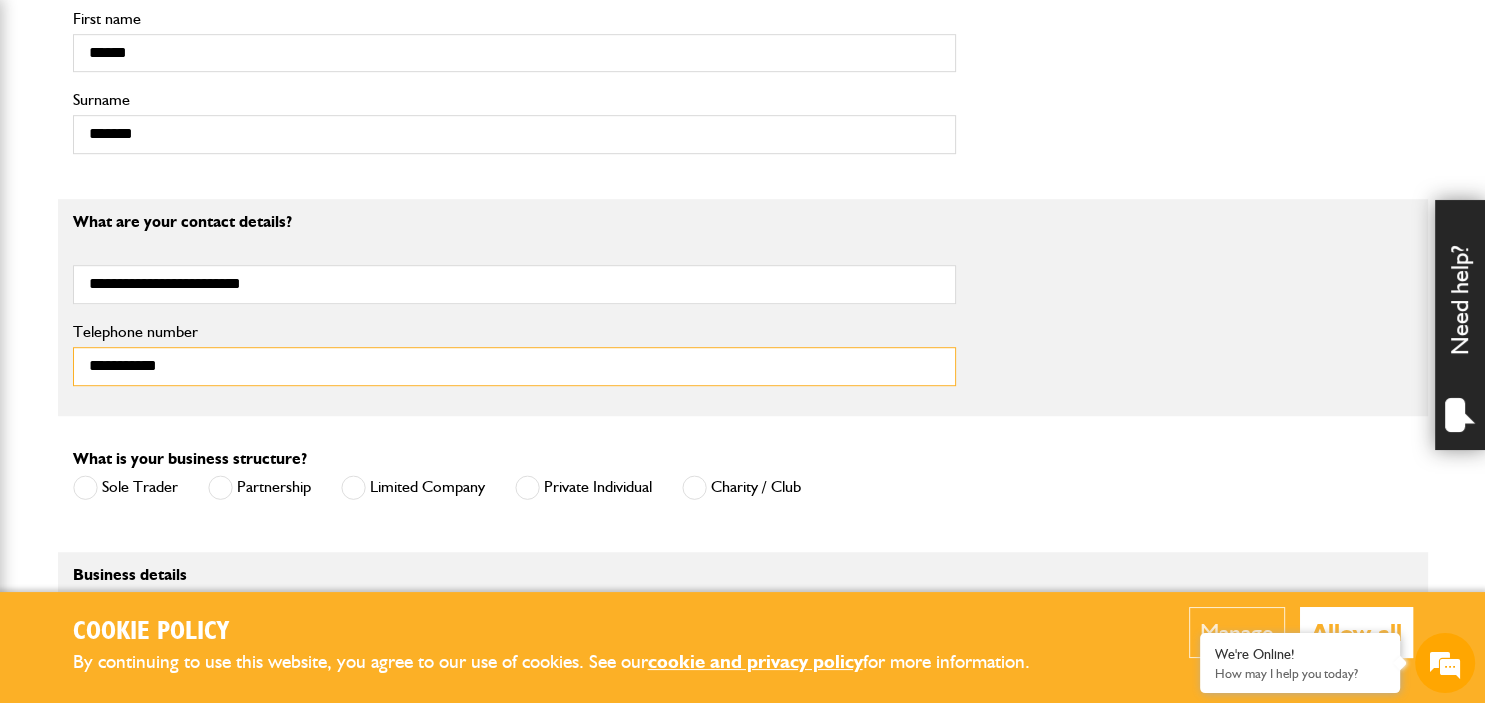 type on "**********" 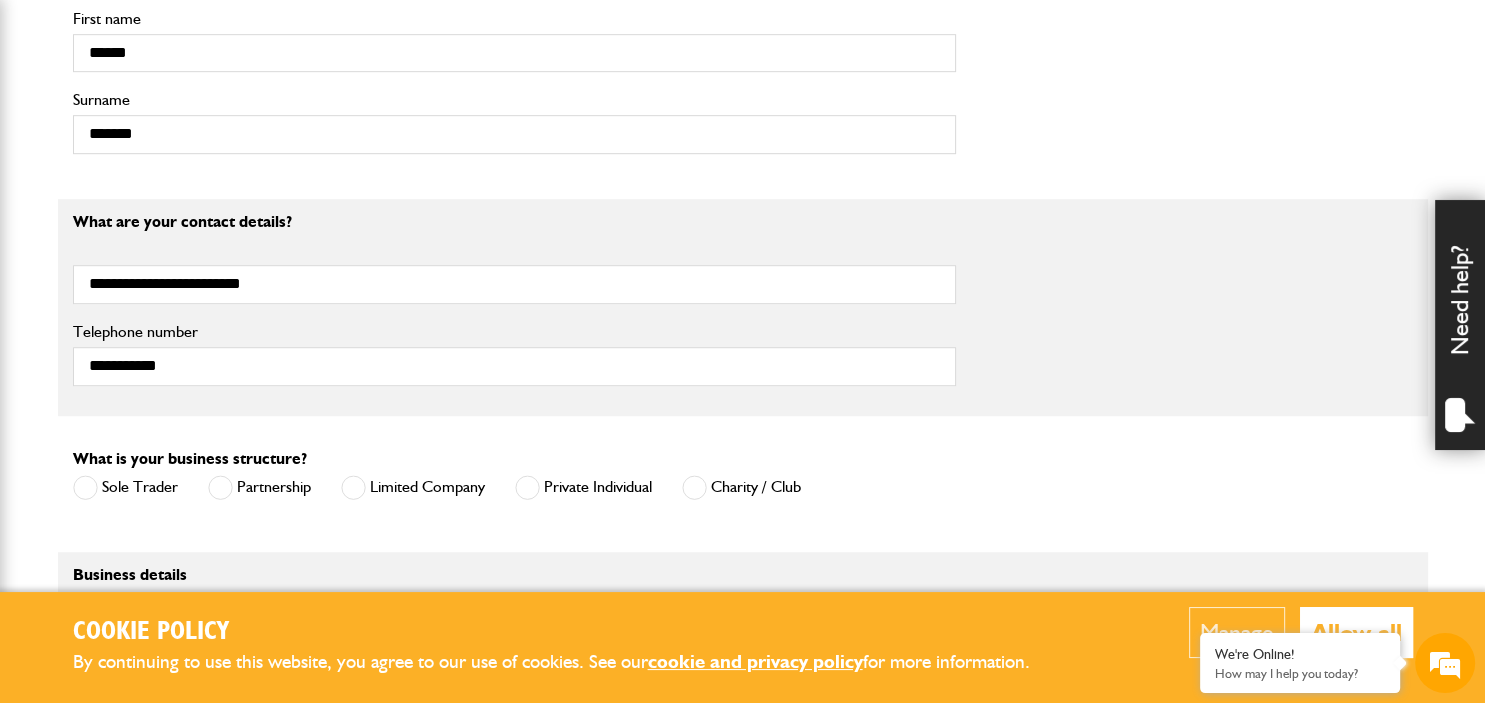 click at bounding box center (353, 487) 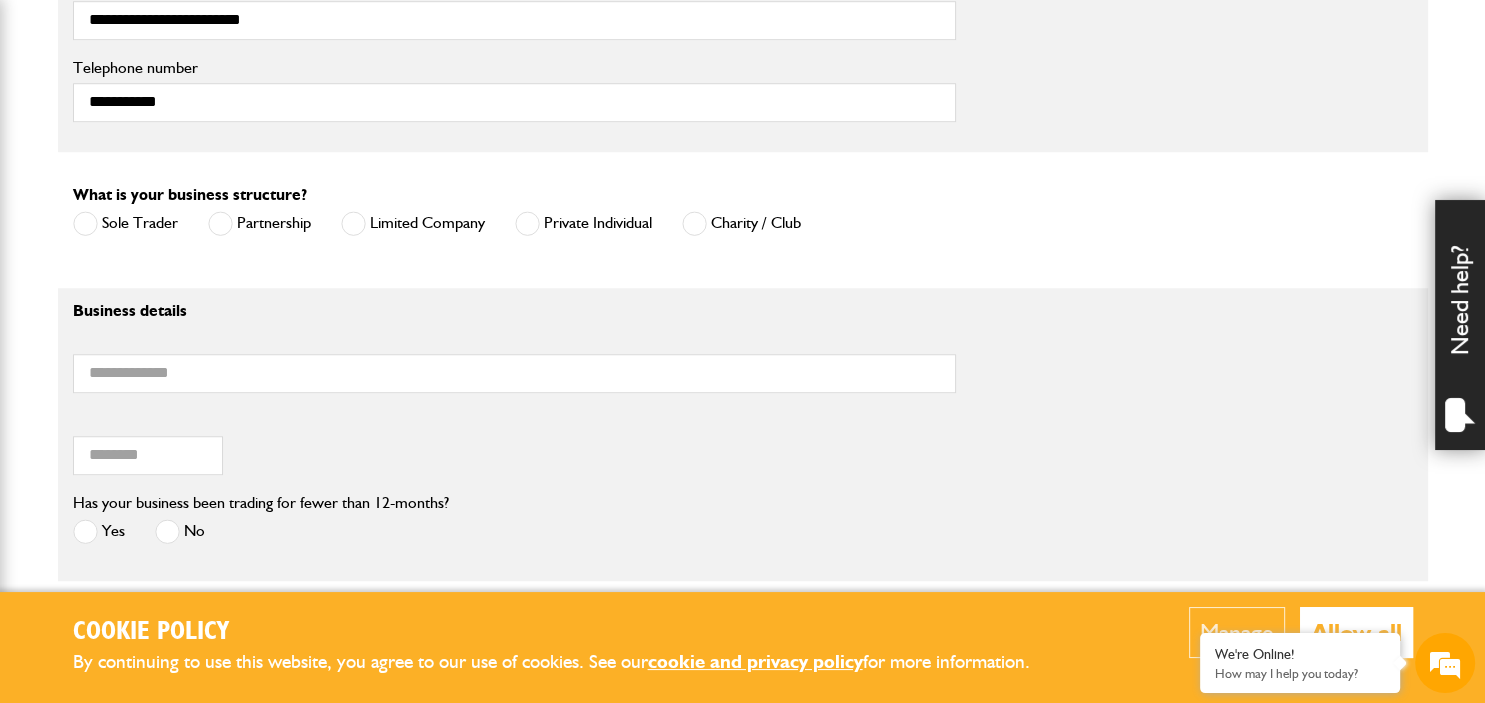 scroll, scrollTop: 1478, scrollLeft: 0, axis: vertical 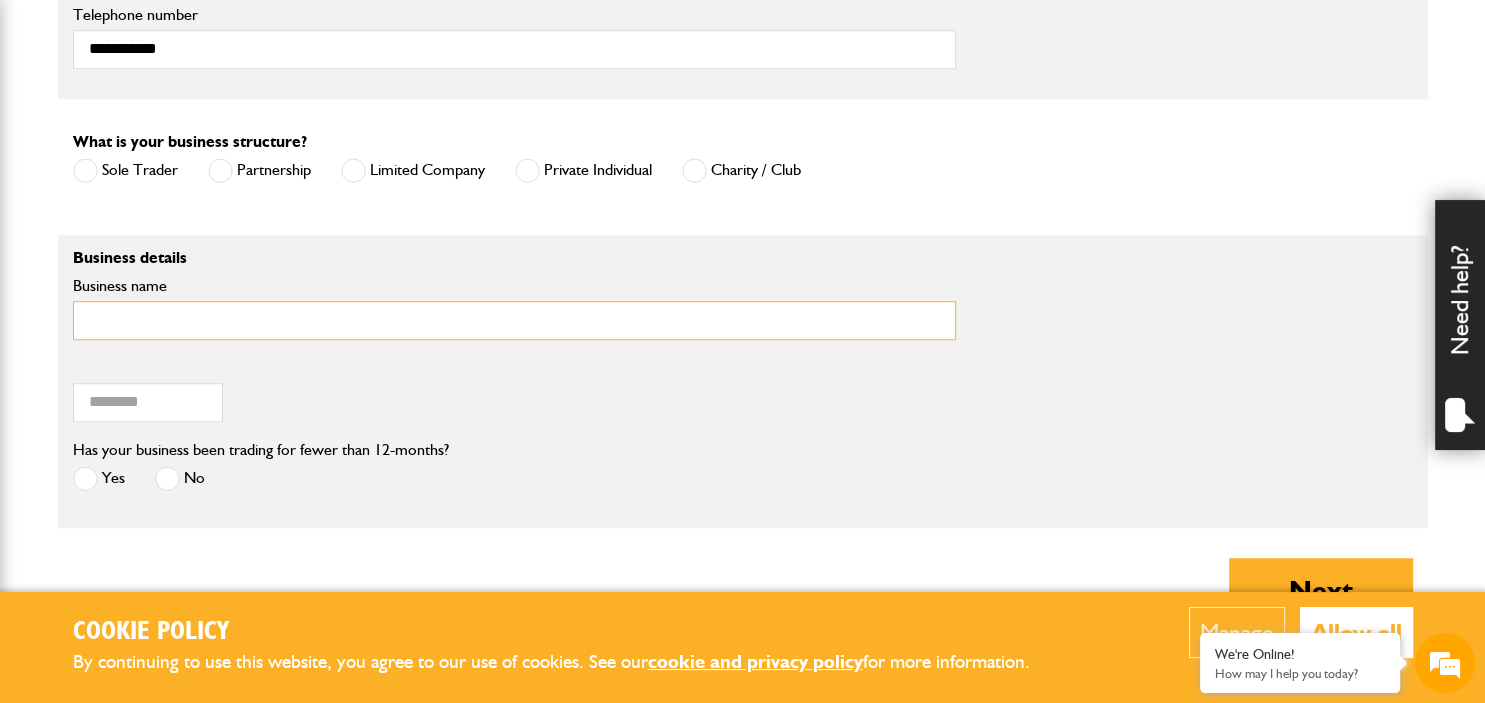click on "Business name" at bounding box center (514, 320) 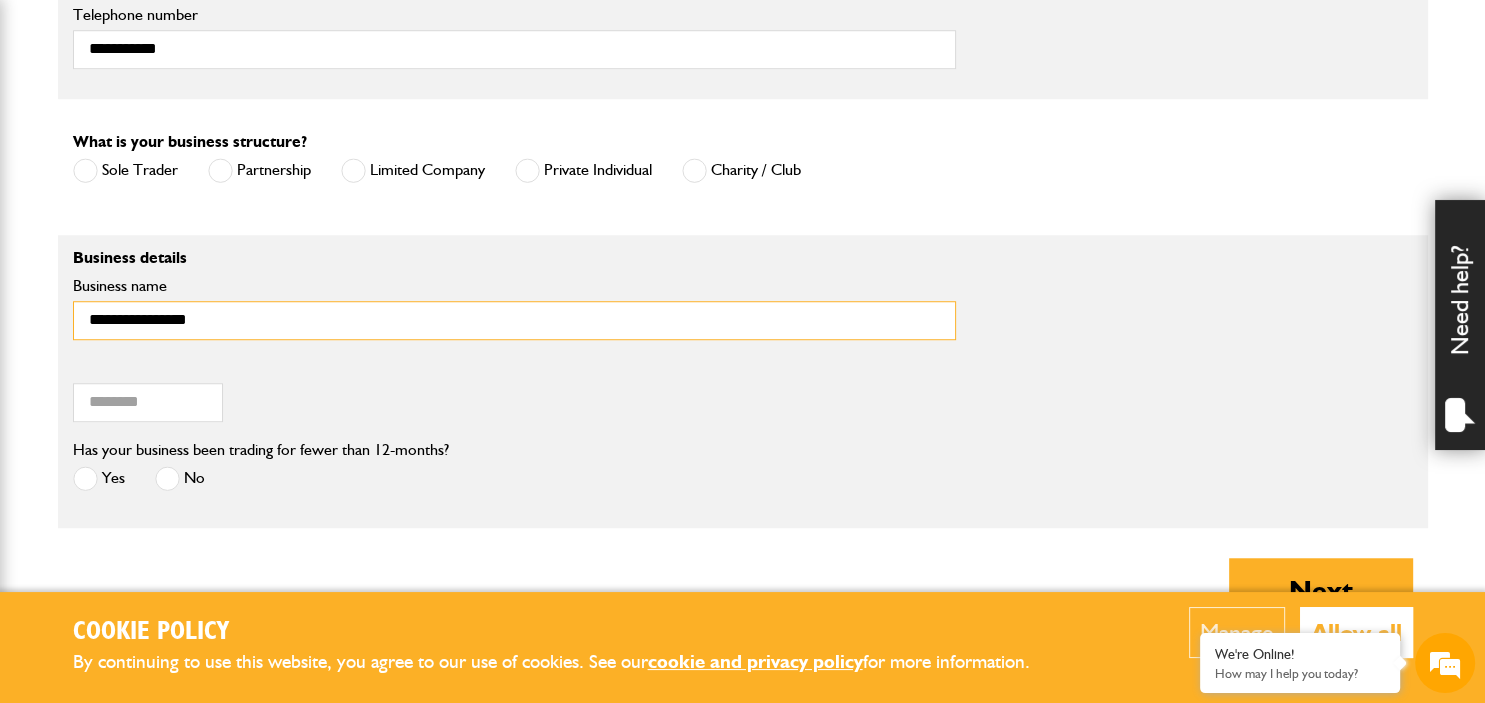 type on "**********" 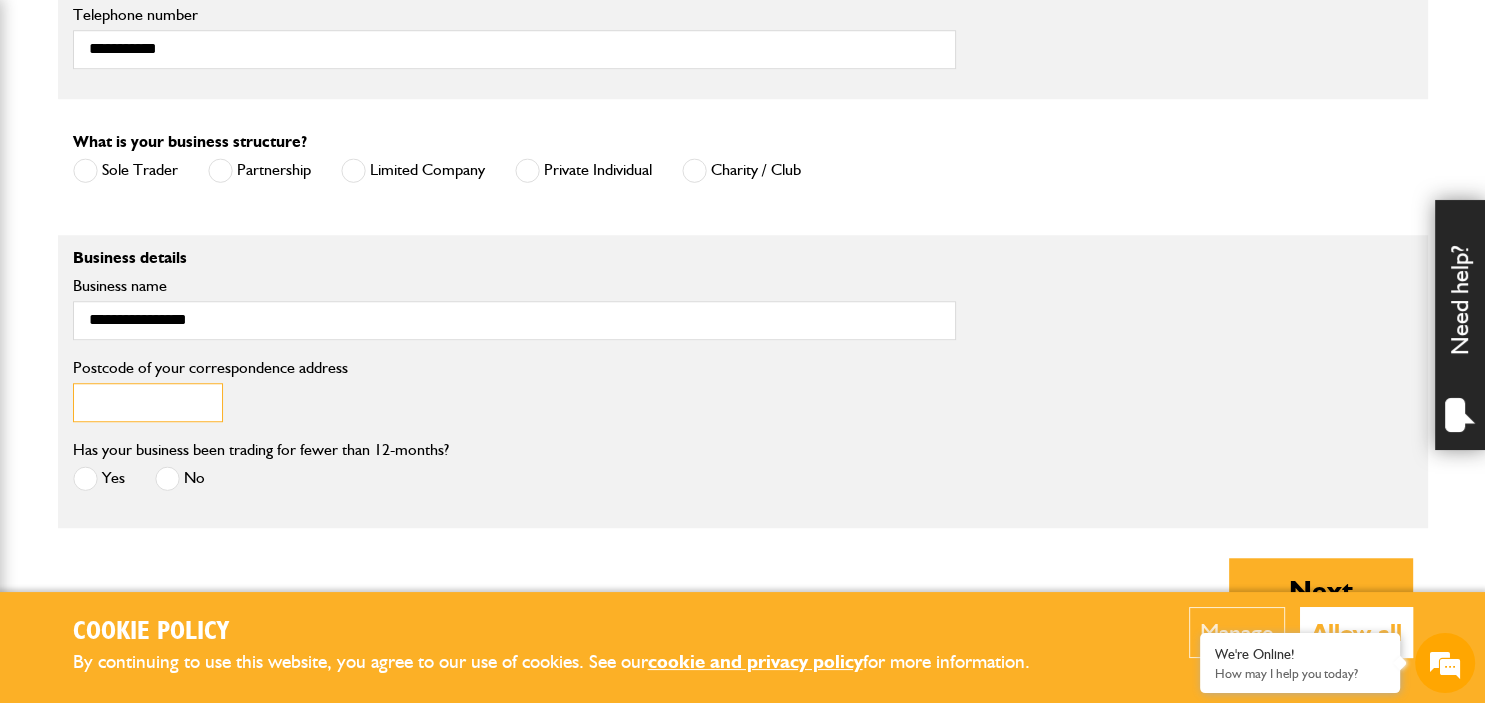 click on "Postcode of your correspondence address" at bounding box center [148, 402] 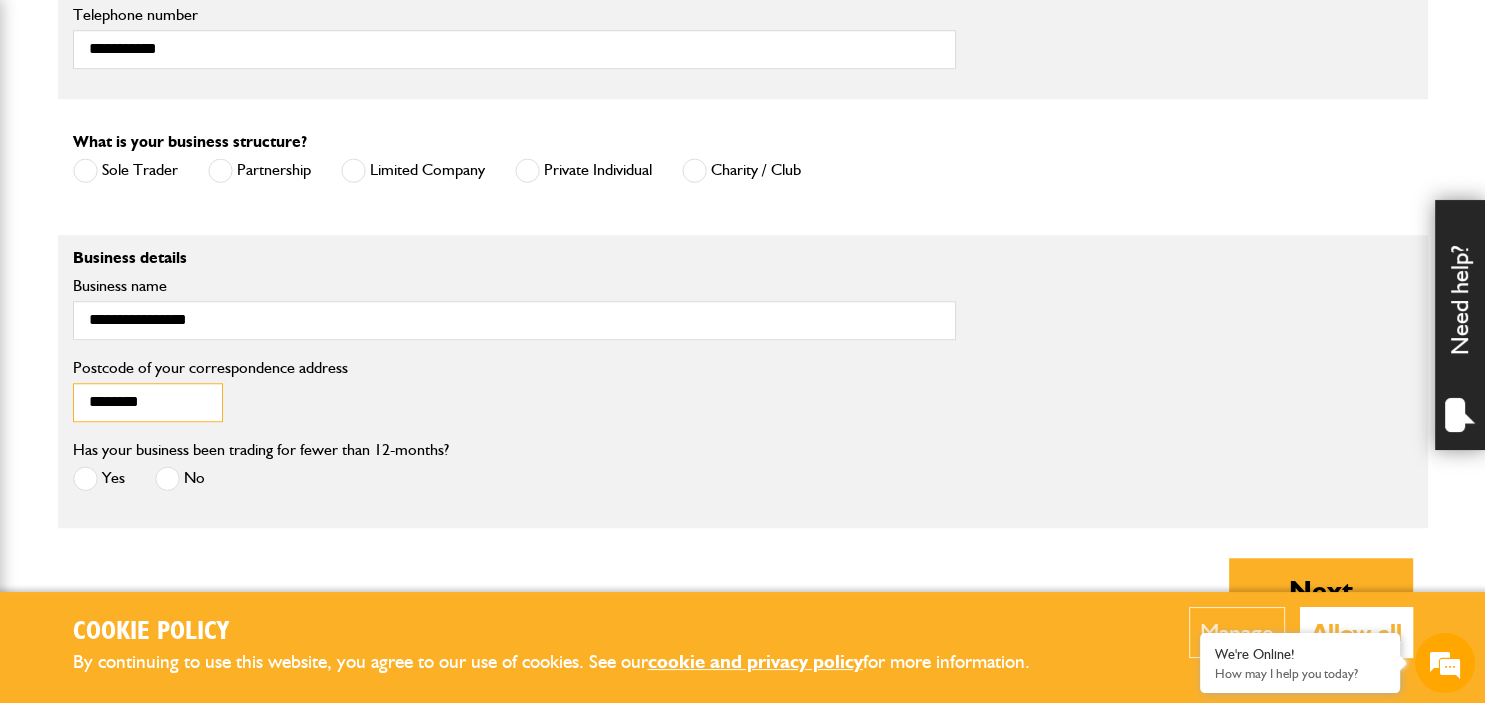 type on "********" 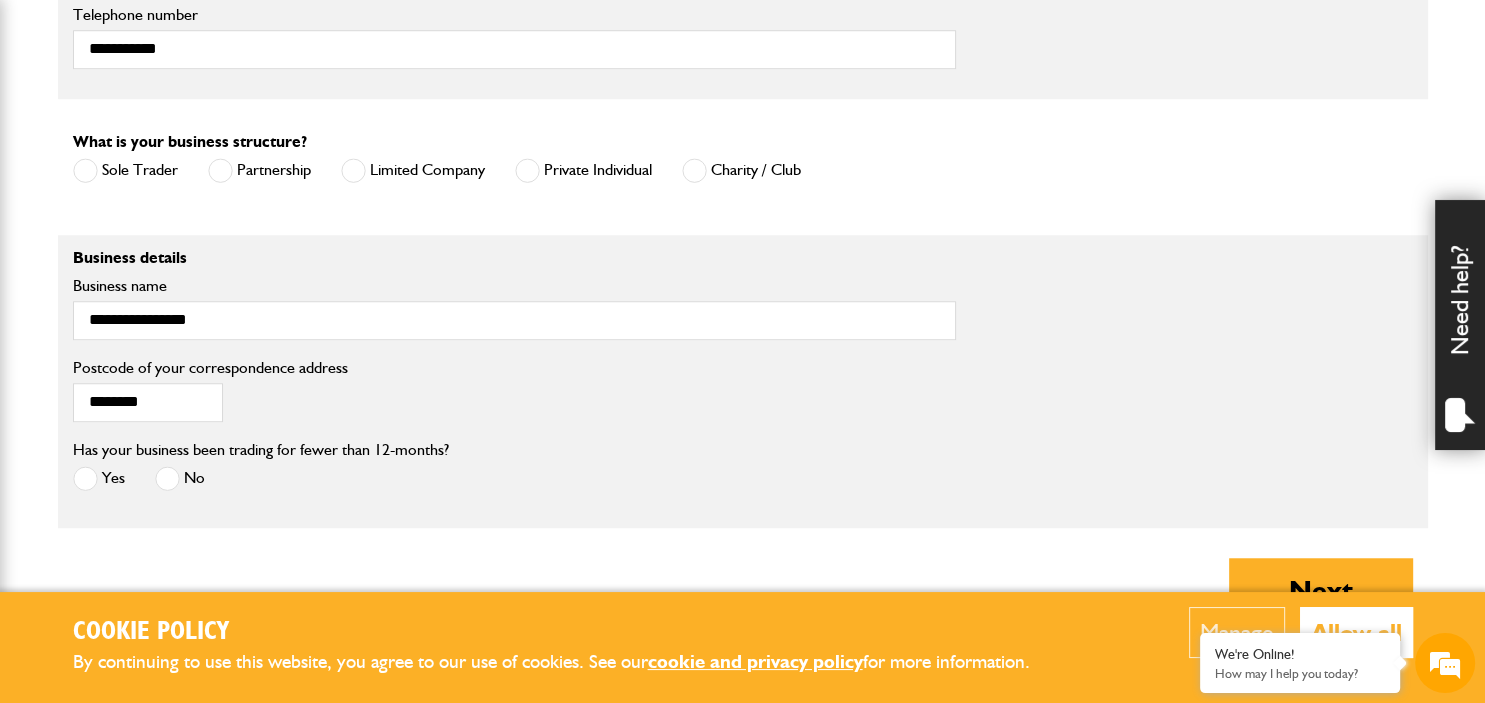 click at bounding box center [85, 478] 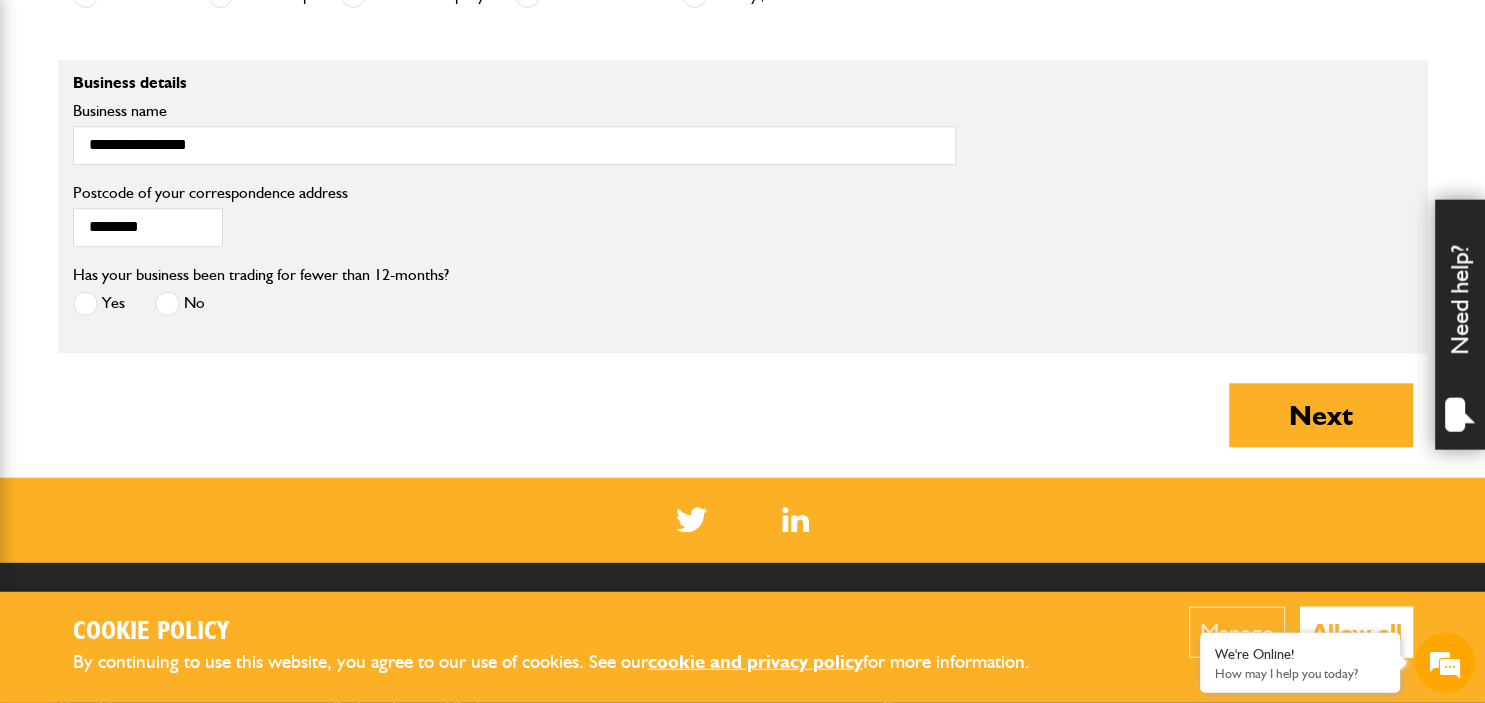 scroll, scrollTop: 1689, scrollLeft: 0, axis: vertical 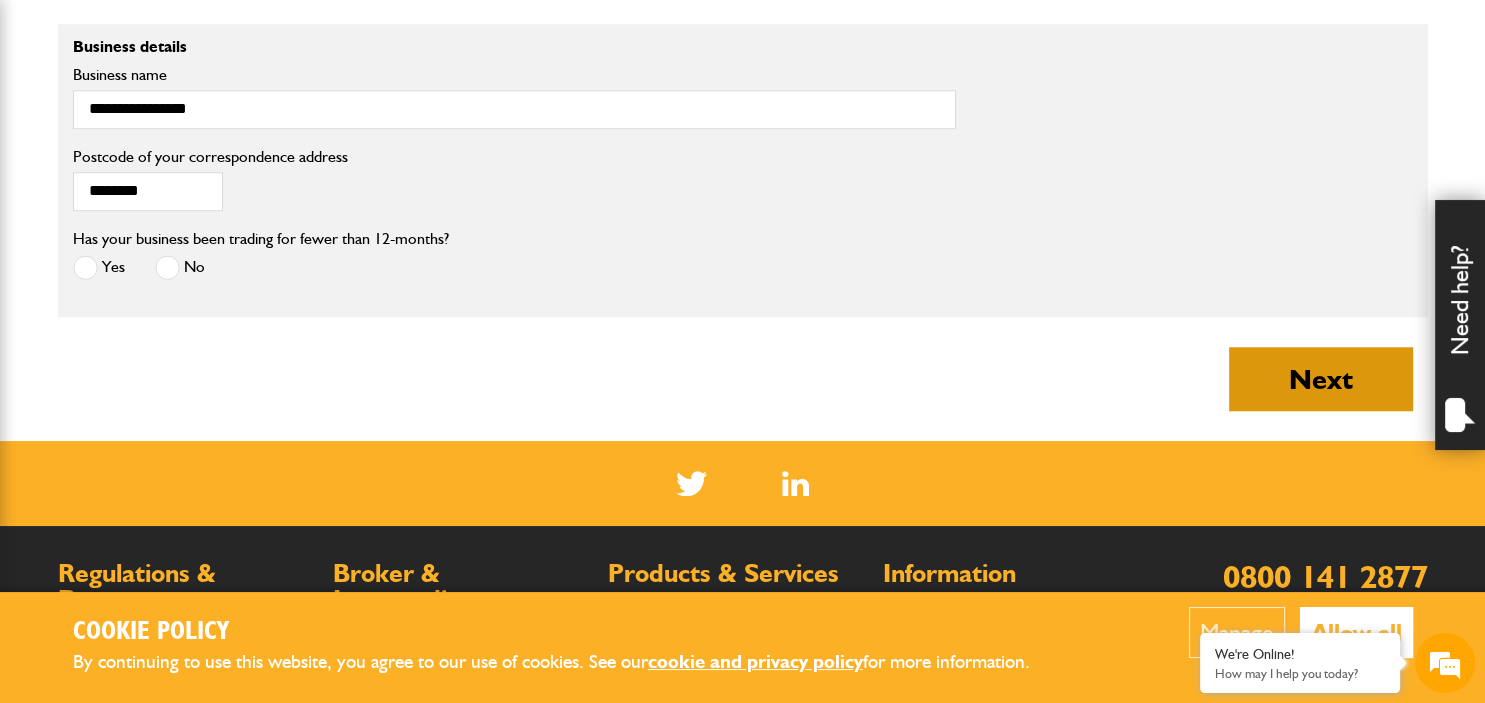 click on "Next" at bounding box center (1321, 379) 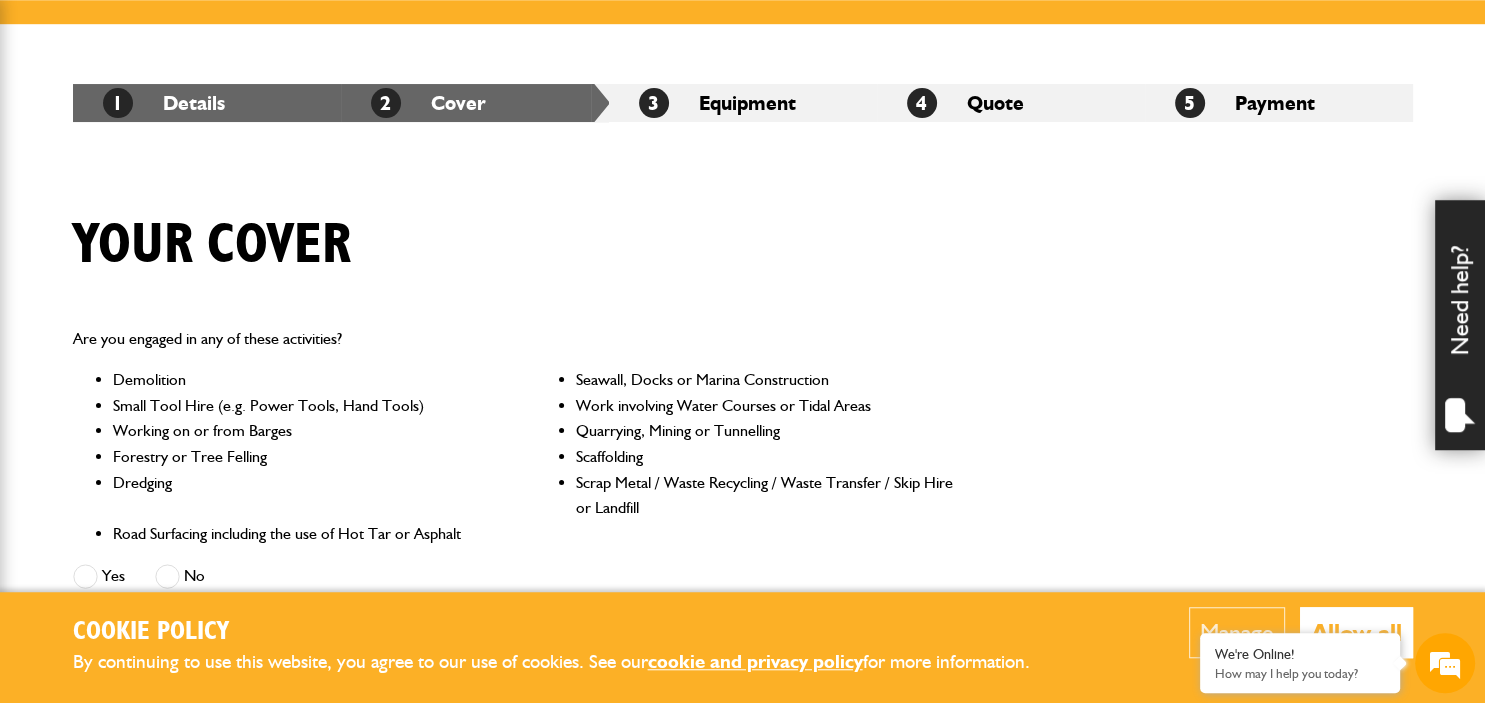 scroll, scrollTop: 316, scrollLeft: 0, axis: vertical 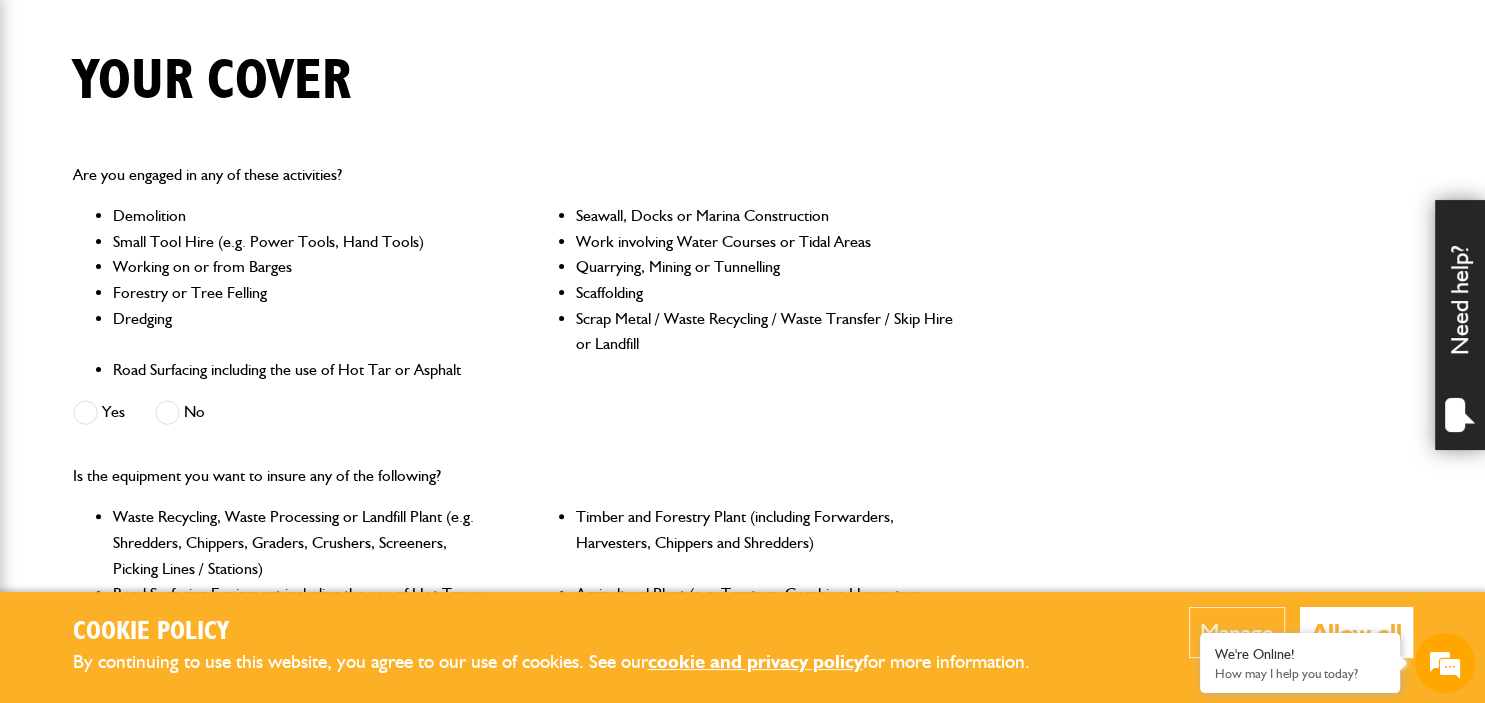 click at bounding box center (167, 412) 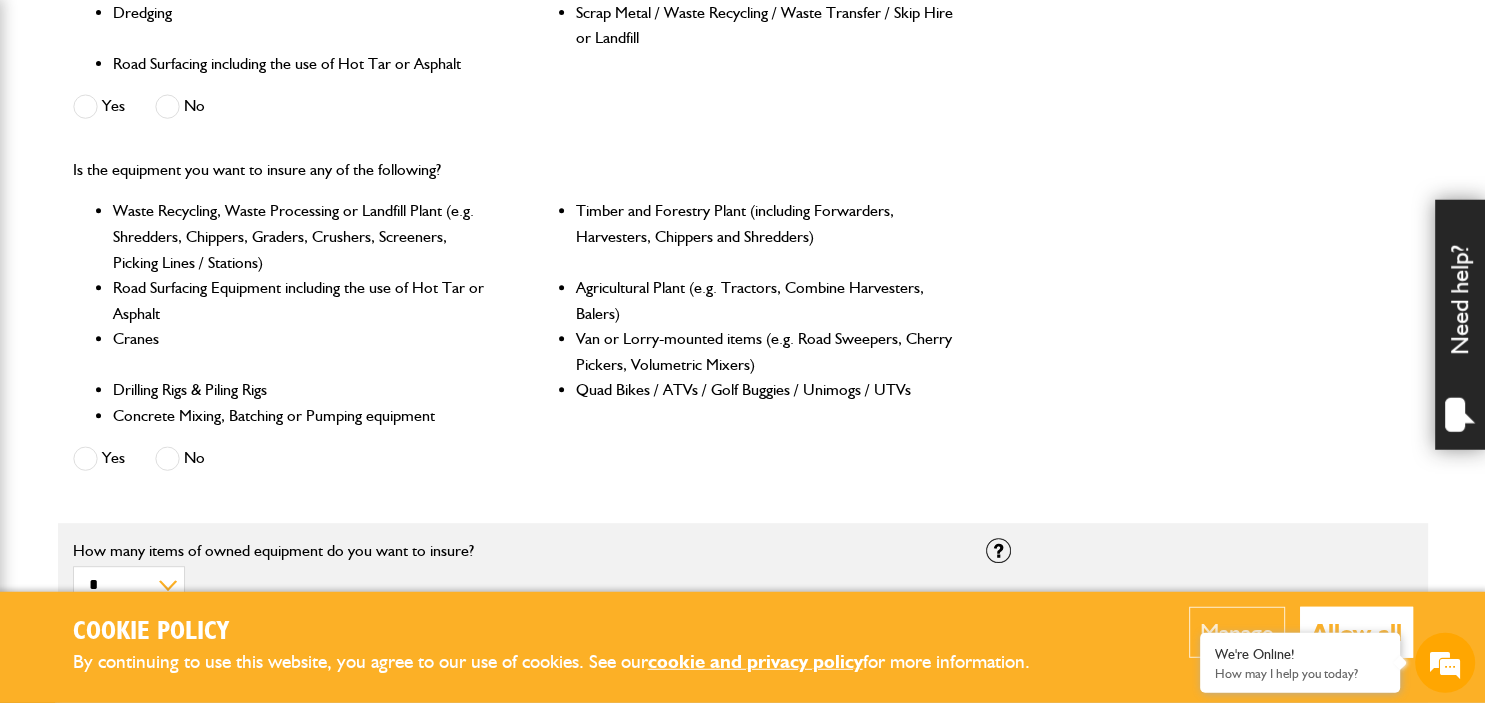 scroll, scrollTop: 792, scrollLeft: 0, axis: vertical 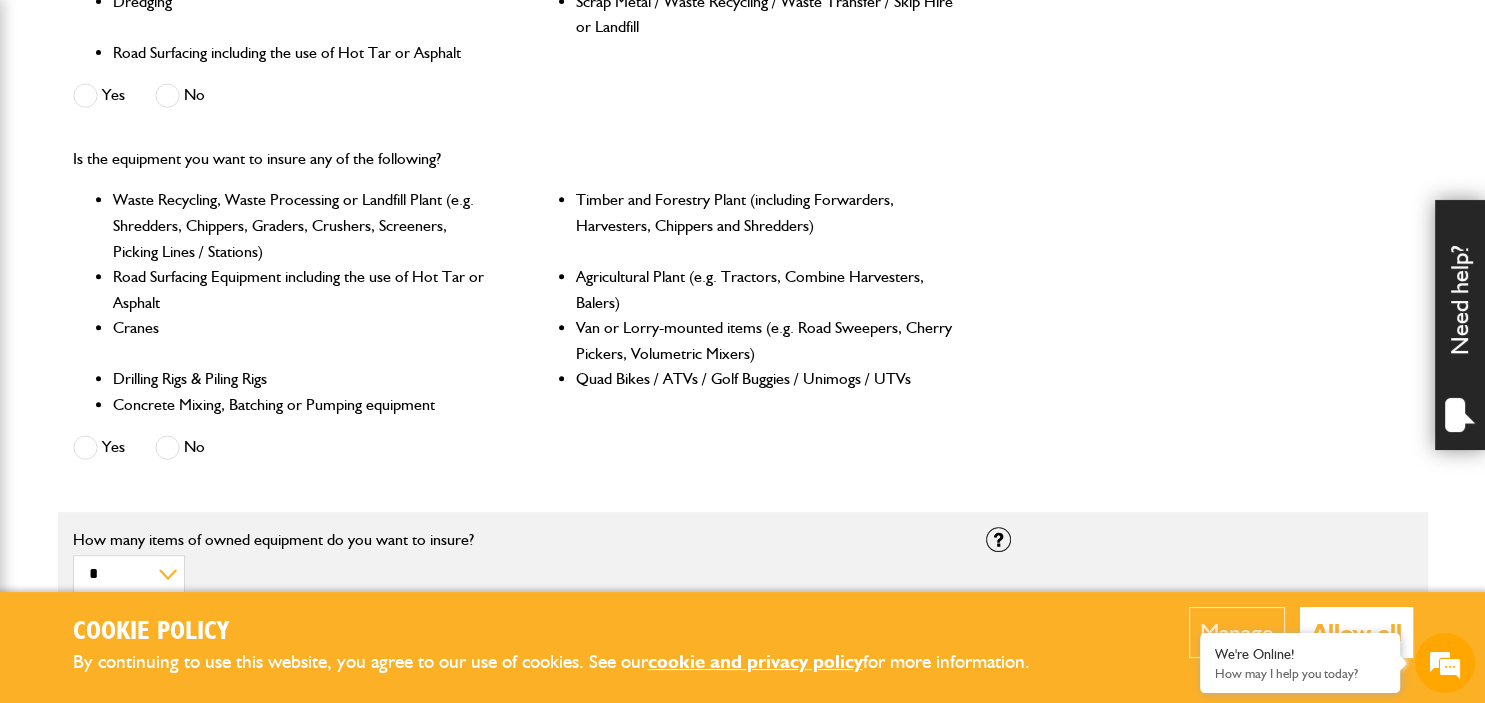 click at bounding box center (167, 447) 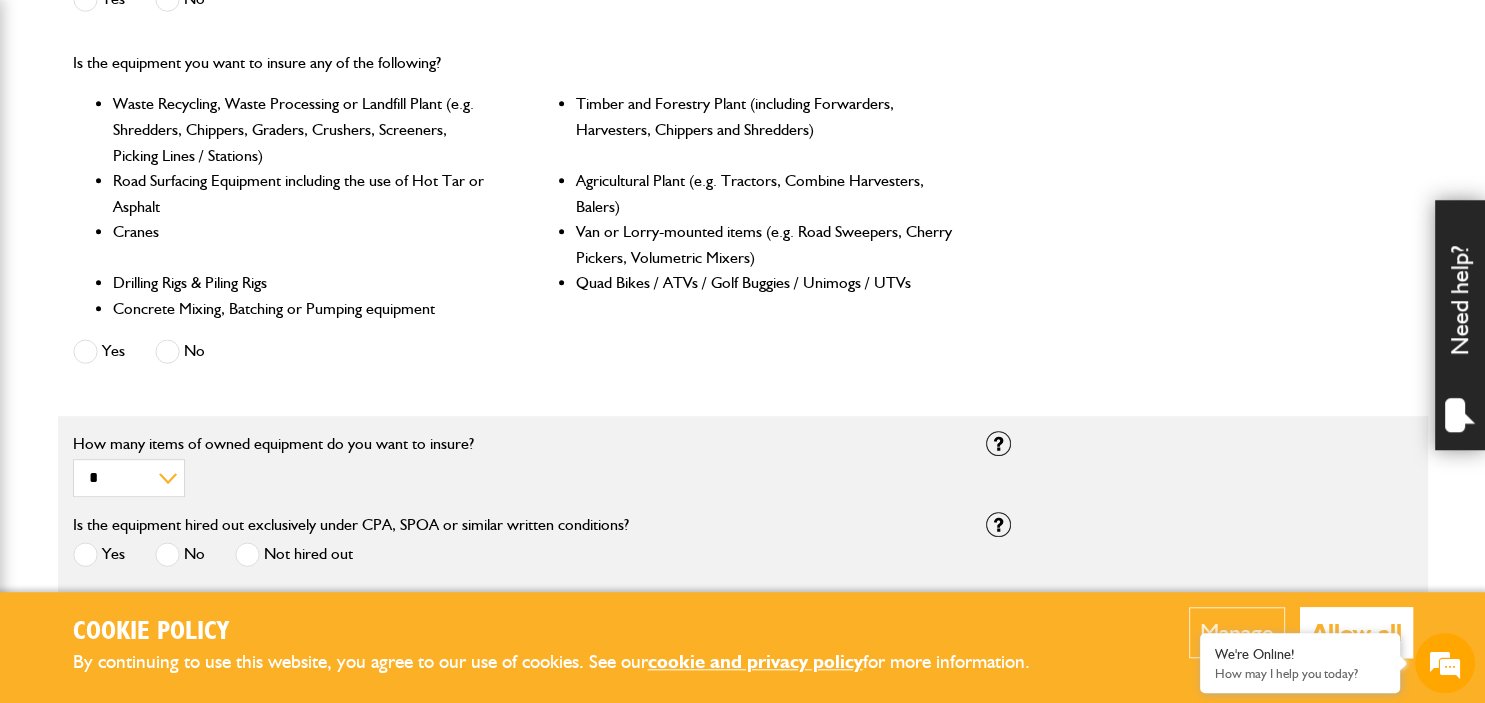 scroll, scrollTop: 897, scrollLeft: 0, axis: vertical 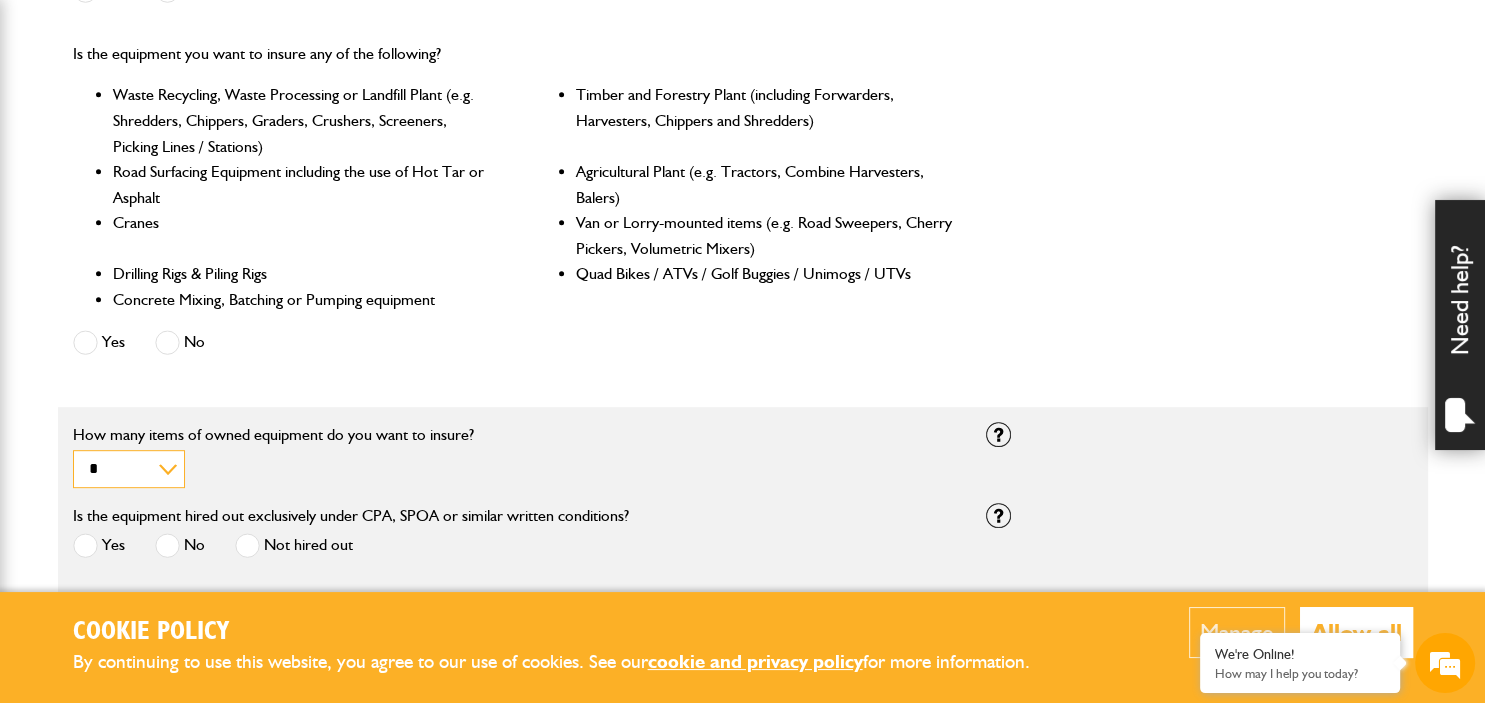 select on "*" 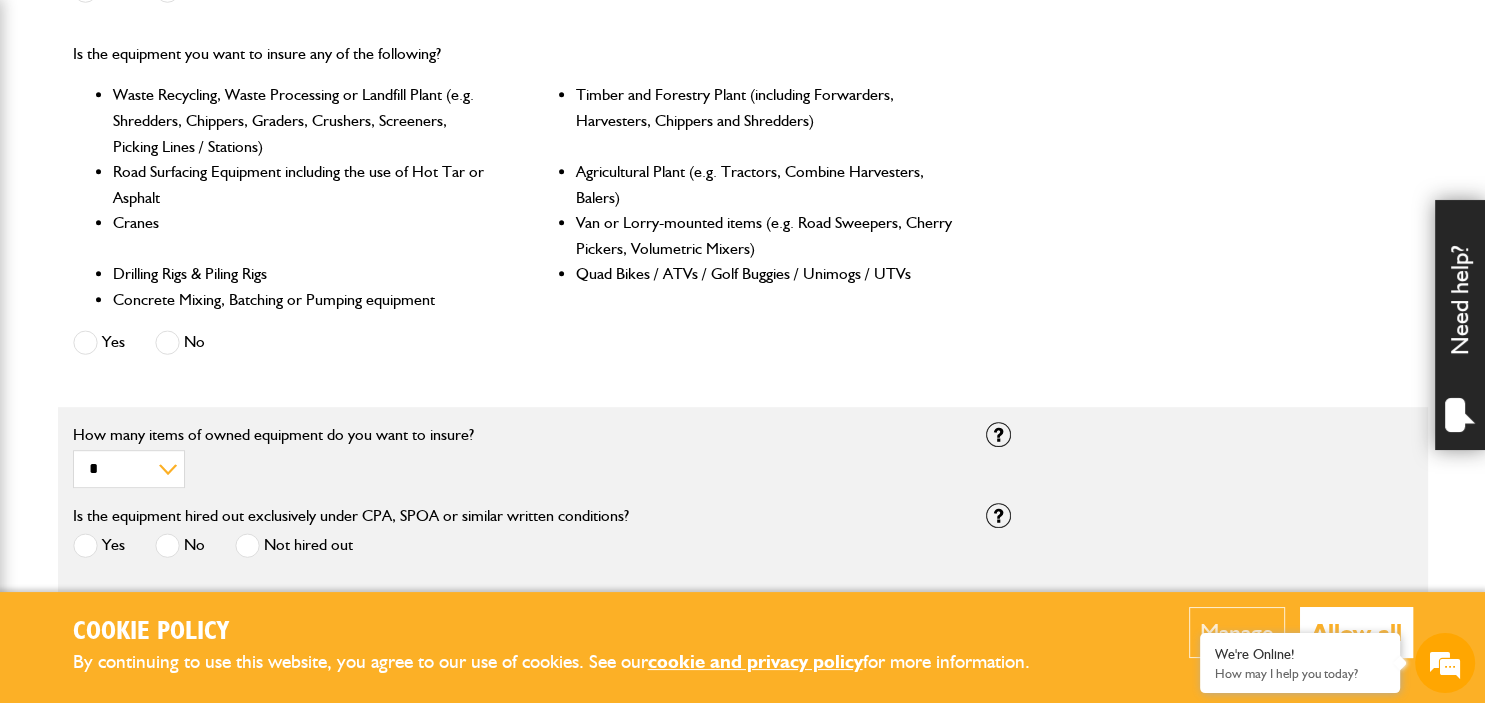 click at bounding box center (247, 545) 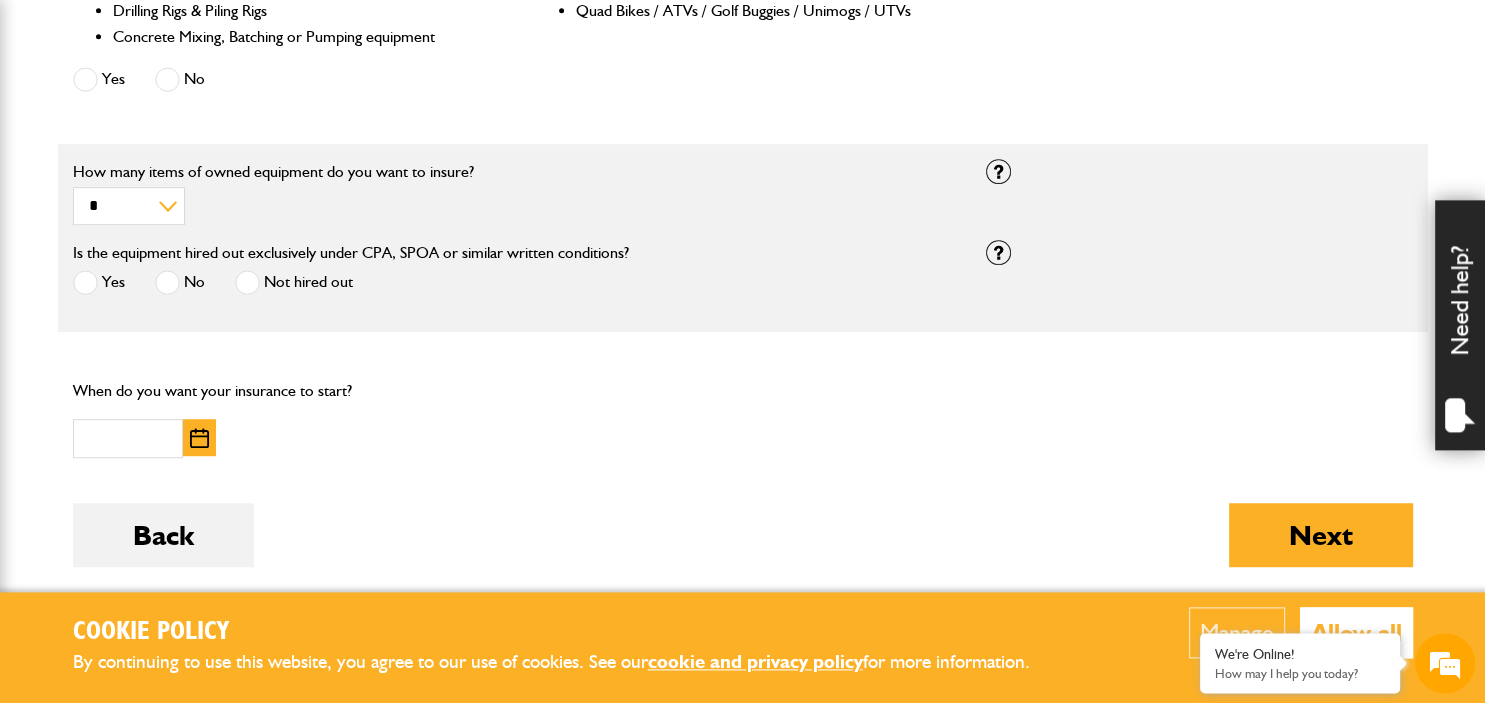 scroll, scrollTop: 1161, scrollLeft: 0, axis: vertical 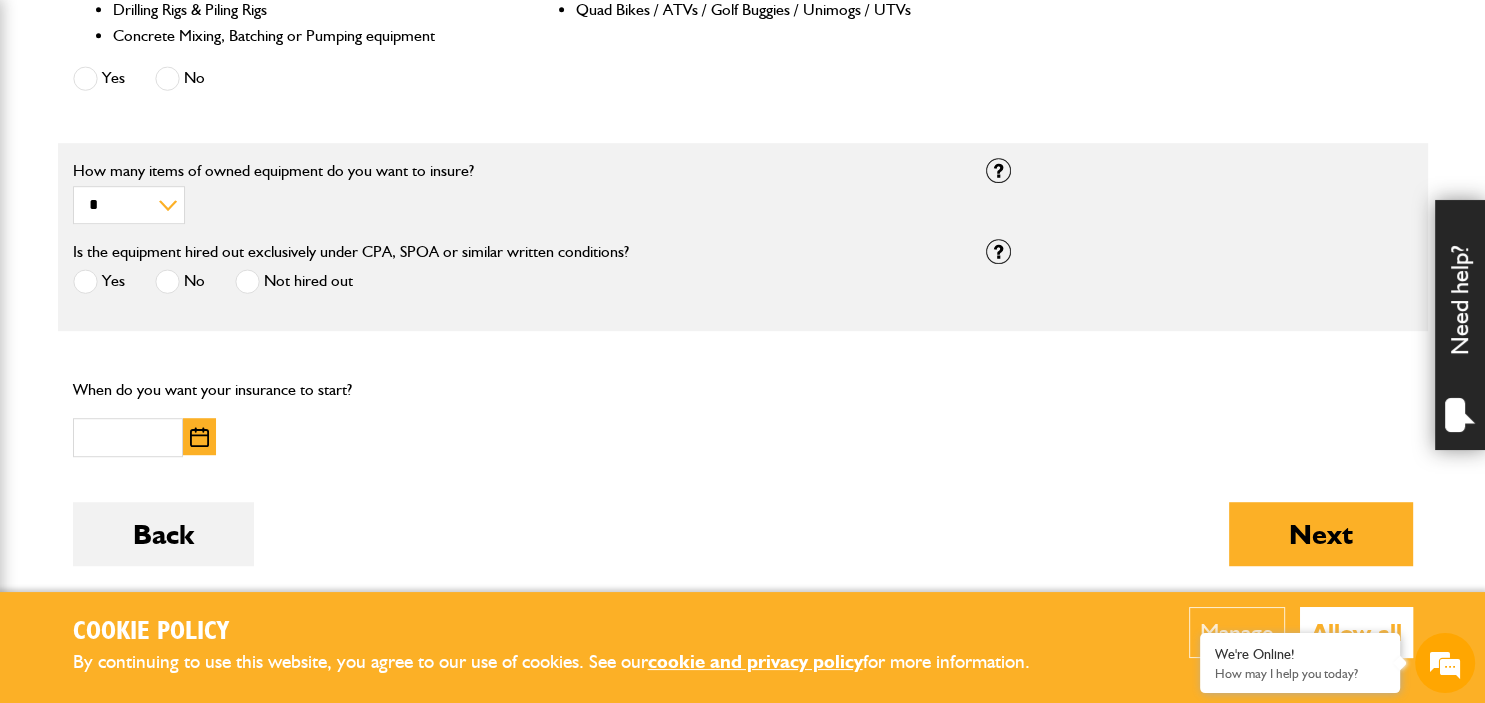 click at bounding box center (199, 437) 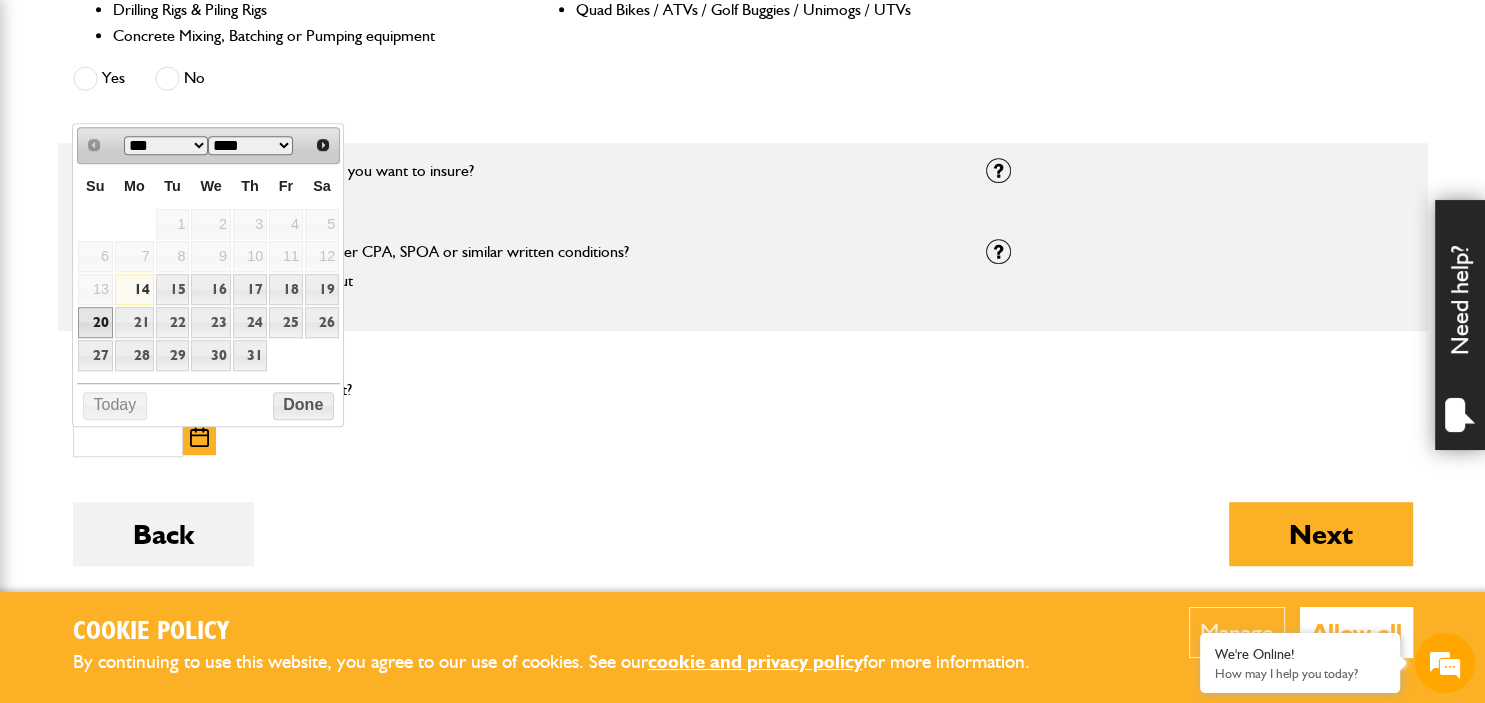 click on "20" at bounding box center [95, 322] 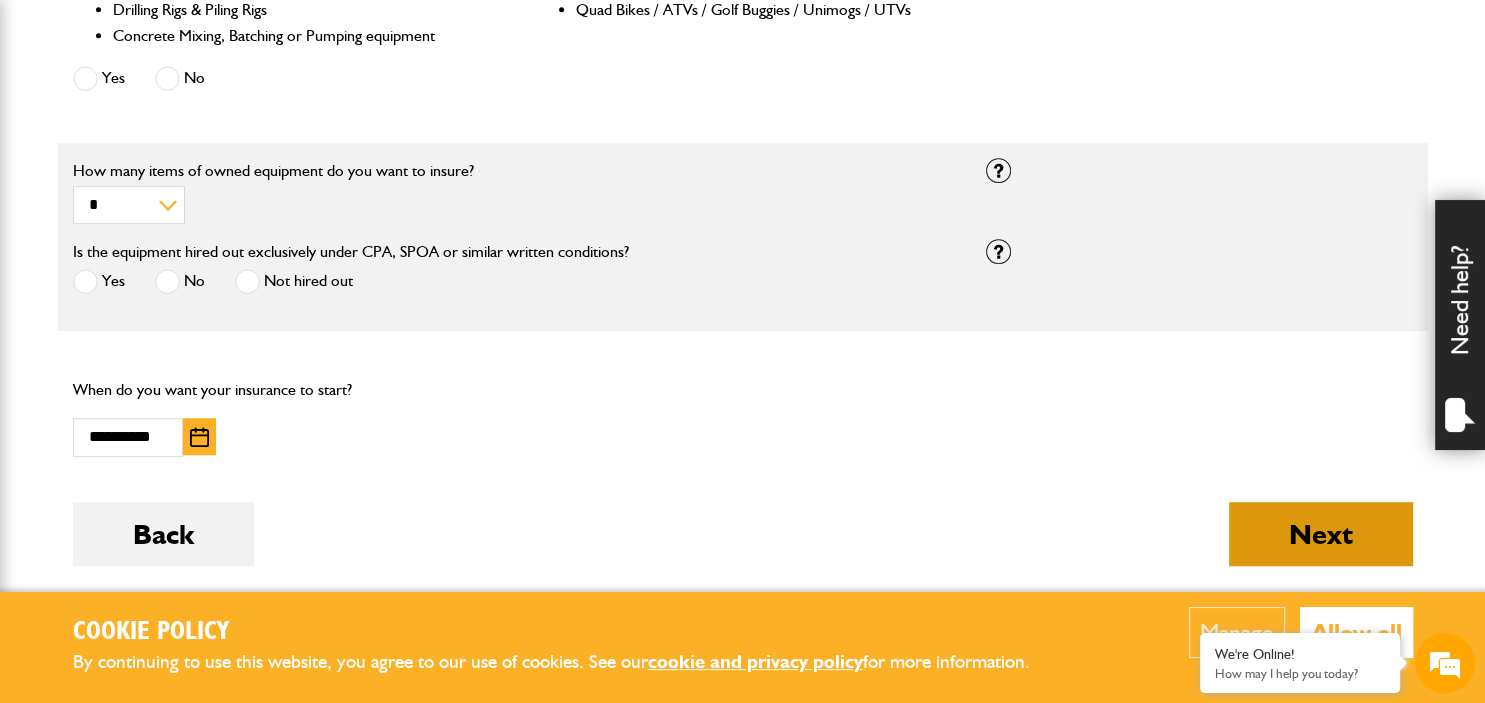 click on "Next" at bounding box center (1321, 534) 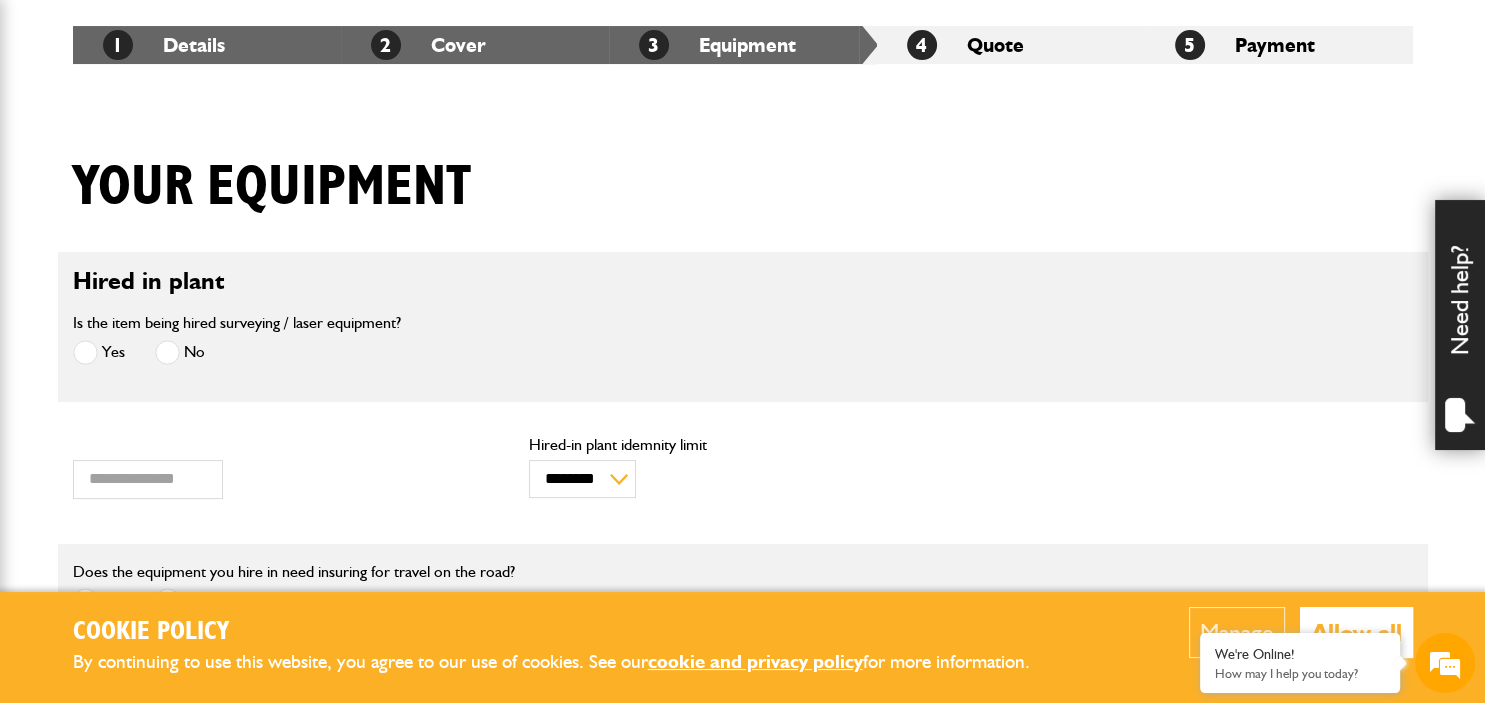 scroll, scrollTop: 422, scrollLeft: 0, axis: vertical 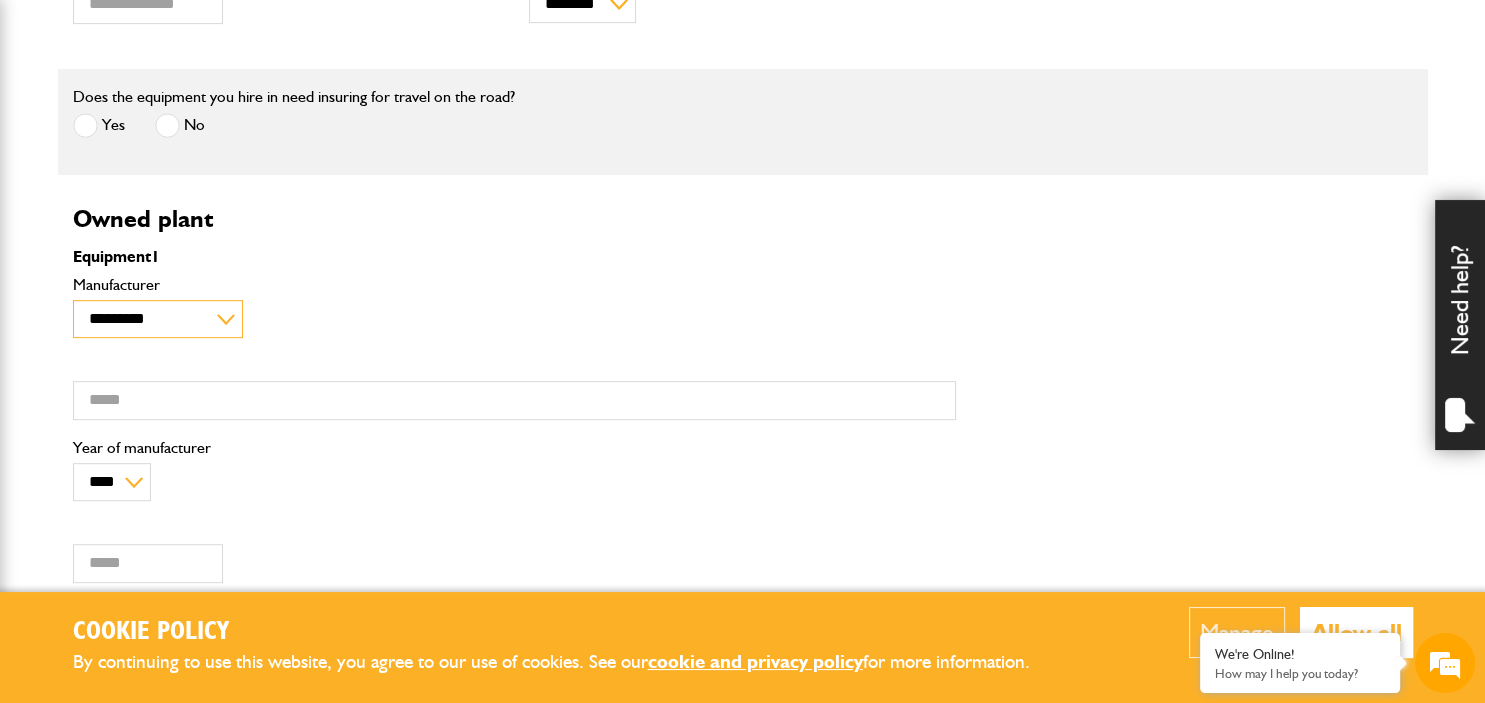 click on "**********" at bounding box center (158, 319) 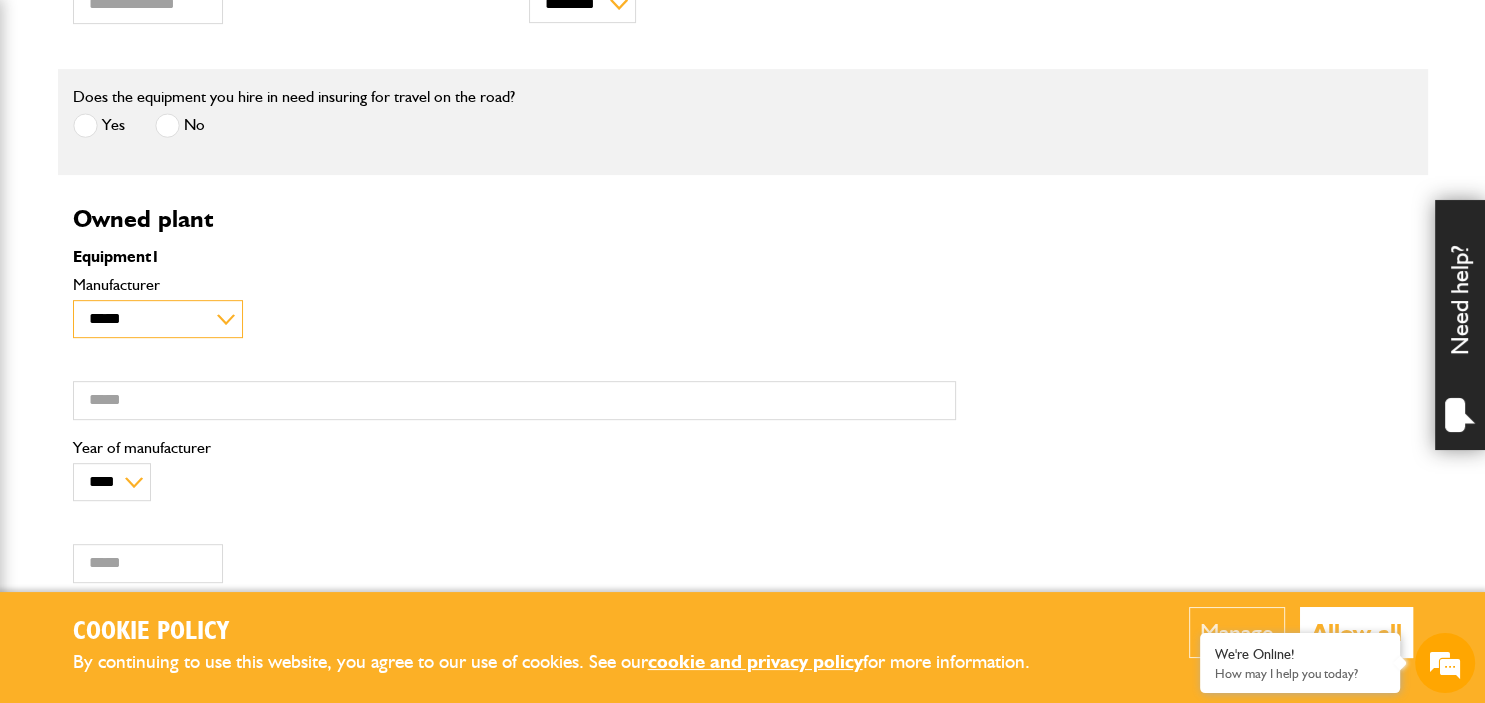 click on "***" at bounding box center (0, 0) 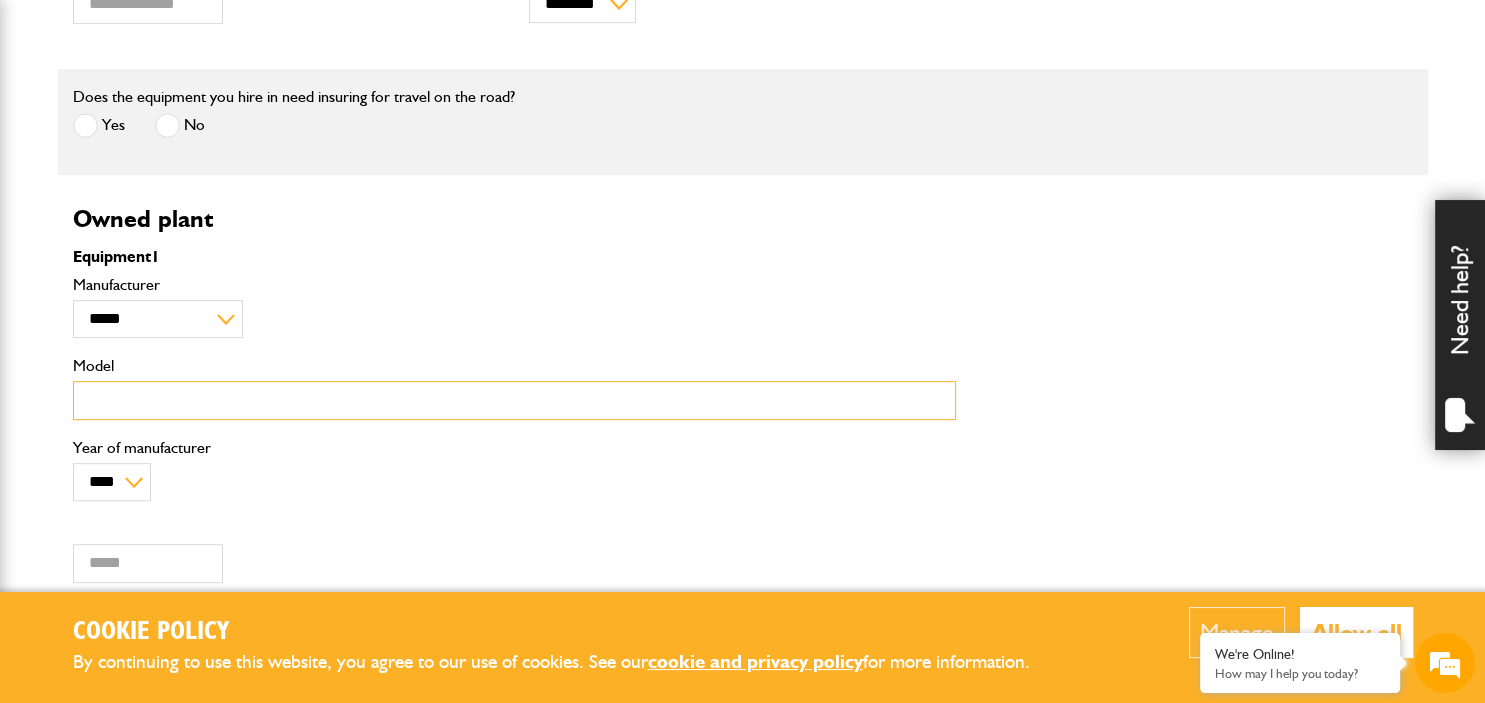 click on "Model" at bounding box center [514, 400] 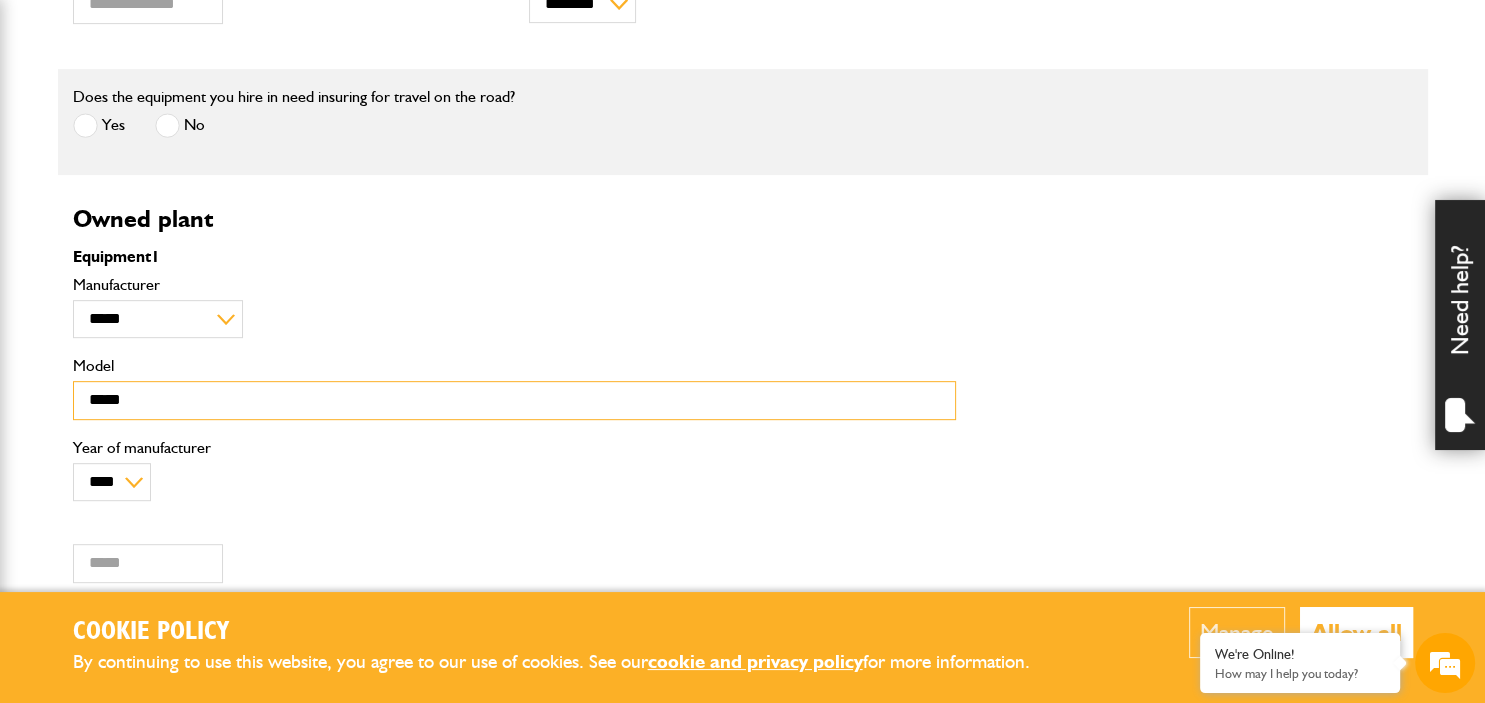 type on "*****" 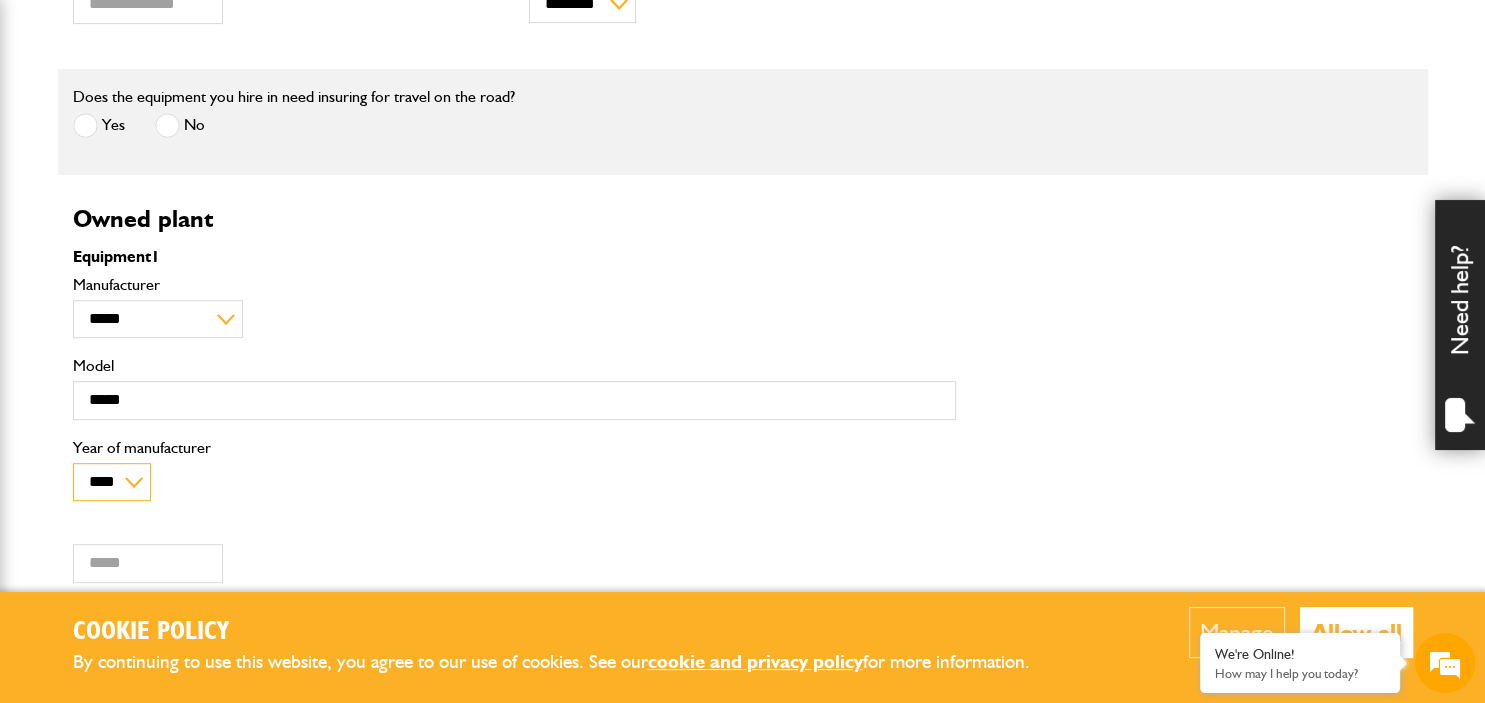 click on "****
****
****
****
****
****
****
****
****
****
****
****
****
****
****
****
****
****
****
****
****
****
****
****
****
****
****
****
****
****
****
****
****
****
****
****
****
****
****
****
****
****
****
****
****
****
****
****
****
****
****
****
****
****
****
****
****
****
****
****
****
****
****
****
****
****
****
****
****
****
****
****
****
****
****
****
****
****
****
****
****
****
****
****
****
****
****
****
****
****
****
****
****
****
****
****
****
****
****
****" at bounding box center [112, 482] 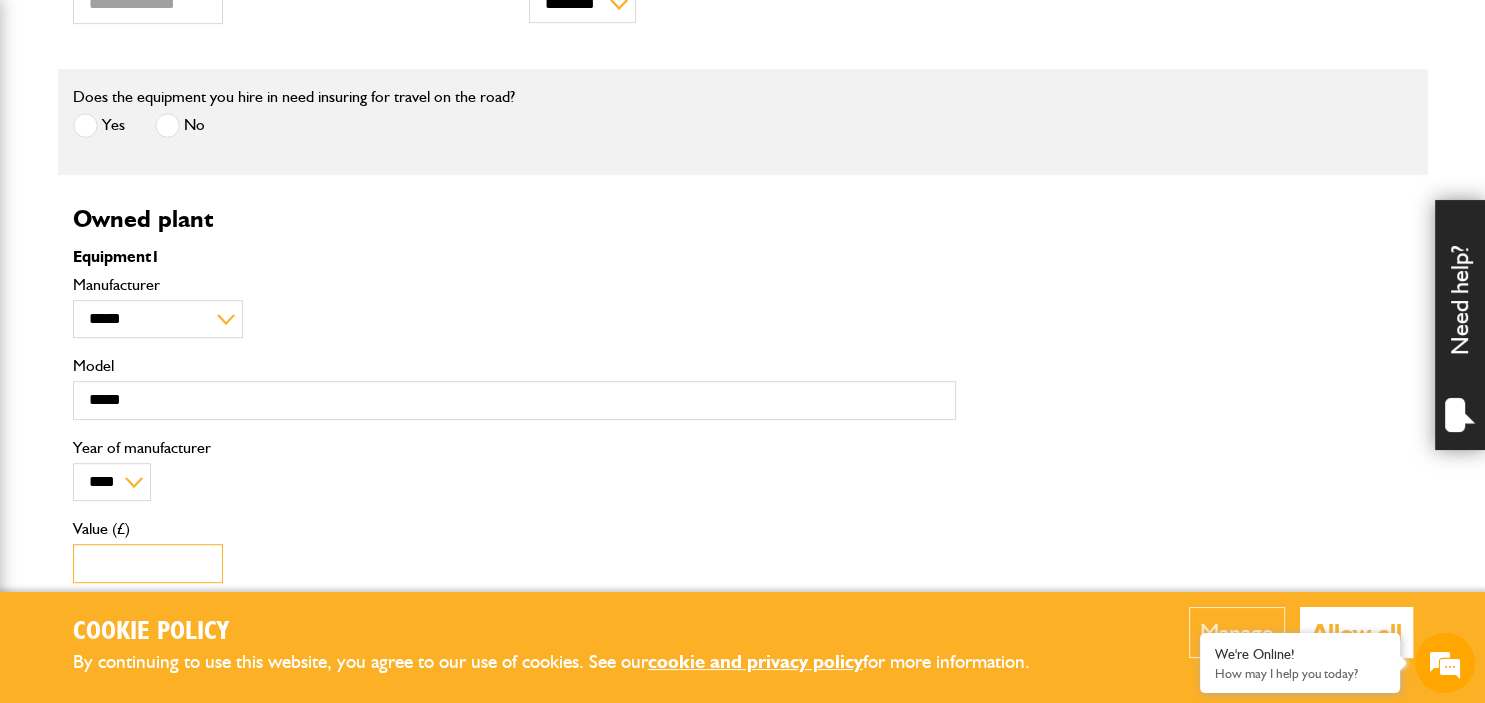 click on "Value (£)" at bounding box center (148, 563) 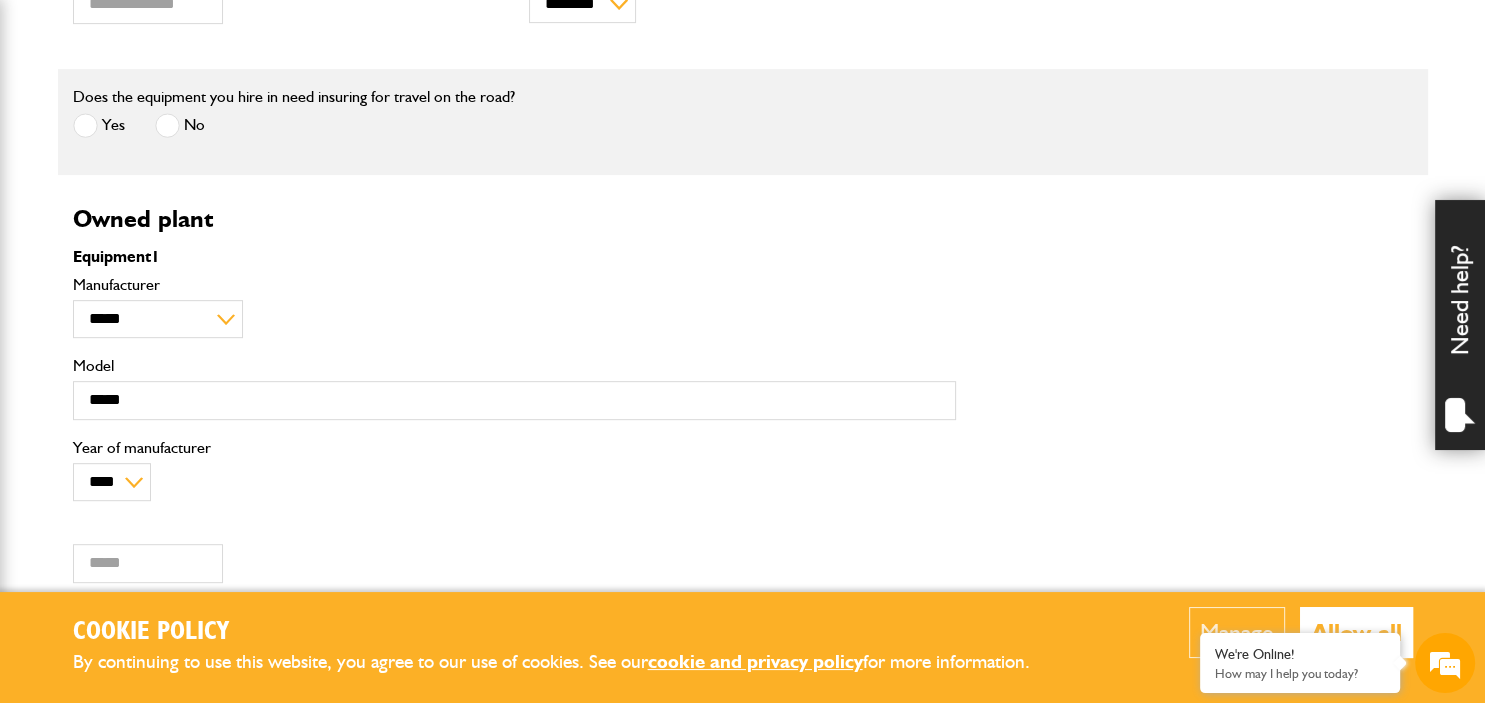 click on "*****
Value (£)" at bounding box center (514, 552) 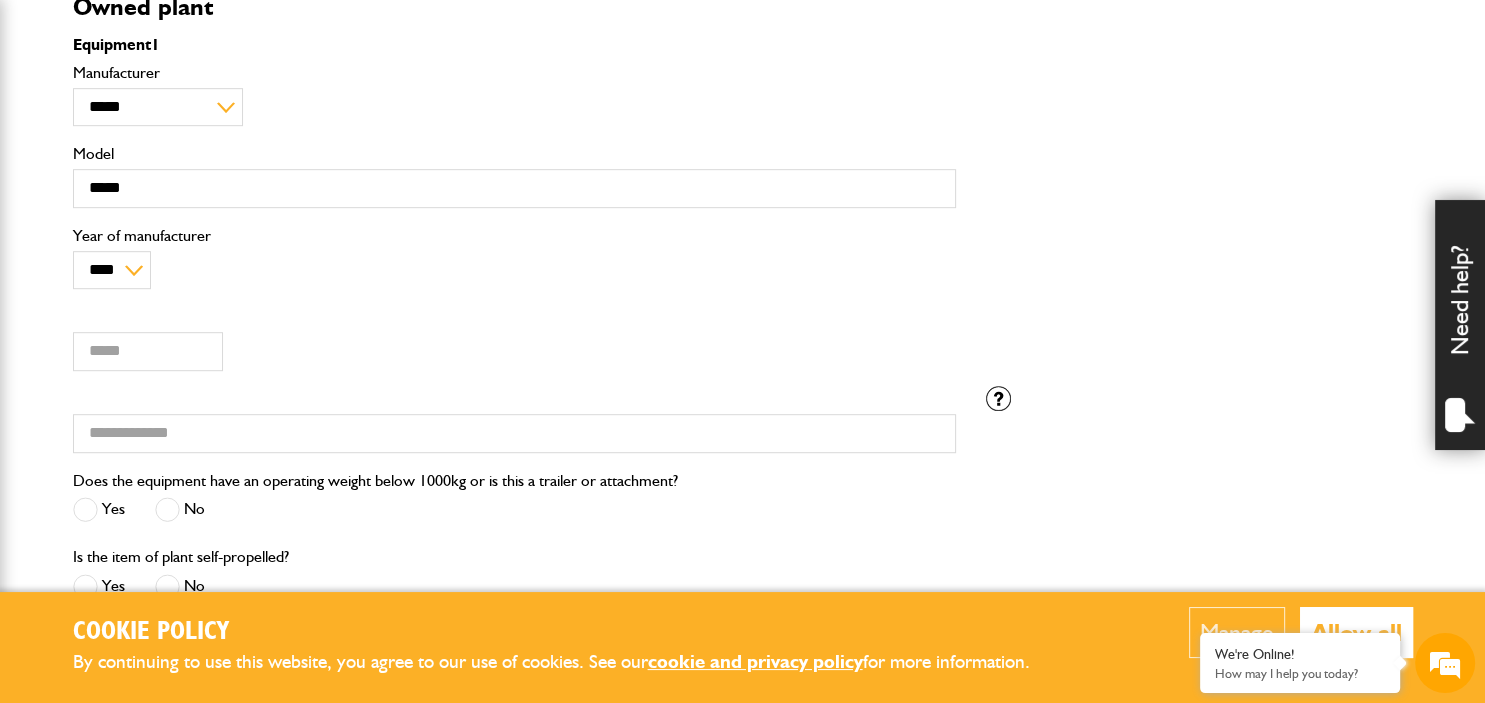 scroll, scrollTop: 1108, scrollLeft: 0, axis: vertical 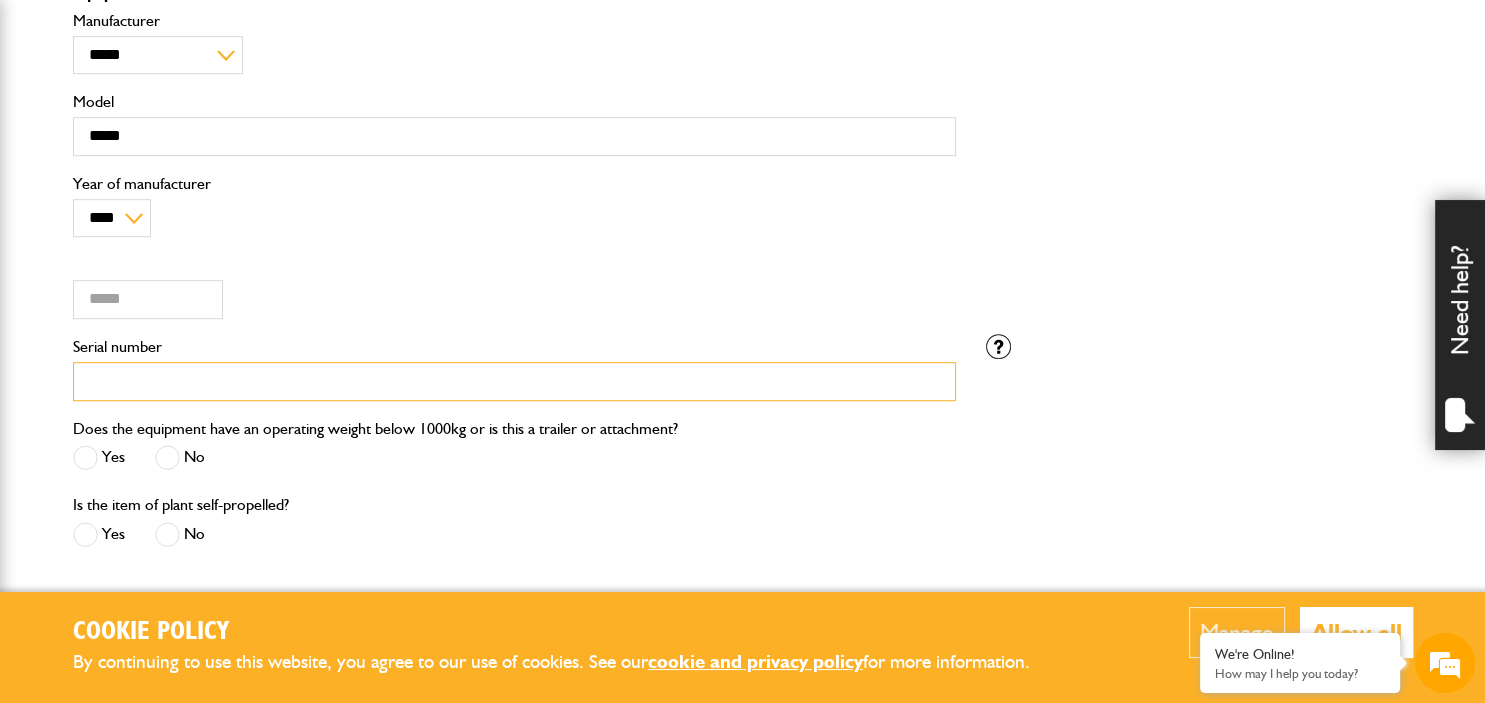click on "Serial number" at bounding box center (514, 381) 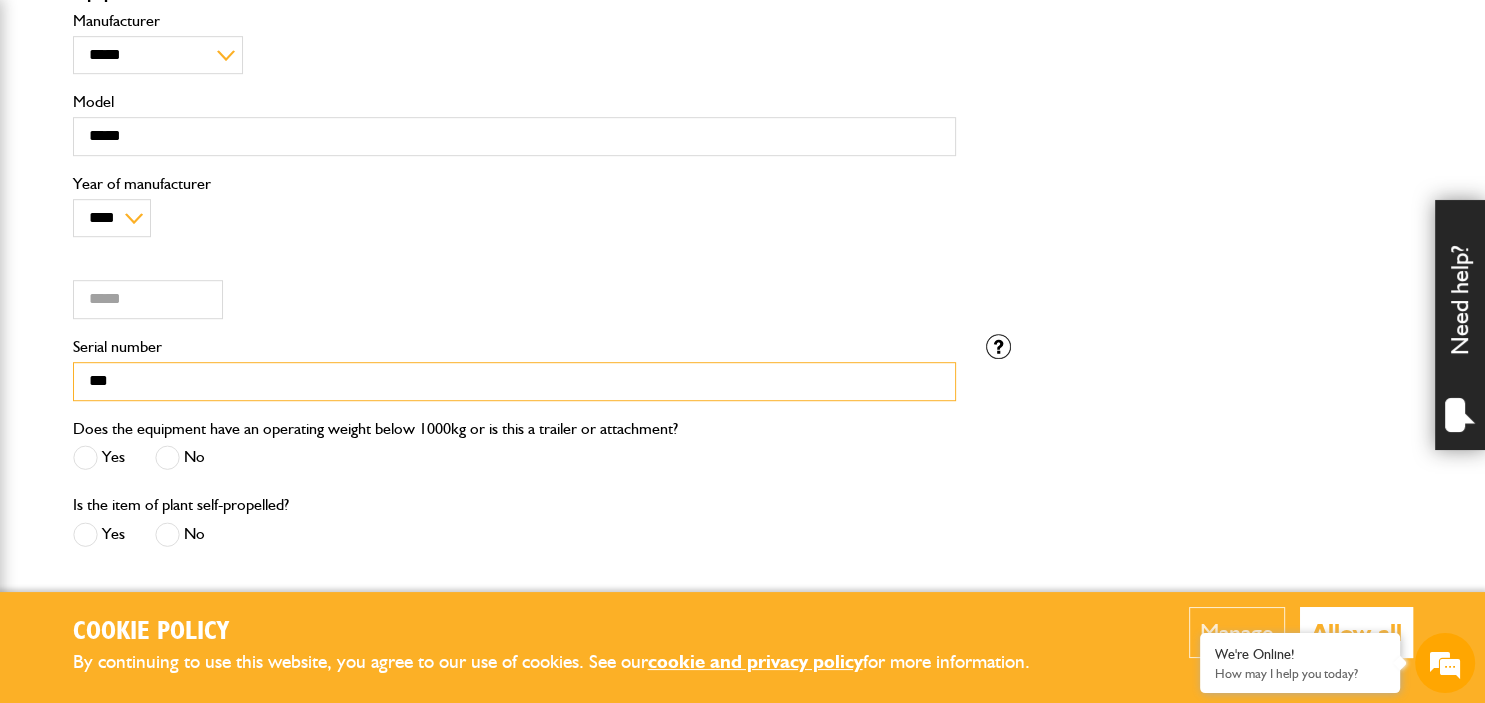 type on "***" 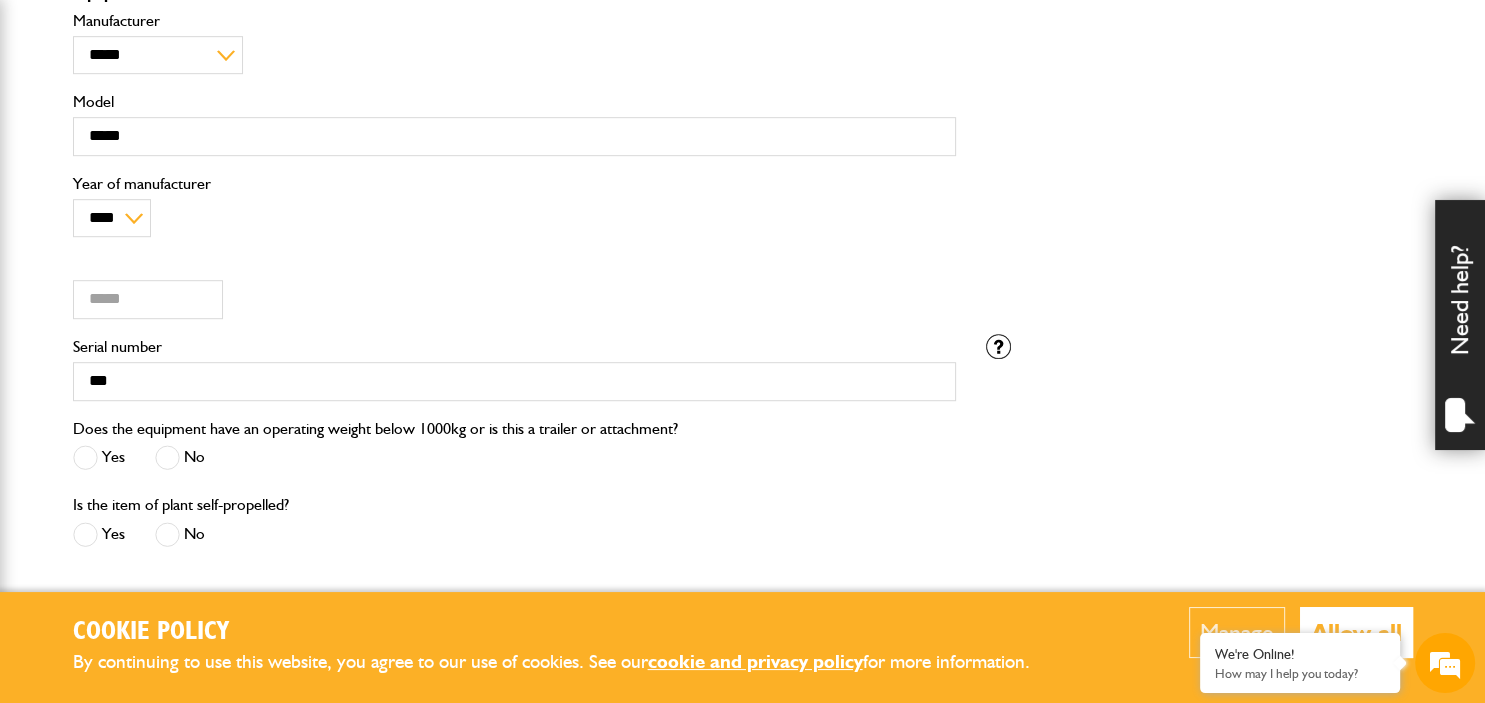 click on "No" at bounding box center (180, 457) 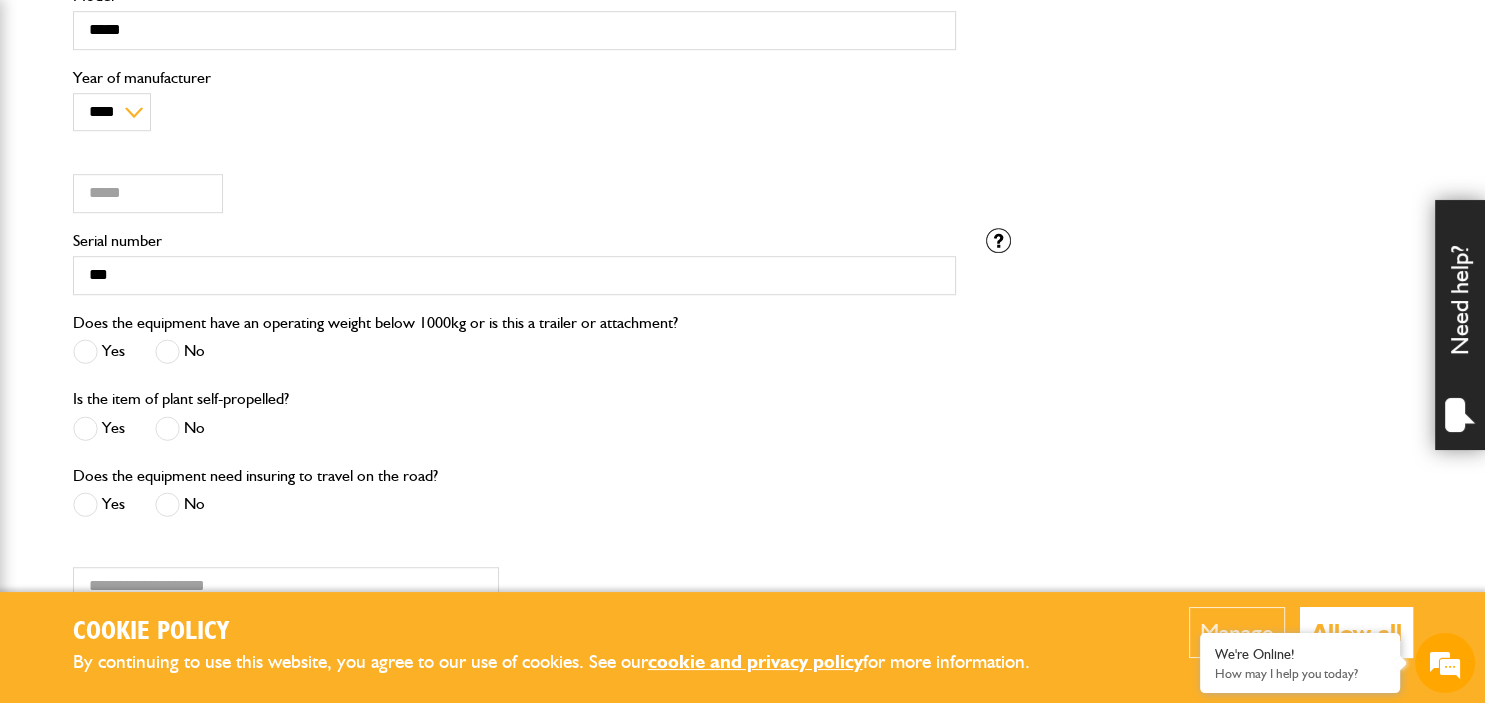 scroll, scrollTop: 1267, scrollLeft: 0, axis: vertical 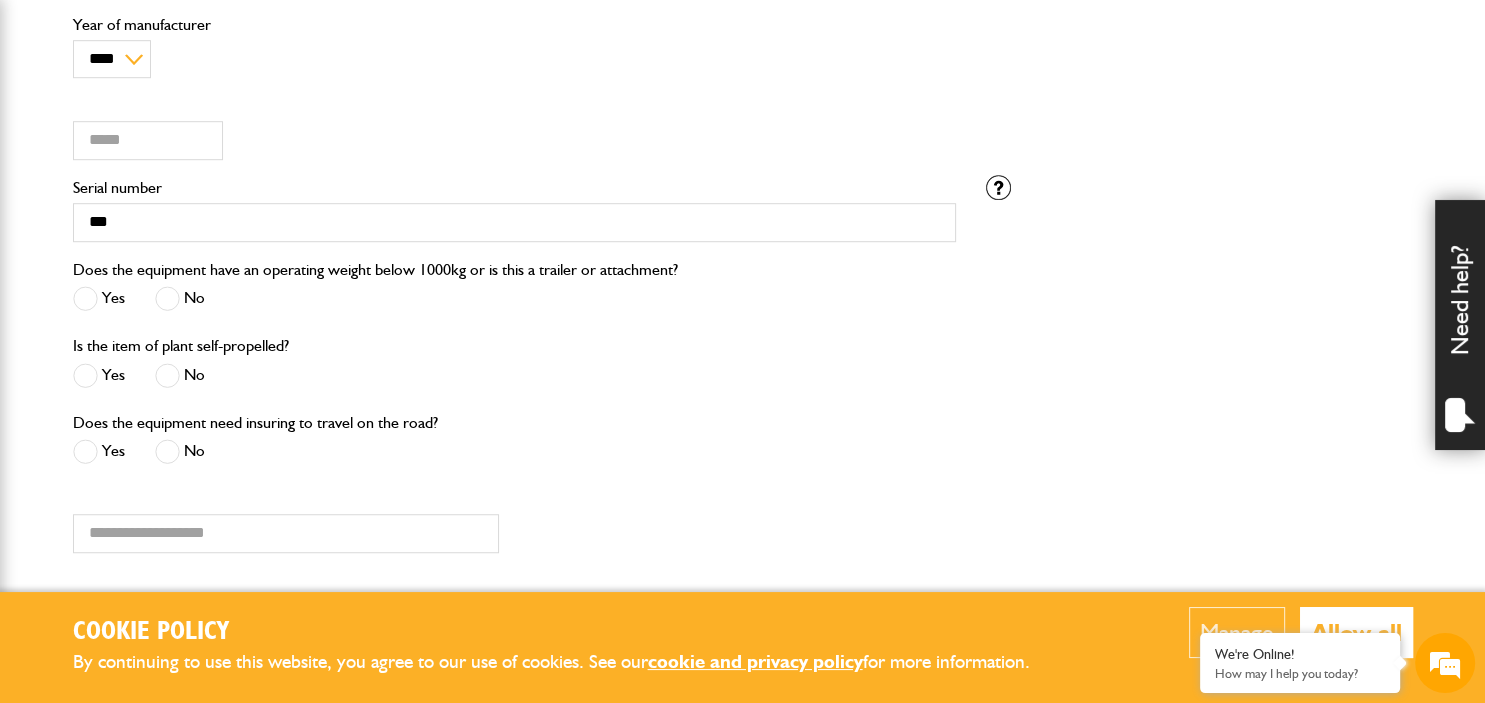 click at bounding box center [167, 451] 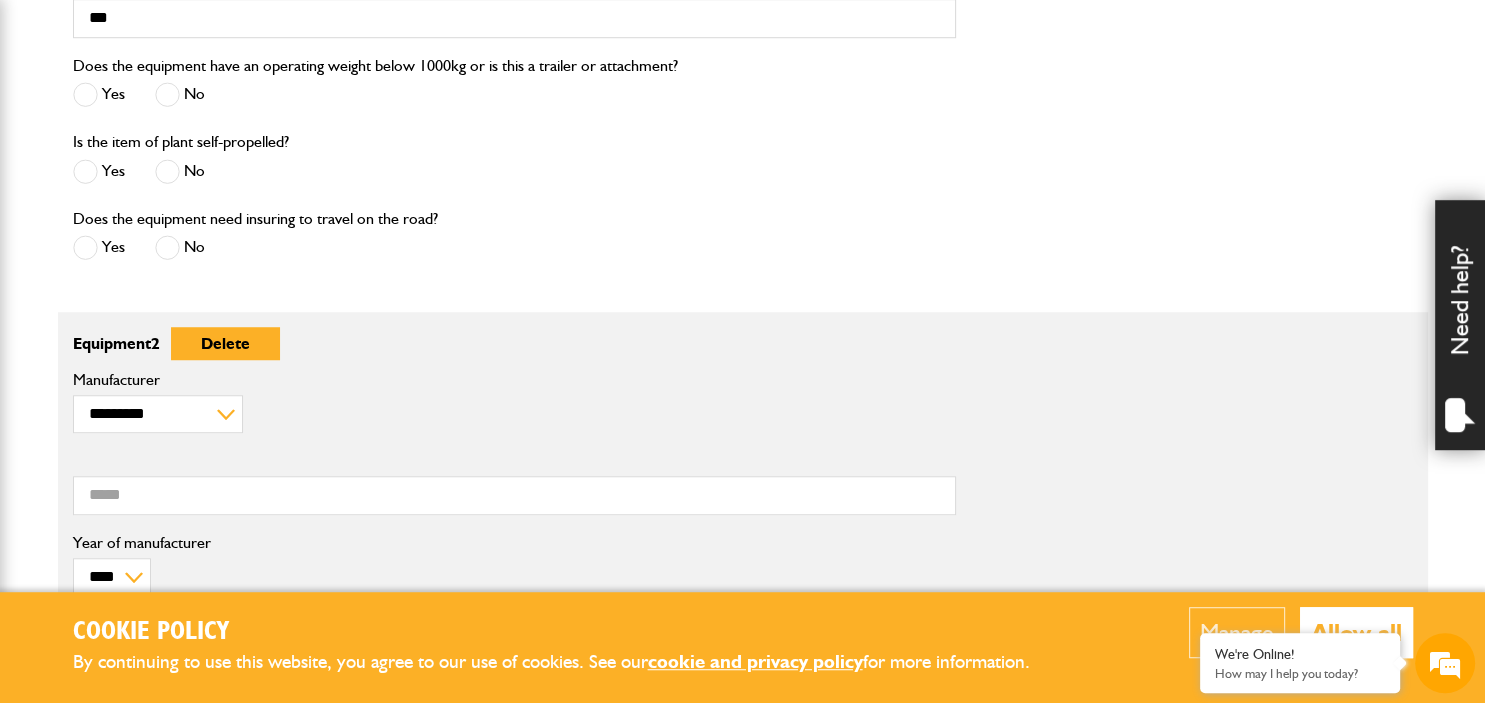 scroll, scrollTop: 1478, scrollLeft: 0, axis: vertical 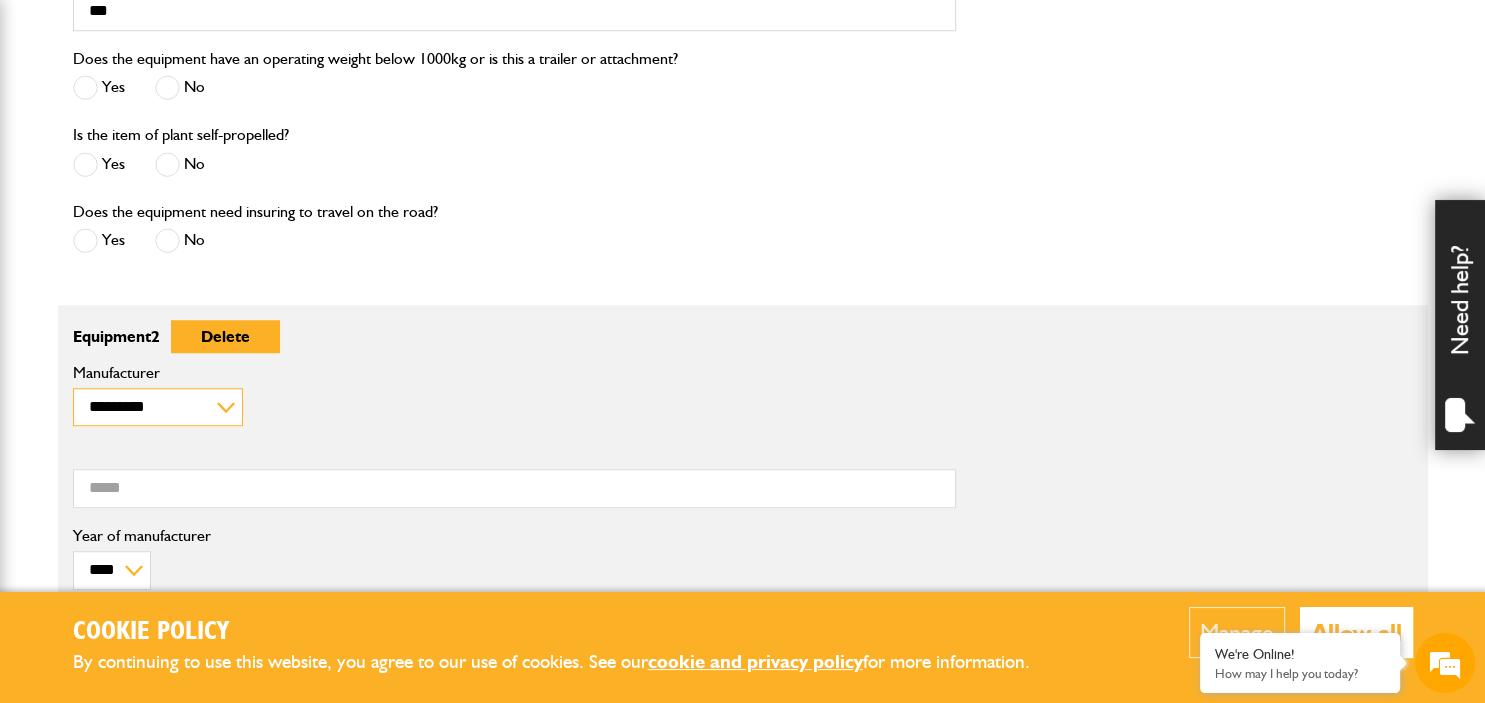 click on "**********" at bounding box center (158, 407) 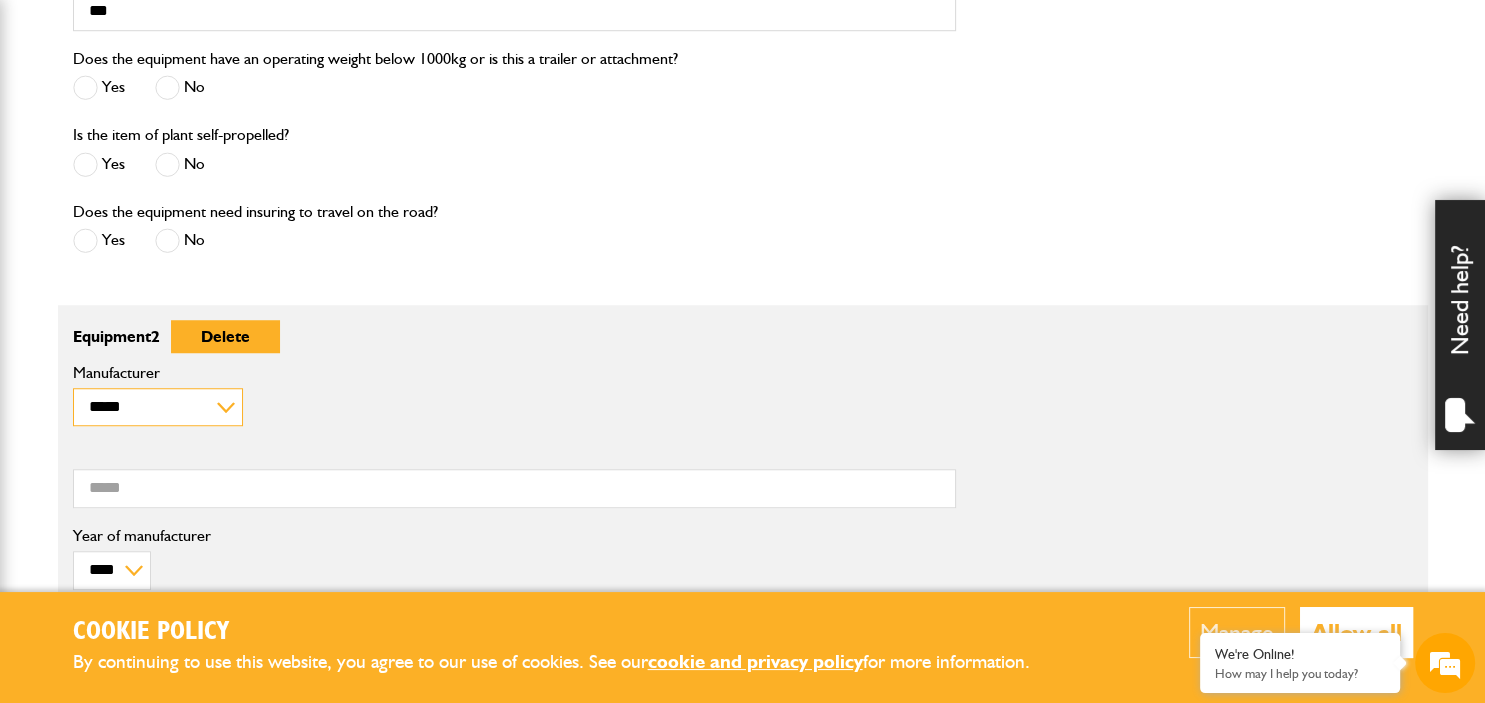 click on "****" at bounding box center (0, 0) 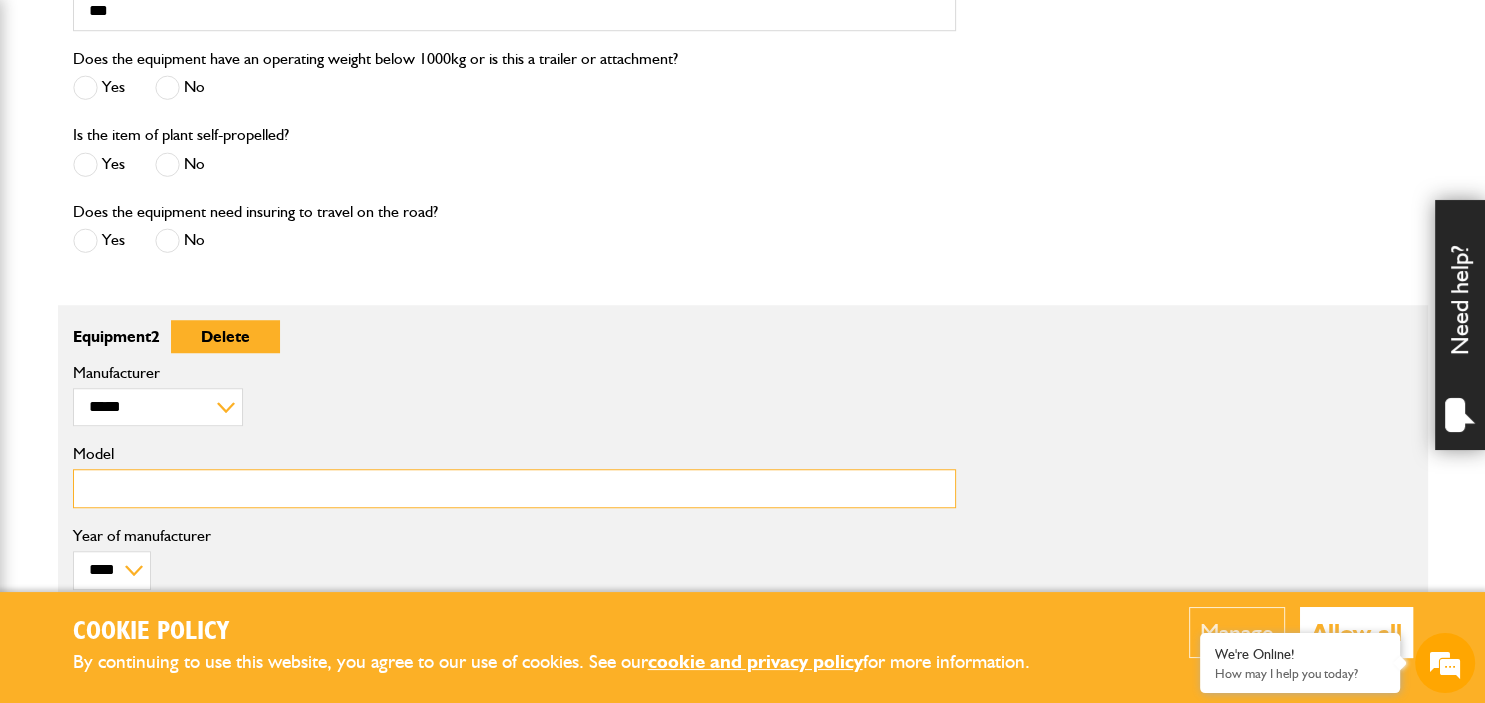 click on "Model" at bounding box center [514, 488] 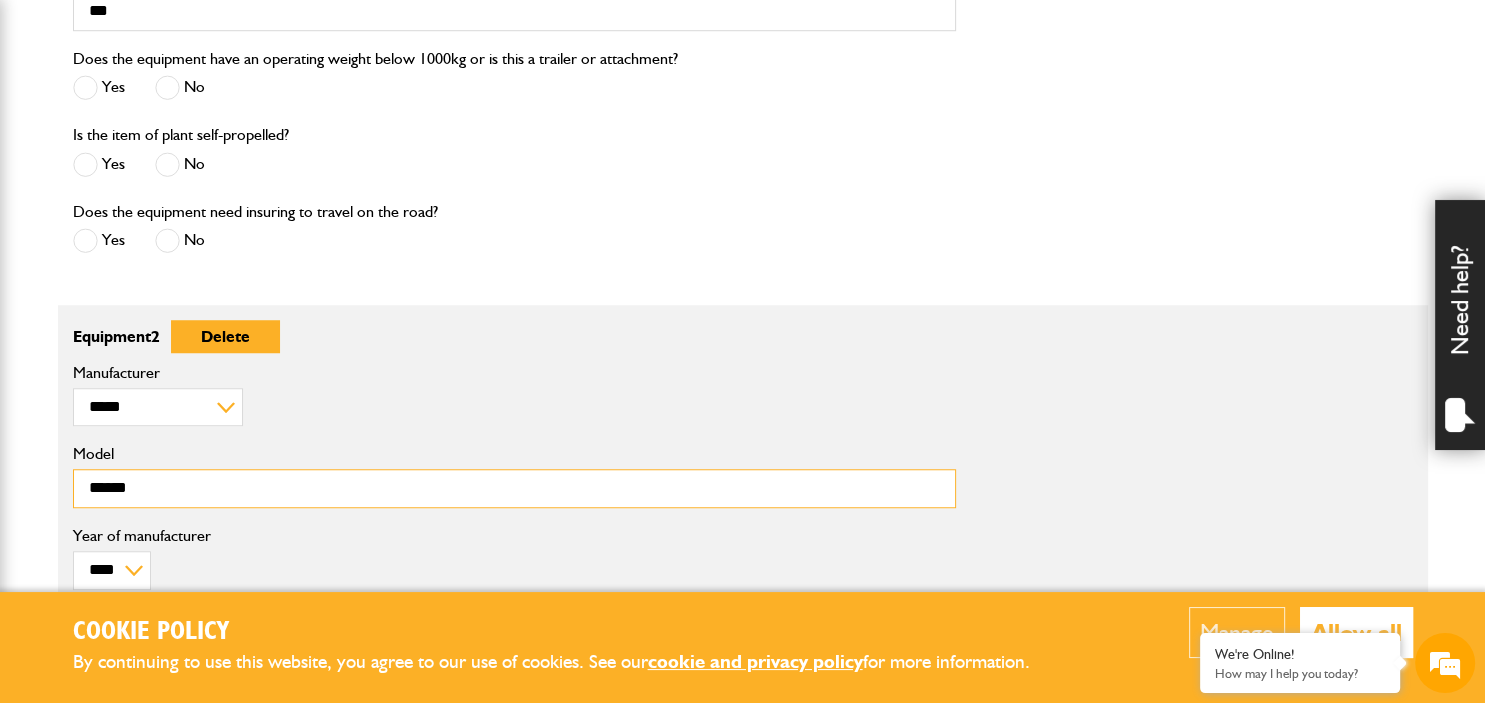 type on "******" 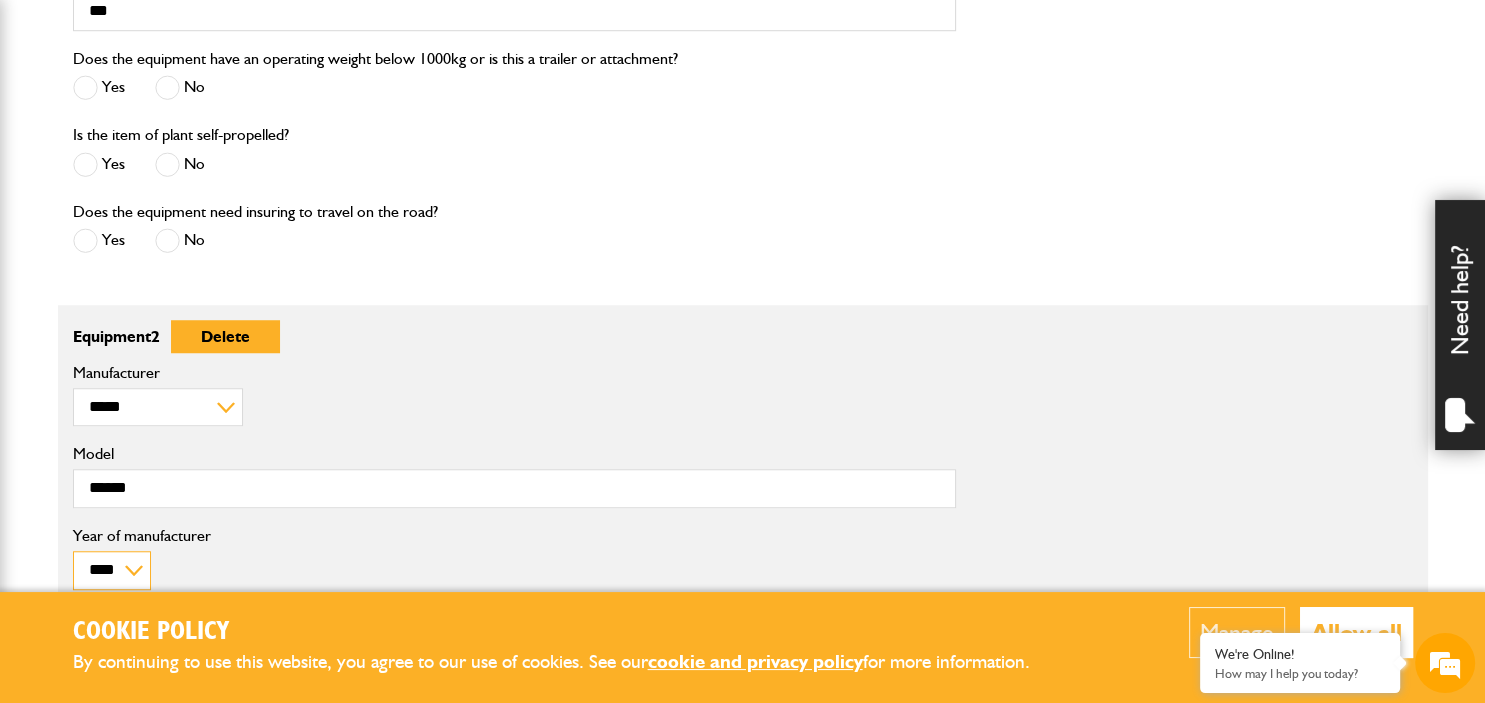 click on "****
****
****
****
****
****
****
****
****
****
****
****
****
****
****
****
****
****
****
****
****
****
****
****
****
****
****
****
****
****
****
****
****
****
****
****
****
****
****
****
****
****
****
****
****
****
****
****
****
****
****
****
****
****
****
****
****
****
****
****
****
****
****
****
****
****
****
****
****
****
****
****
****
****
****
****
****
****
****
****
****
****
****
****
****
****
****
****
****
****
****
****
****
****
****
****
****
****
****
****" at bounding box center [112, 570] 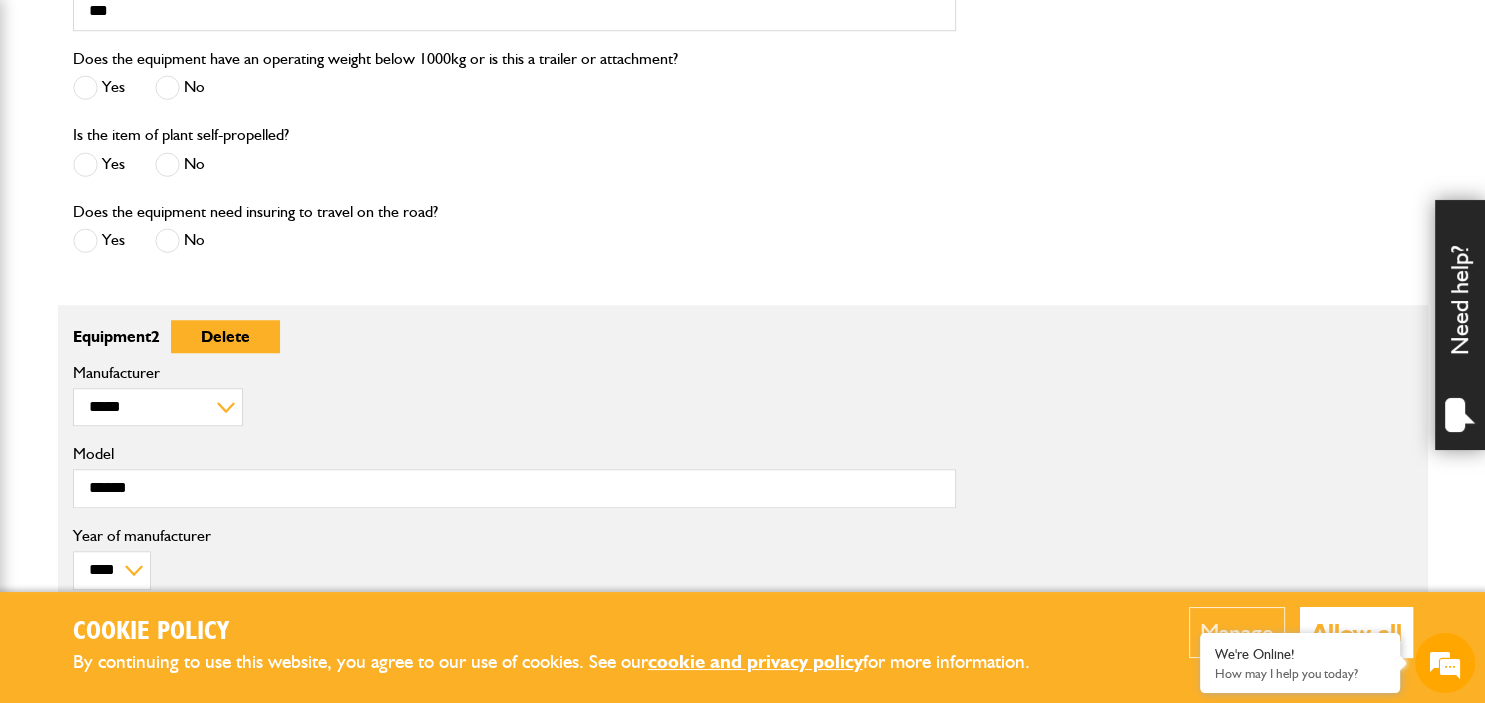 click on "Year of manufacturer" at bounding box center (514, 536) 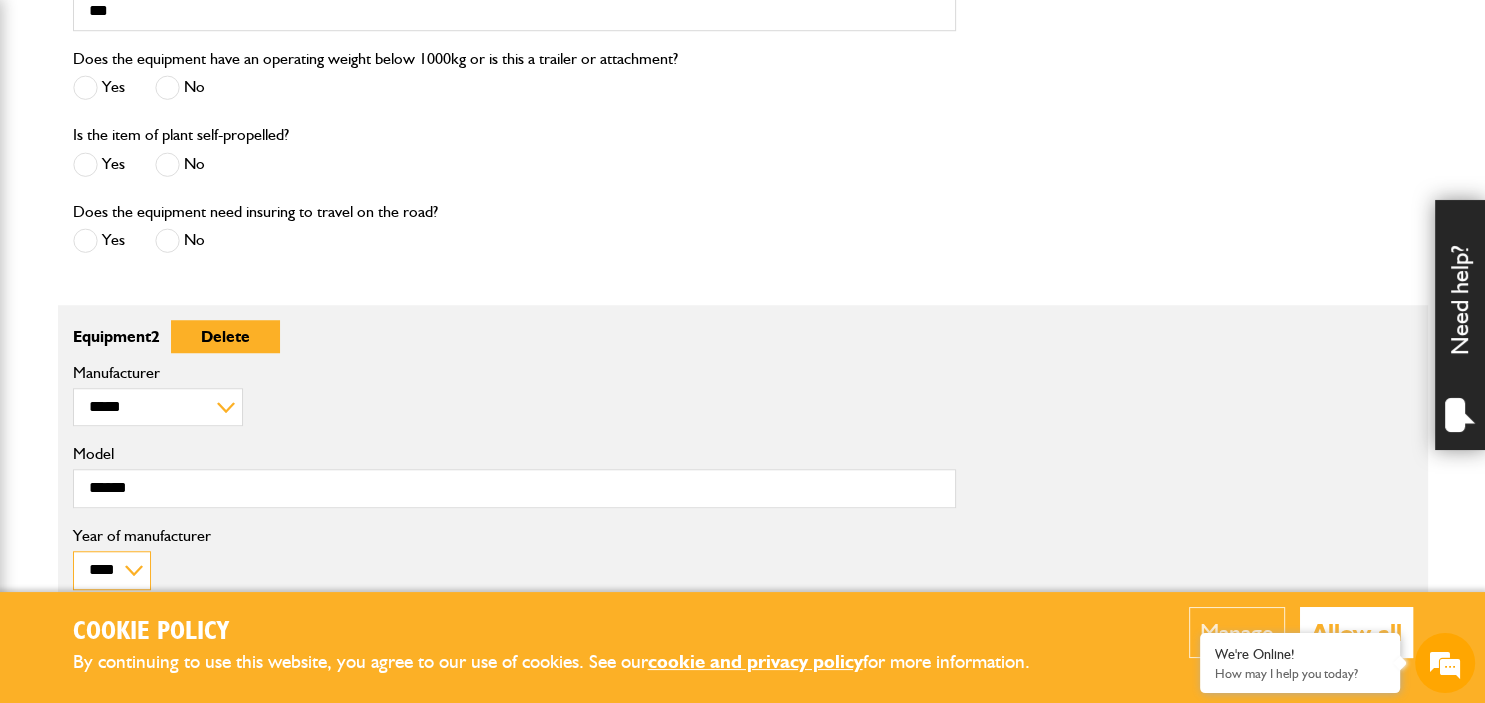 click on "****
****
****
****
****
****
****
****
****
****
****
****
****
****
****
****
****
****
****
****
****
****
****
****
****
****
****
****
****
****
****
****
****
****
****
****
****
****
****
****
****
****
****
****
****
****
****
****
****
****
****
****
****
****
****
****
****
****
****
****
****
****
****
****
****
****
****
****
****
****
****
****
****
****
****
****
****
****
****
****
****
****
****
****
****
****
****
****
****
****
****
****
****
****
****
****
****
****
****
****" at bounding box center (112, 570) 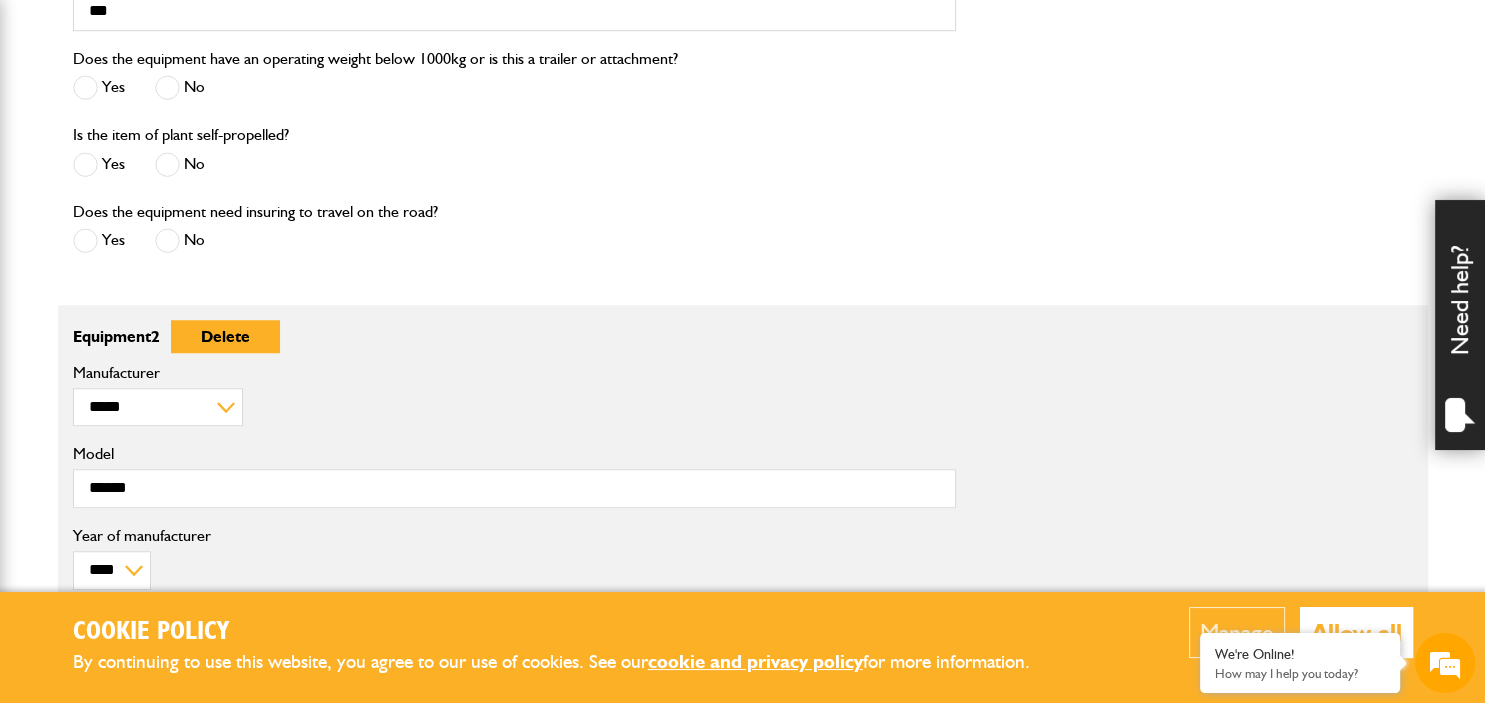 click on "Manage Allow all" at bounding box center [1253, 647] 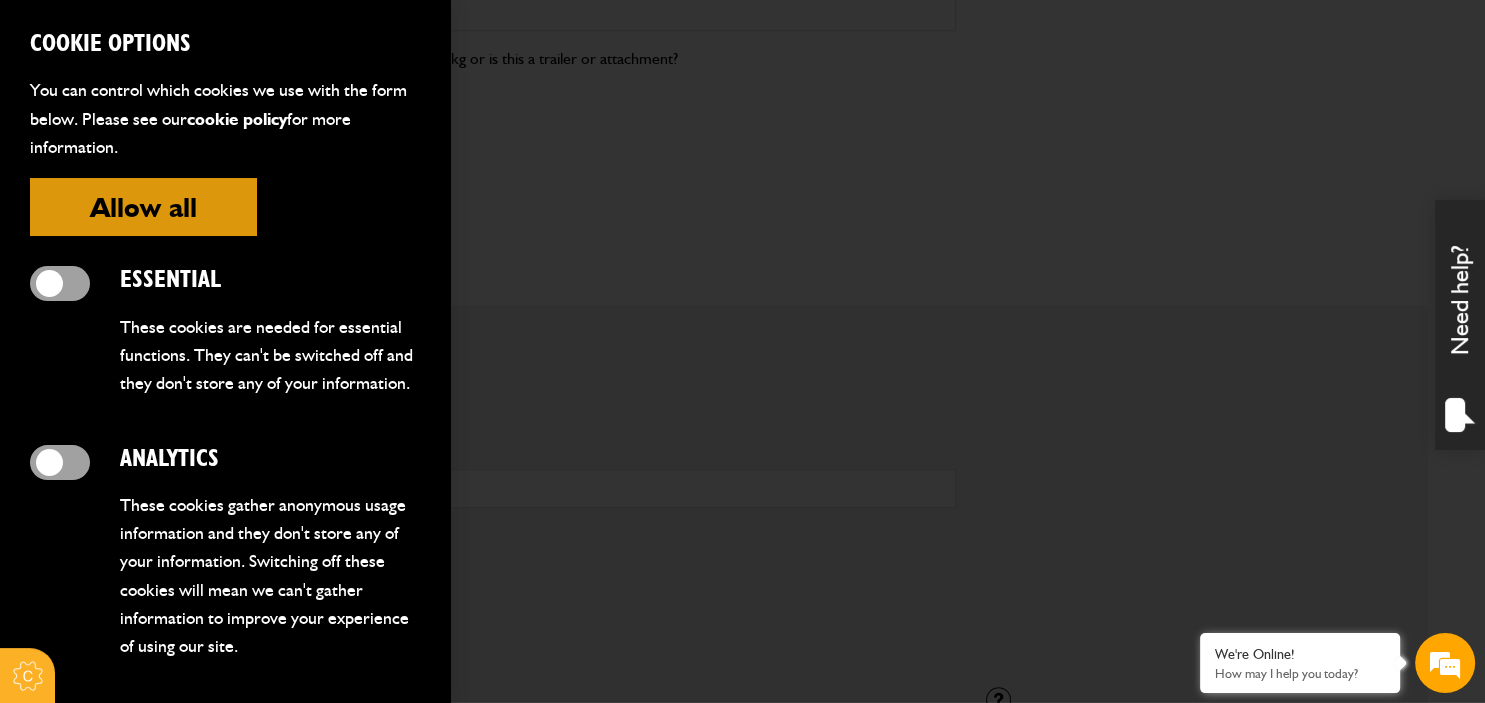 click on "Allow all" at bounding box center (143, 207) 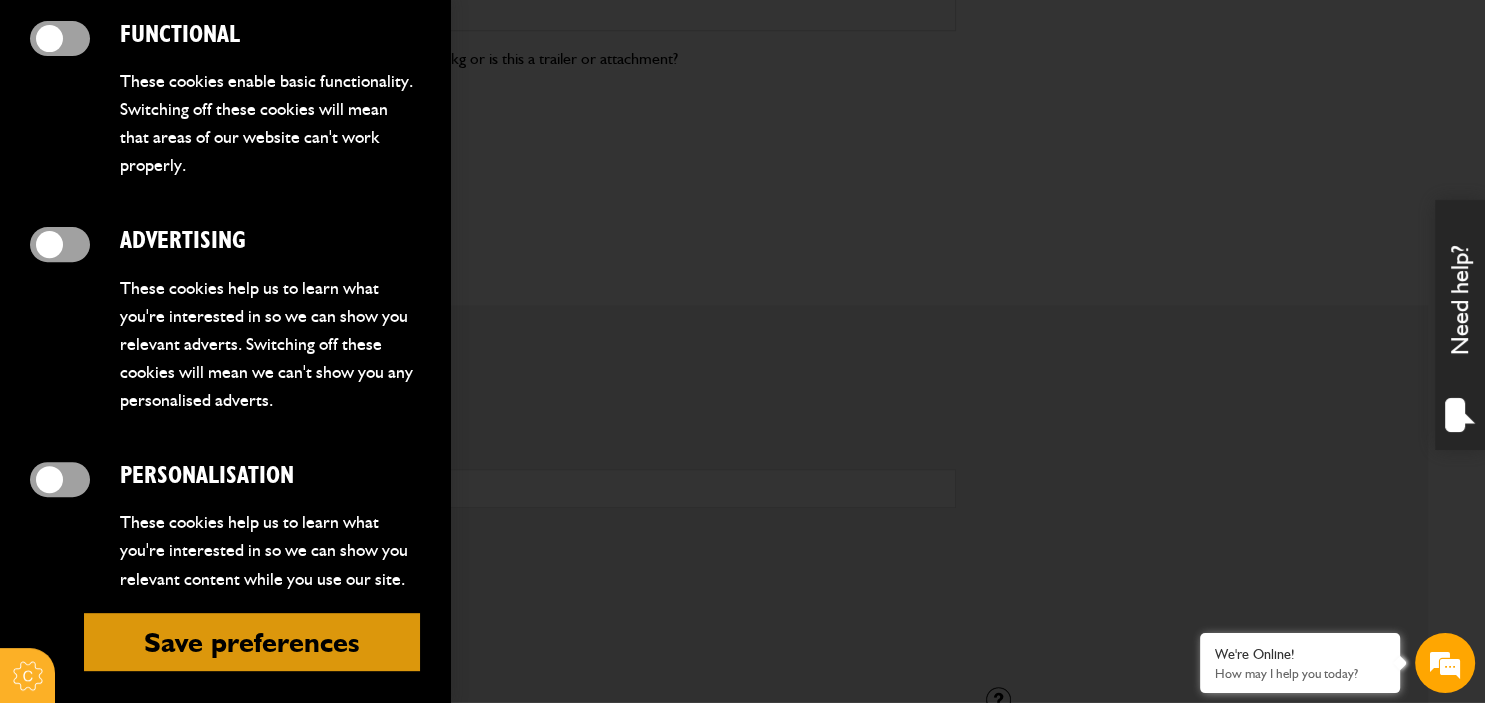 scroll, scrollTop: 688, scrollLeft: 0, axis: vertical 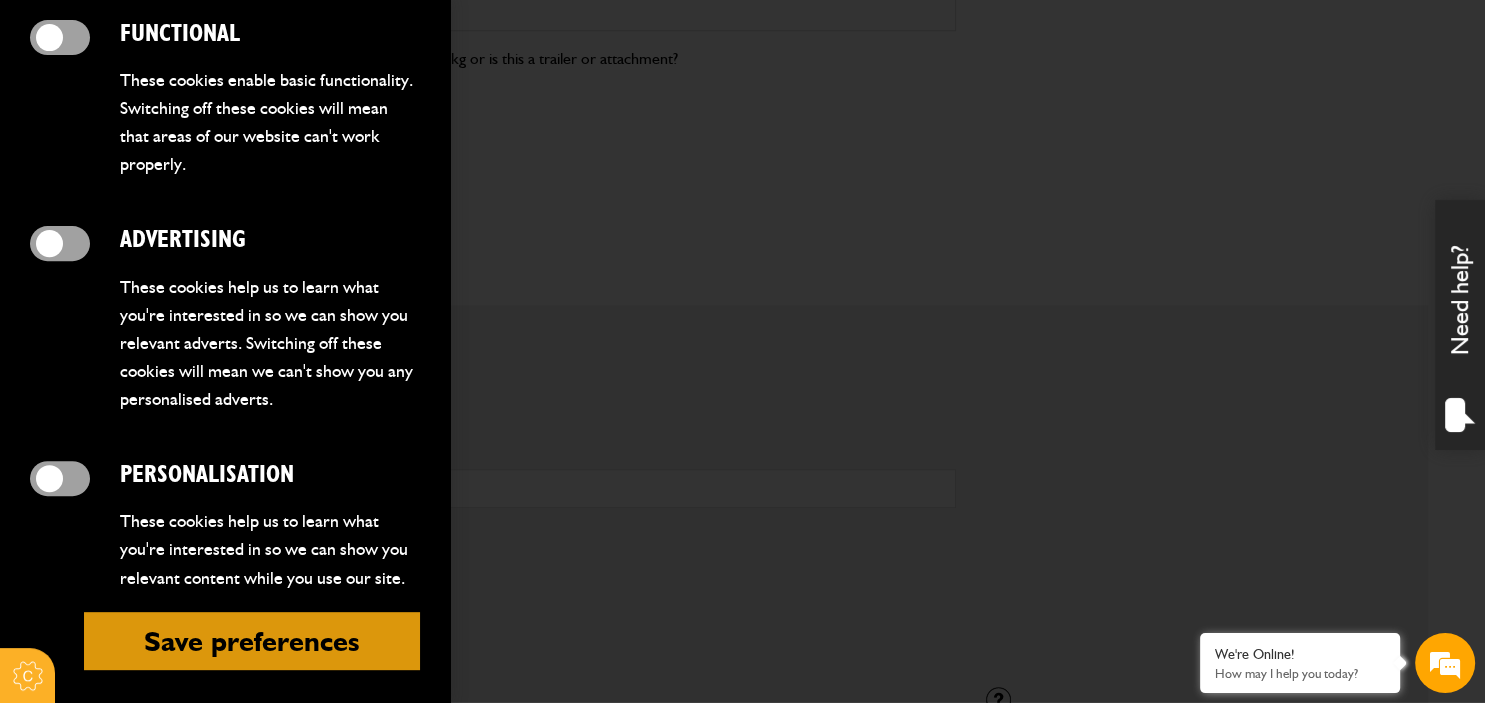 click on "Save preferences" at bounding box center [252, 641] 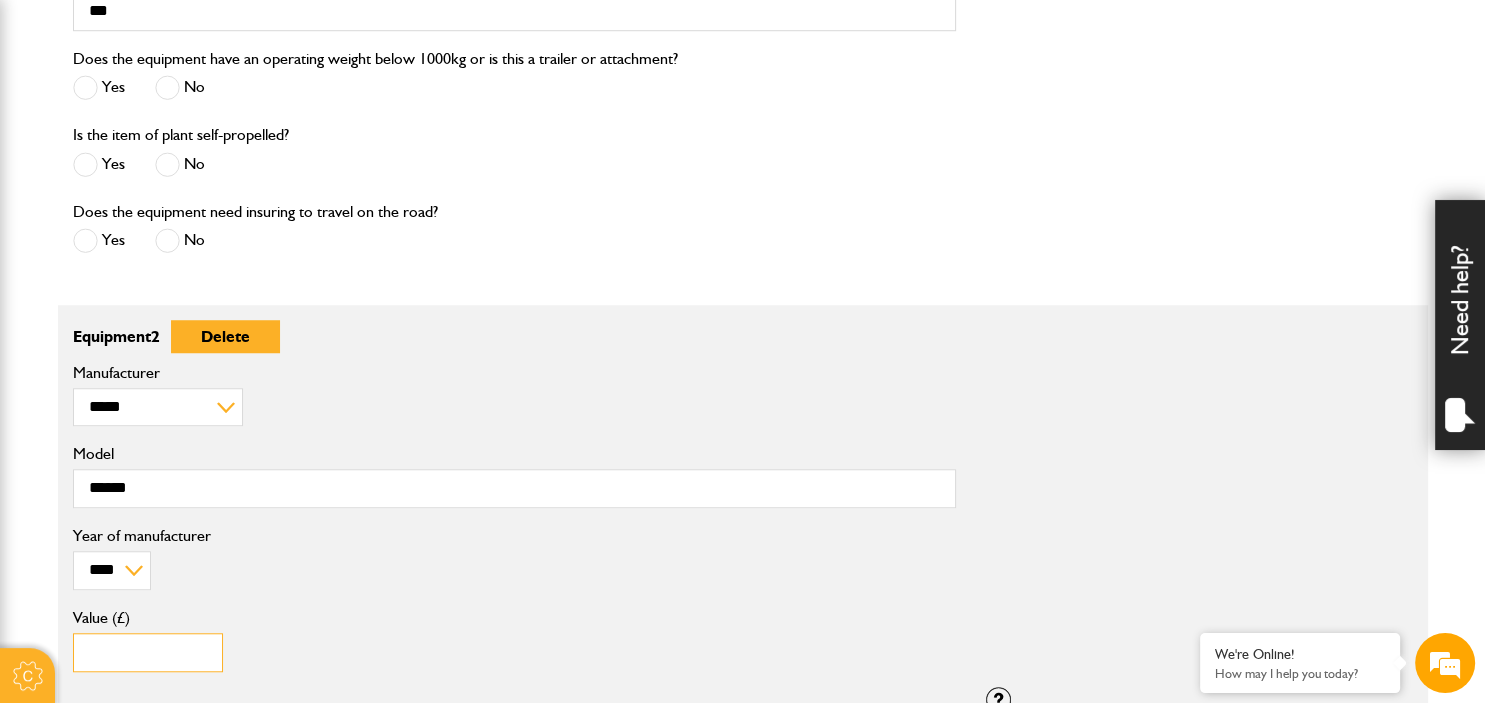 click on "Value (£)" at bounding box center (148, 652) 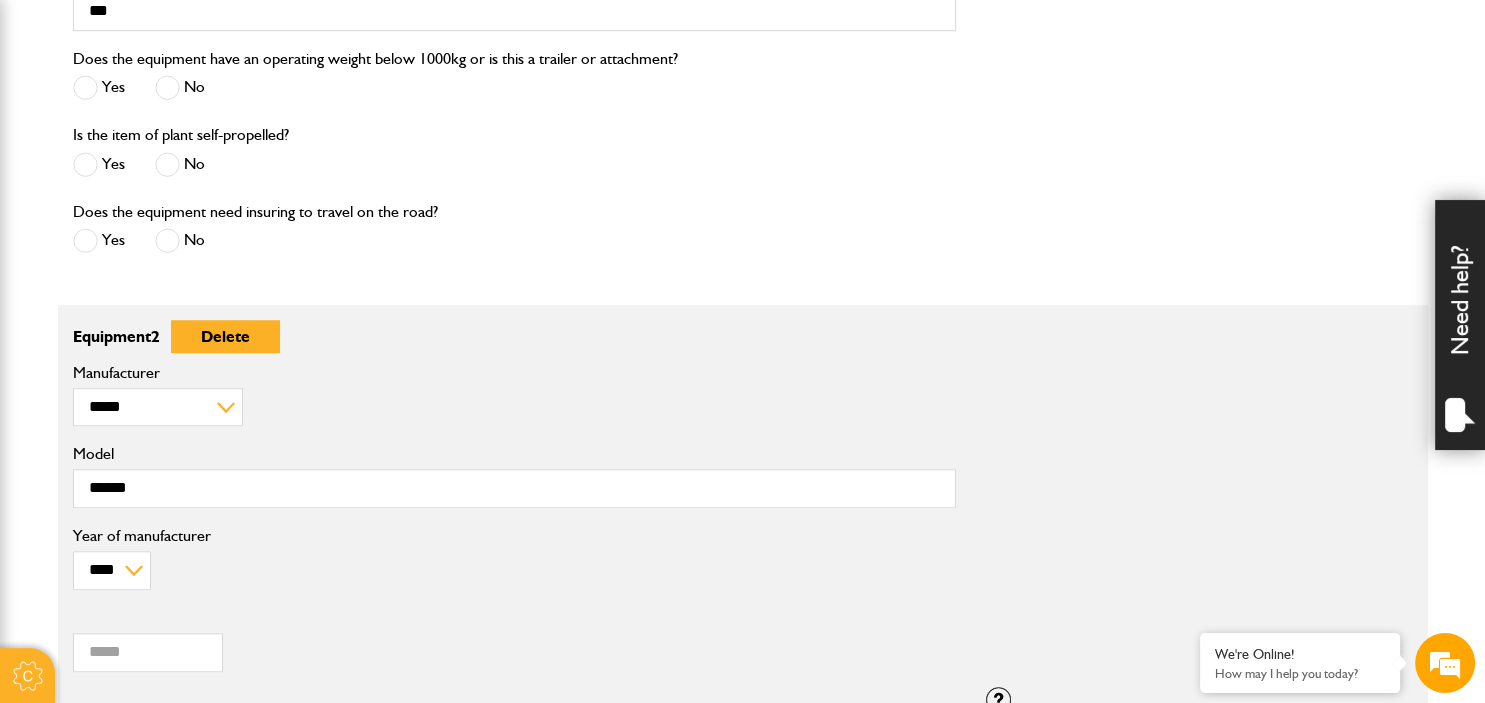 click on "*****
Value (£)" at bounding box center (514, 641) 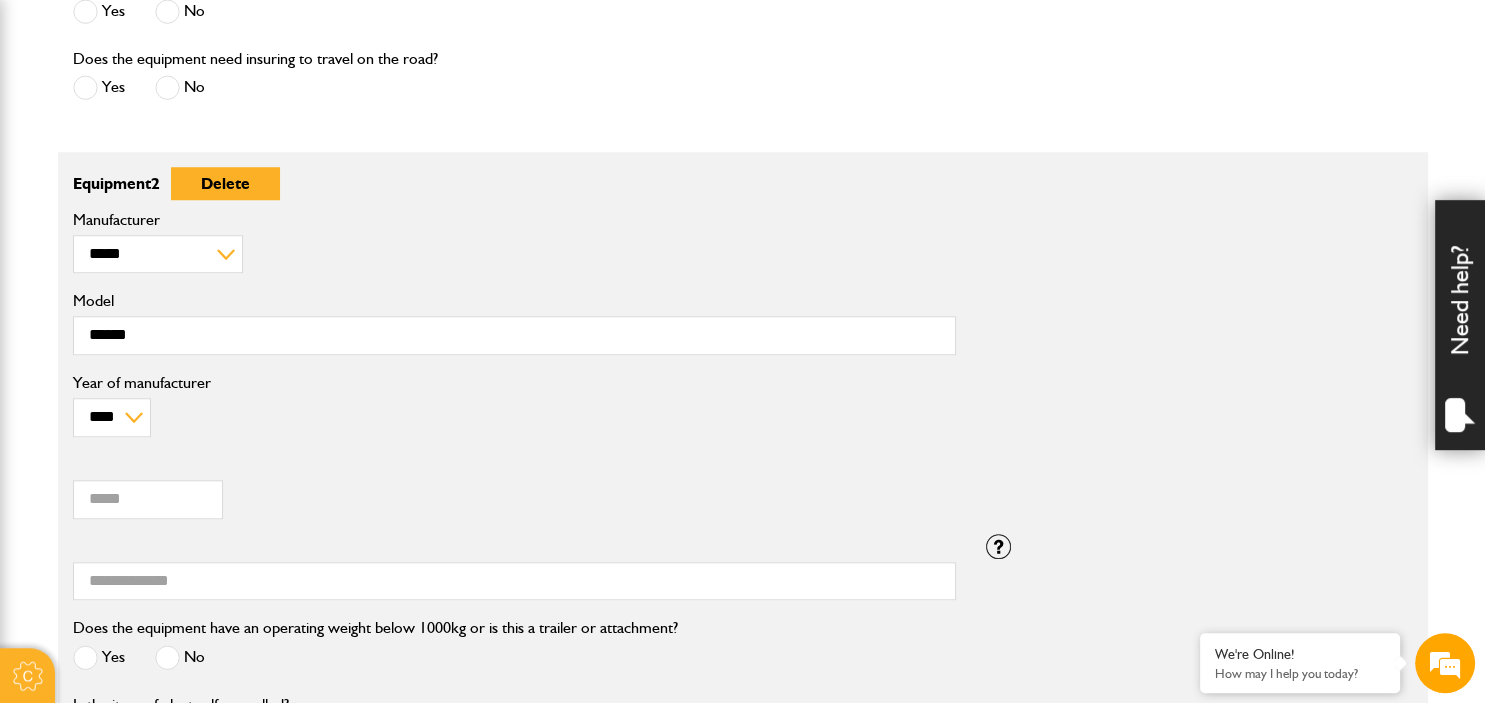 scroll, scrollTop: 1636, scrollLeft: 0, axis: vertical 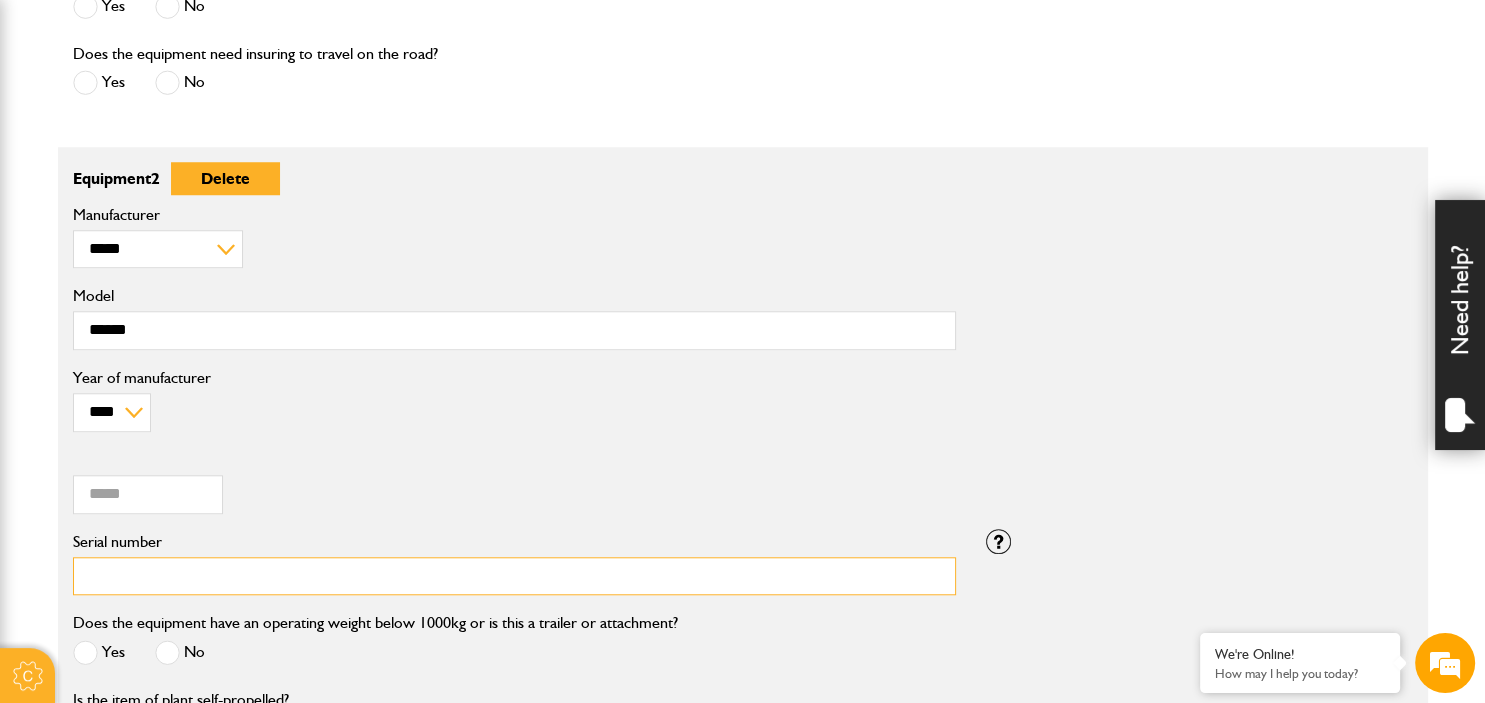 click on "Serial number" at bounding box center [514, 576] 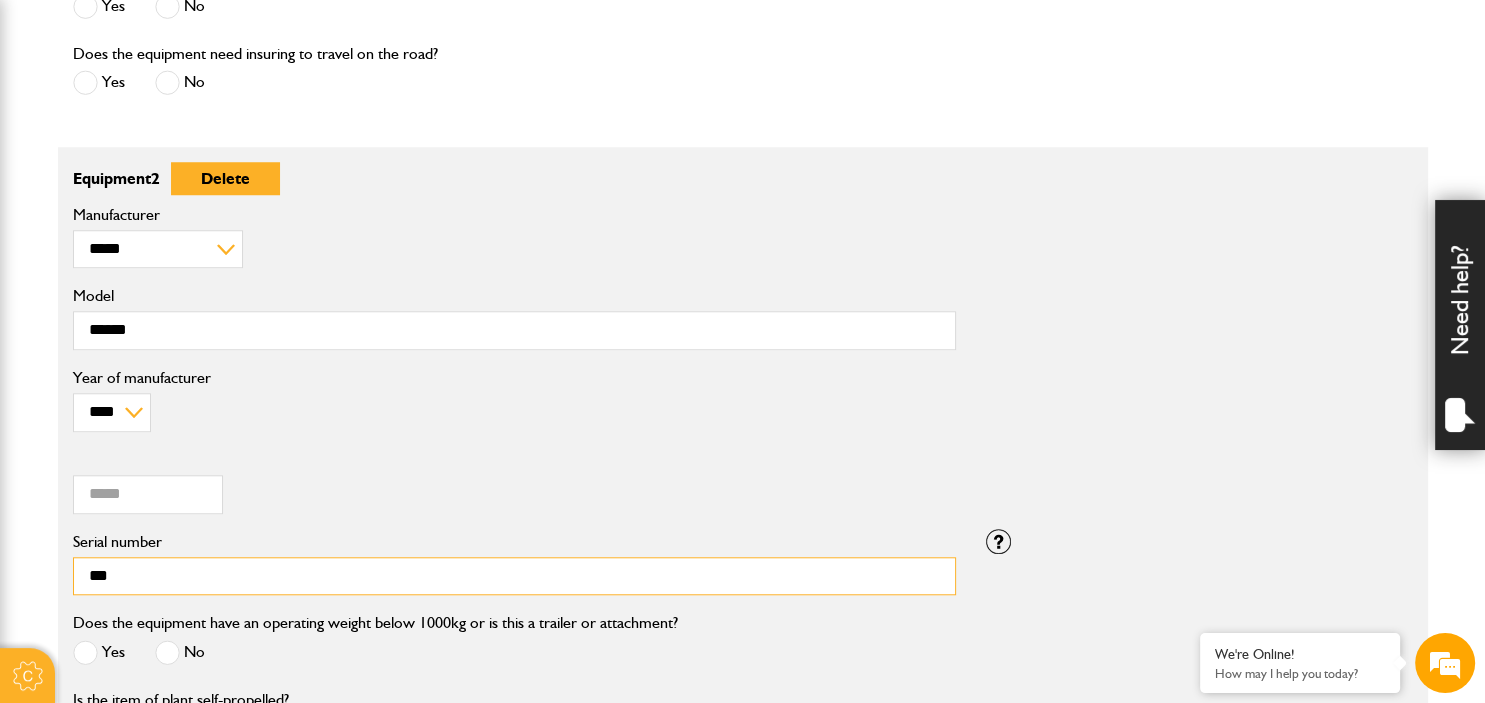 type on "***" 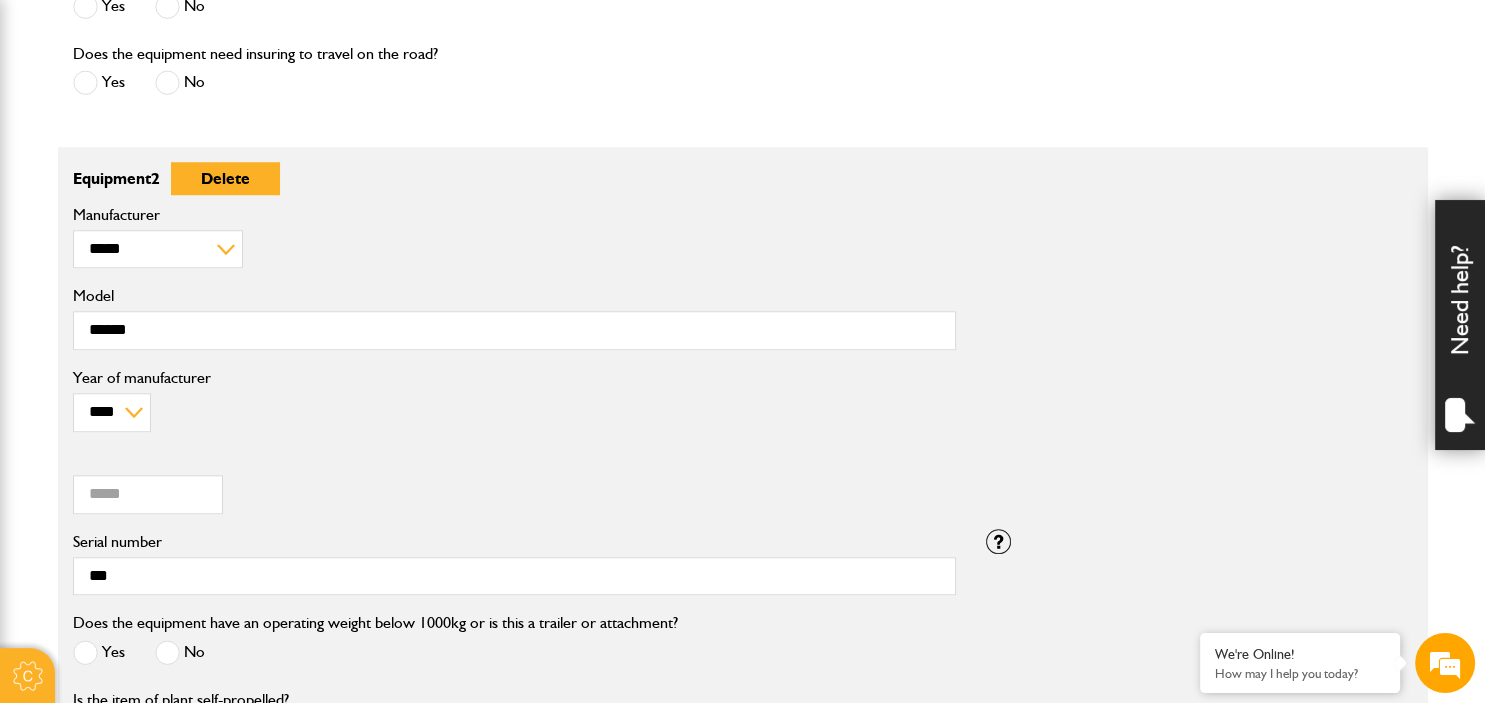 click at bounding box center [167, 652] 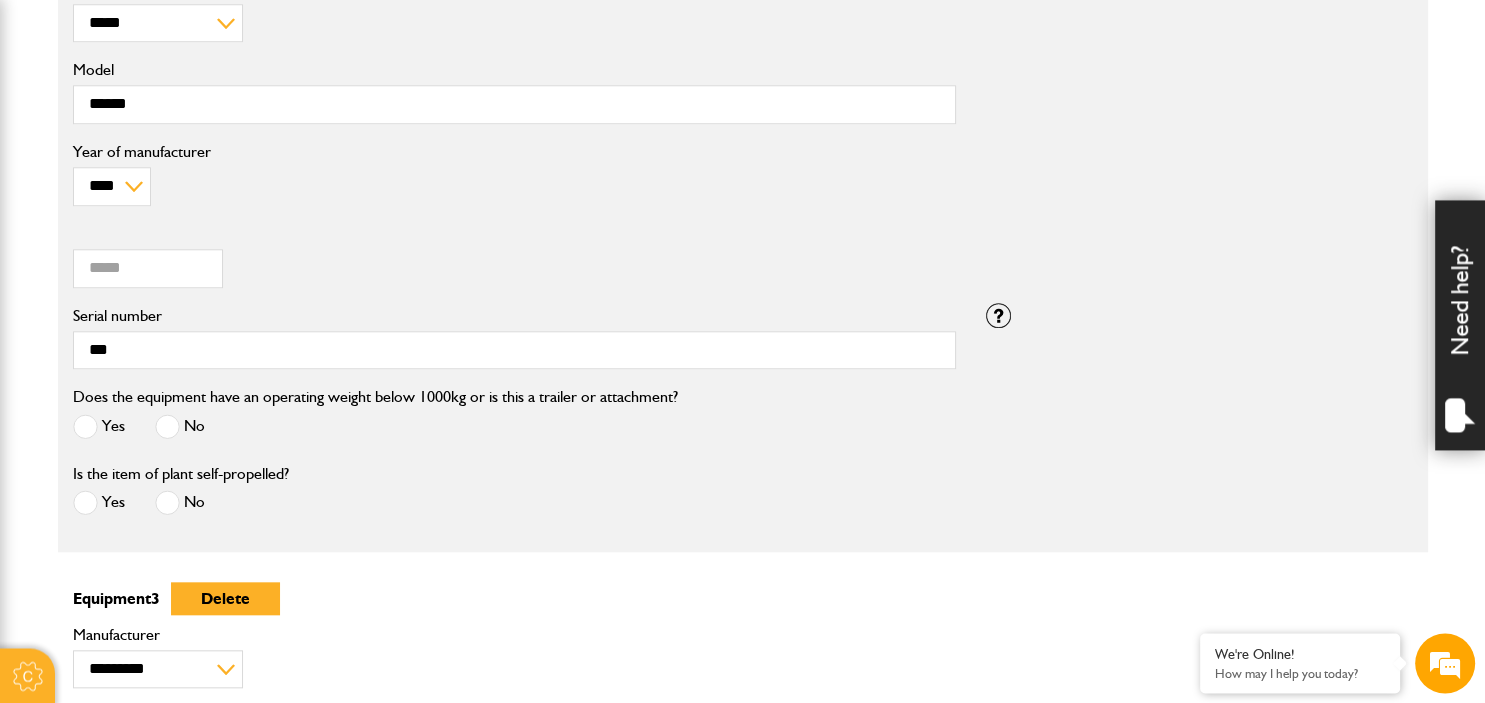scroll, scrollTop: 1900, scrollLeft: 0, axis: vertical 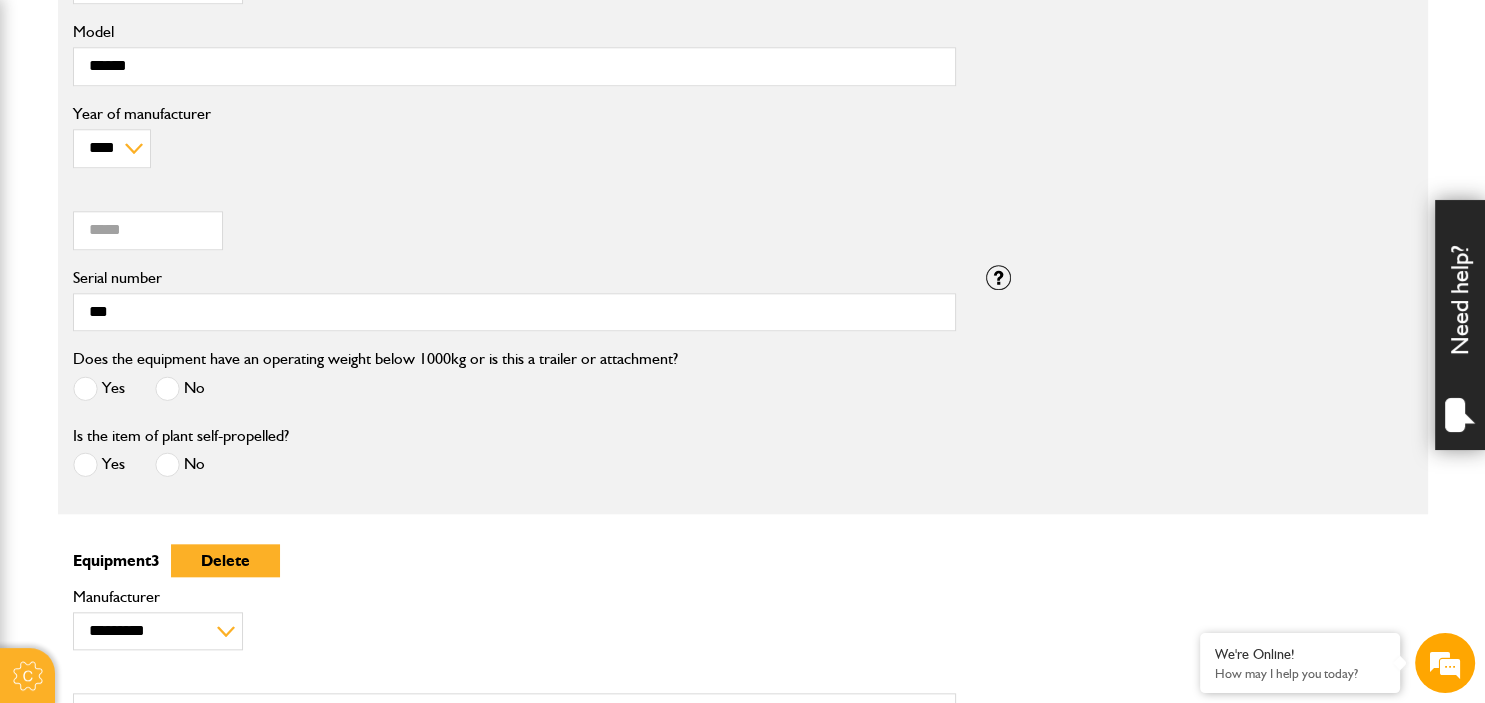 click at bounding box center [85, 464] 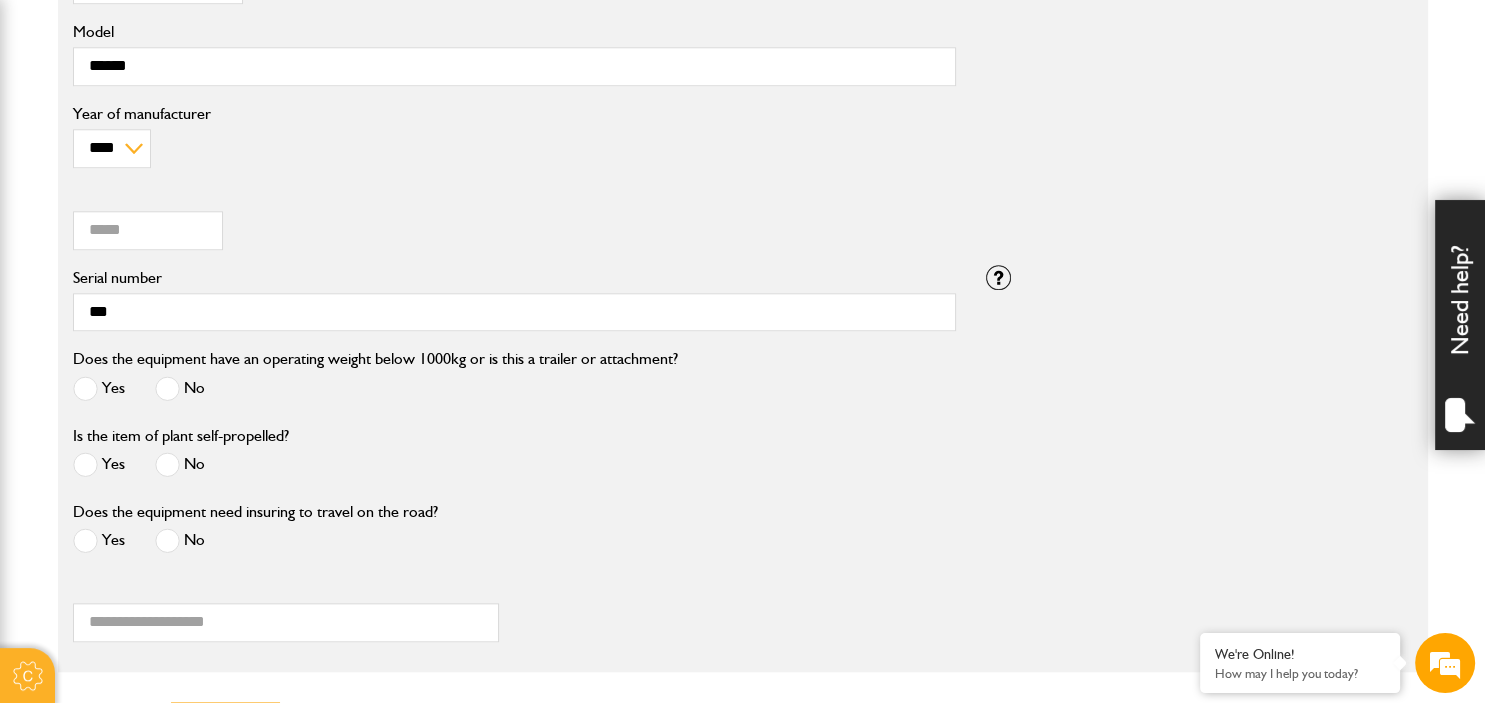 click at bounding box center (167, 540) 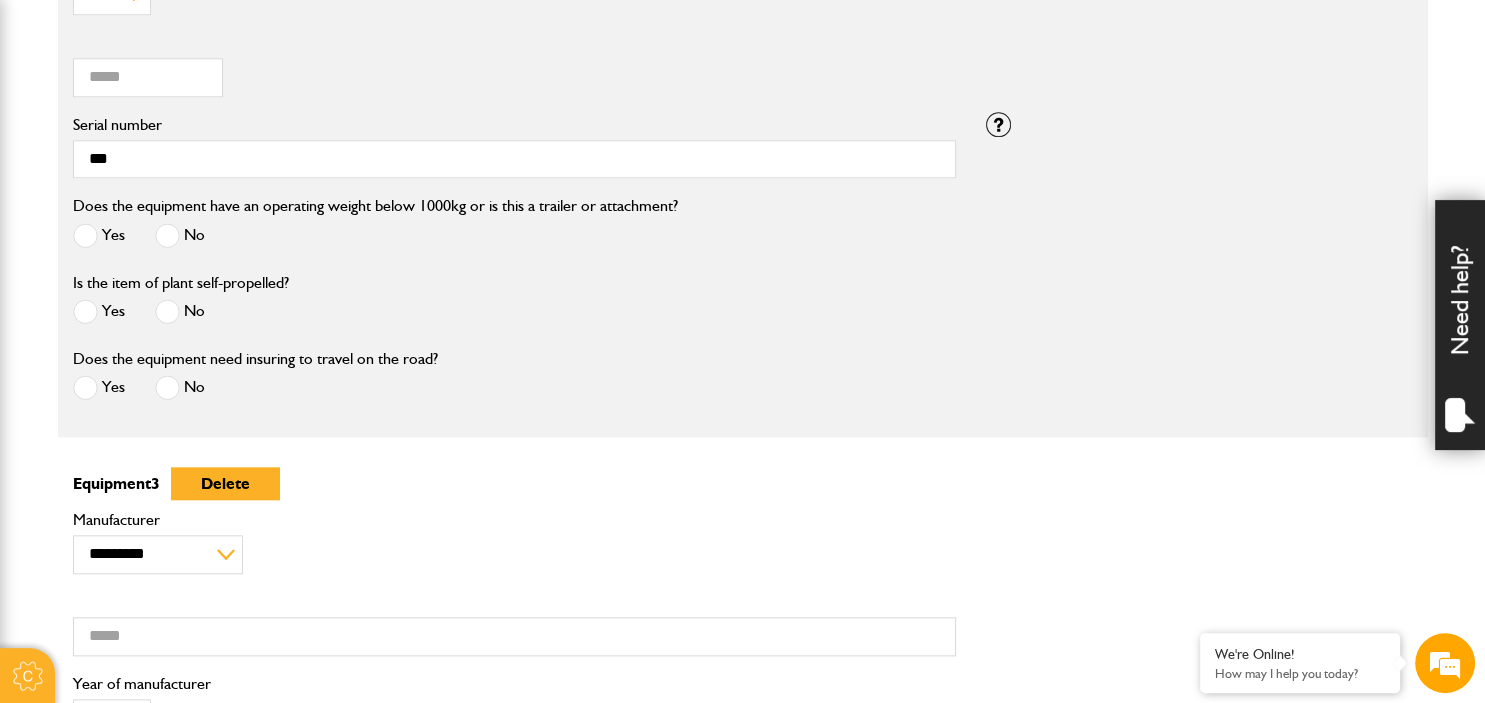 scroll, scrollTop: 2059, scrollLeft: 0, axis: vertical 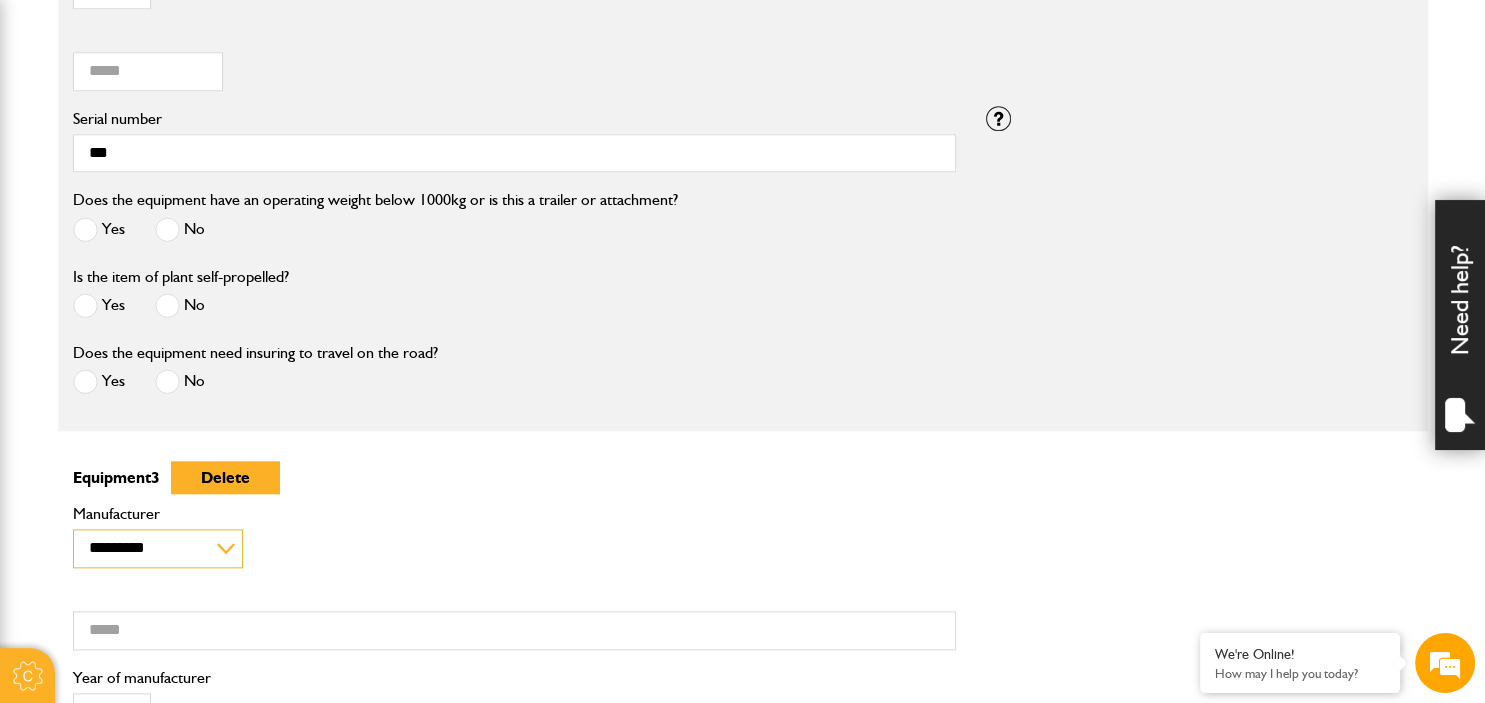 click on "**********" at bounding box center (158, 548) 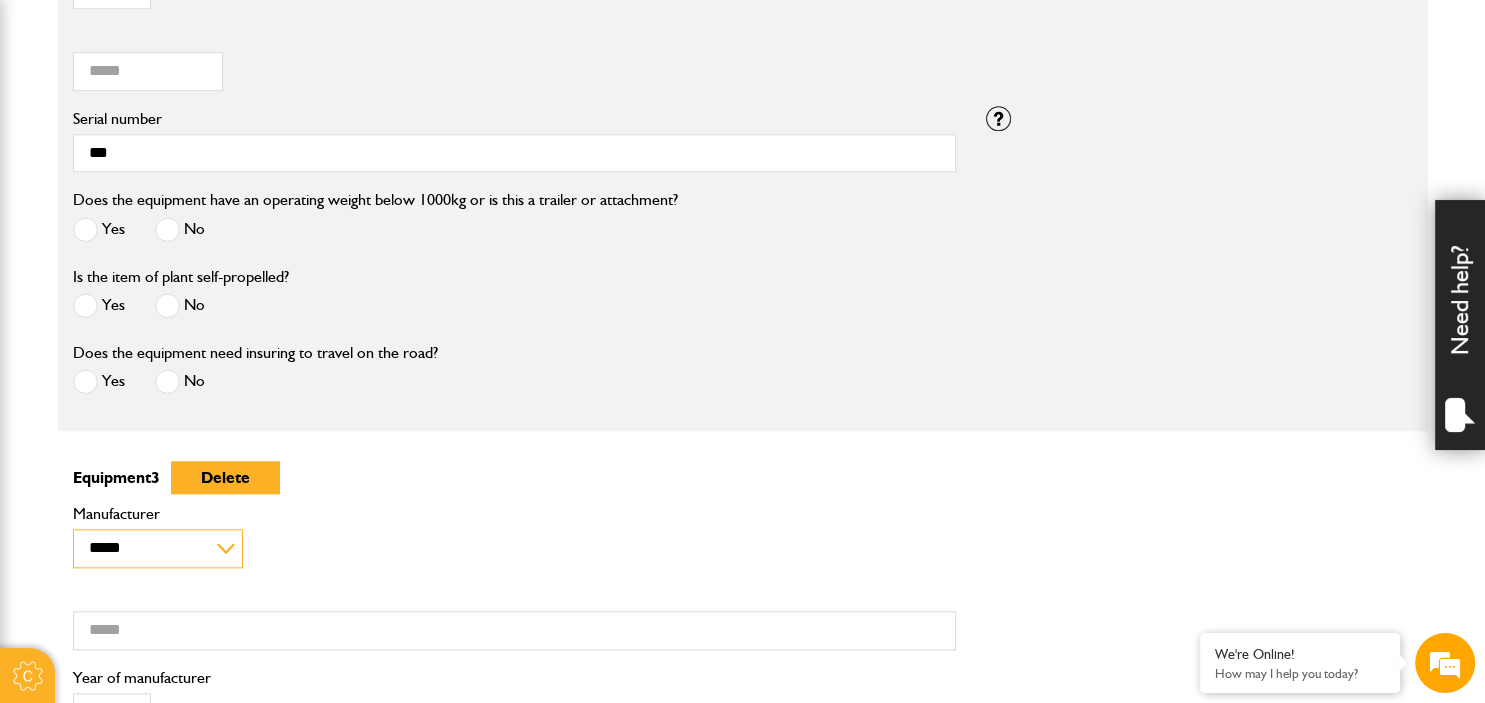 click on "******" at bounding box center (0, 0) 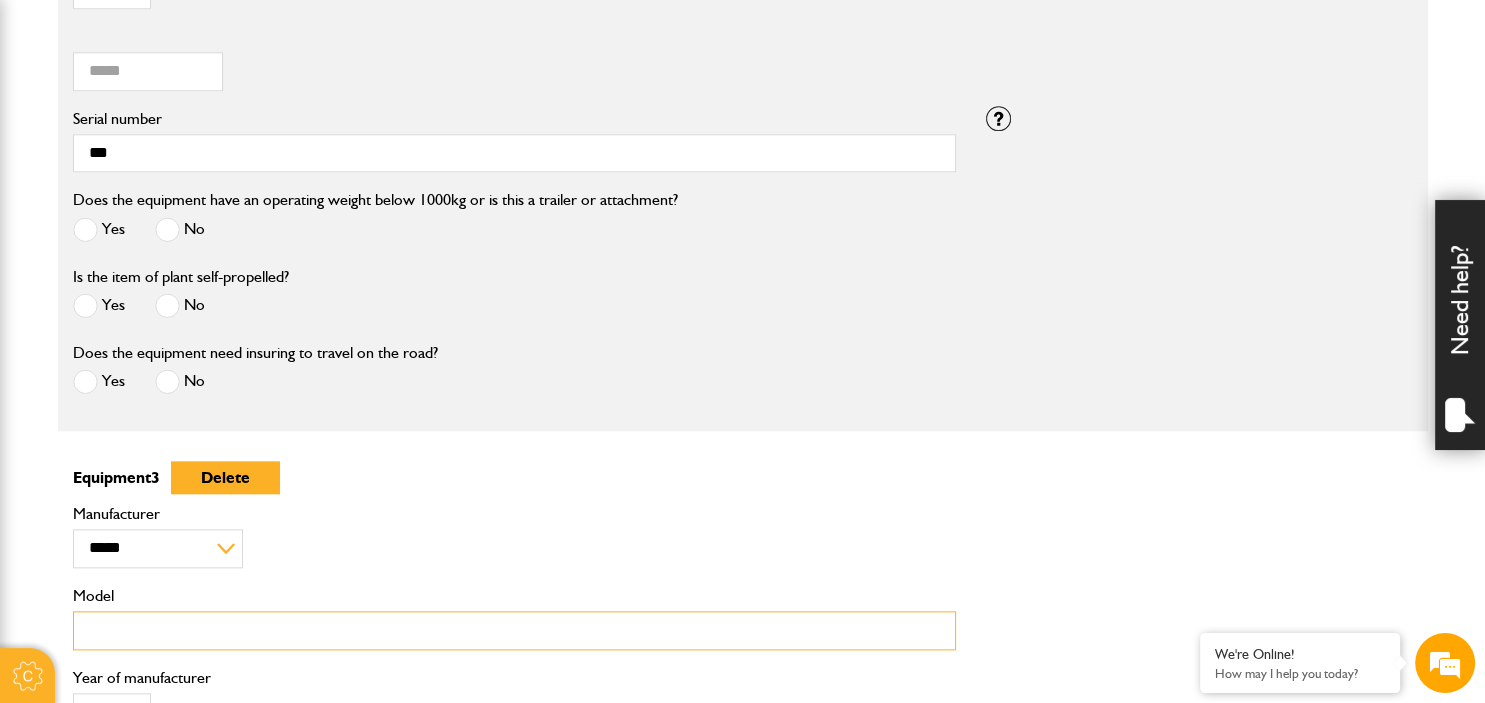 click on "Model" at bounding box center [514, 630] 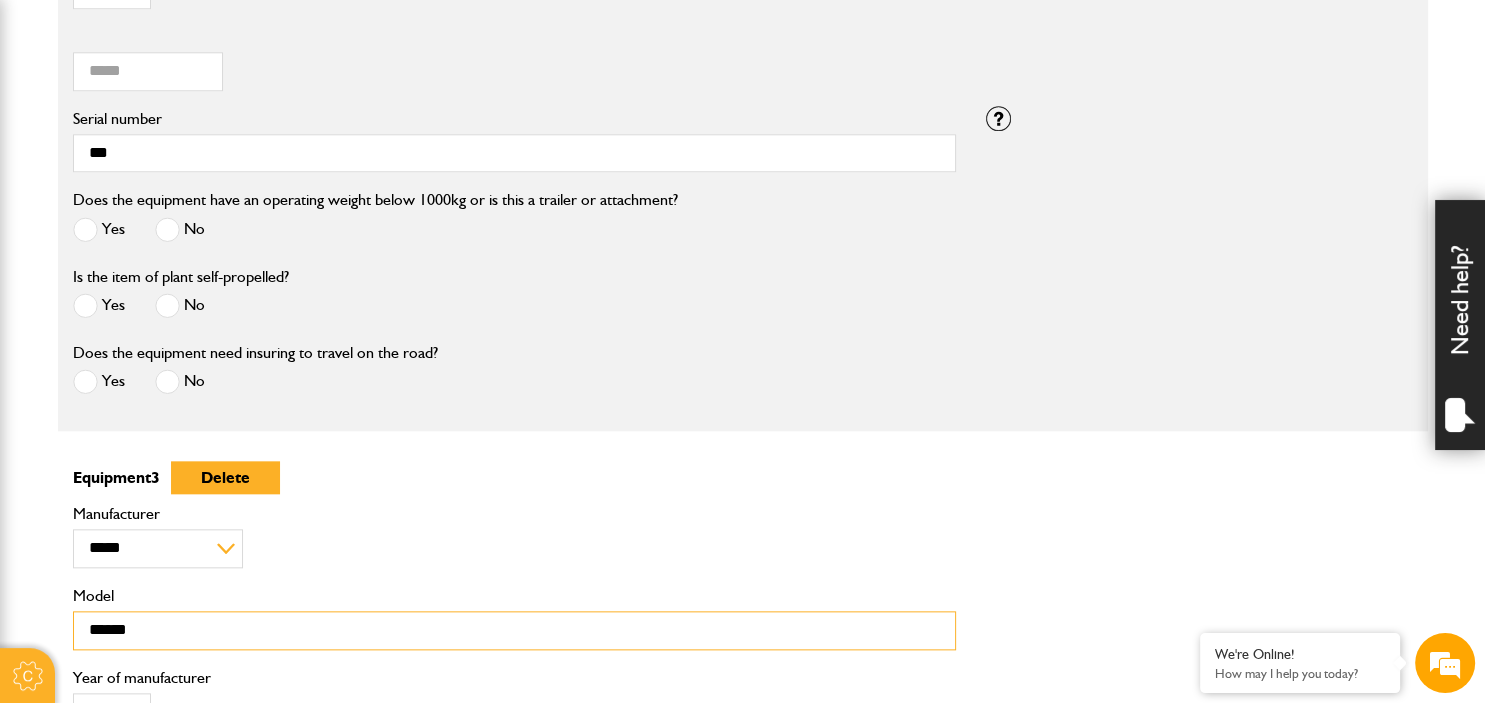 type on "******" 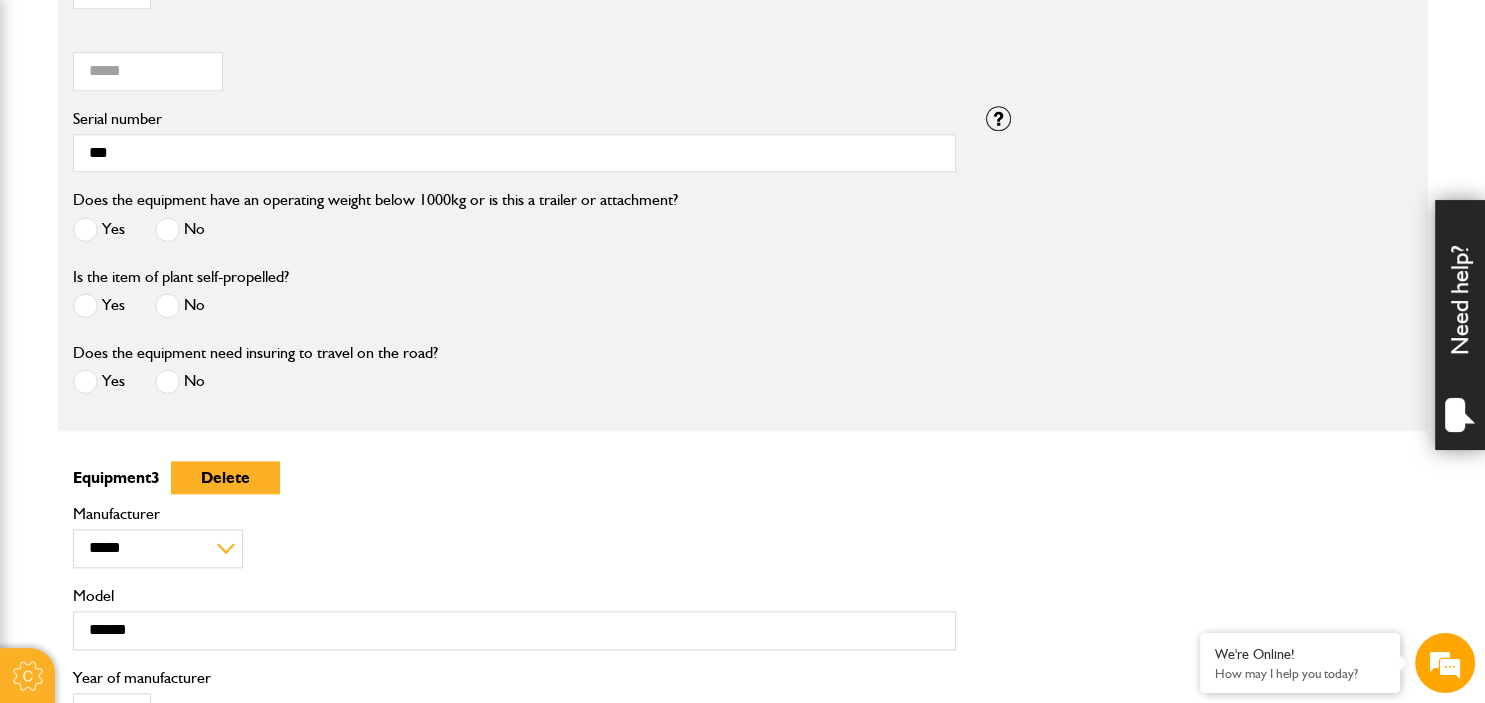 click on "****
****
****
****
****
****
****
****
****
****
****
****
****
****
****
****
****
****
****
****
****
****
****
****
****
****
****
****
****
****
****
****
****
****
****
****
****
****
****
****
****
****
****
****
****
****
****
****
****
****
****
****
****
****
****
****
****
****
****
****
****
****
****
****
****
****
****
****
****
****
****
****
****
****
****
****
****
****
****
****
****
****
****
****
****
****
****
****
****
****
****
****
****
****
****
****
****
****
****
****
Year of manufacturer" at bounding box center [514, 700] 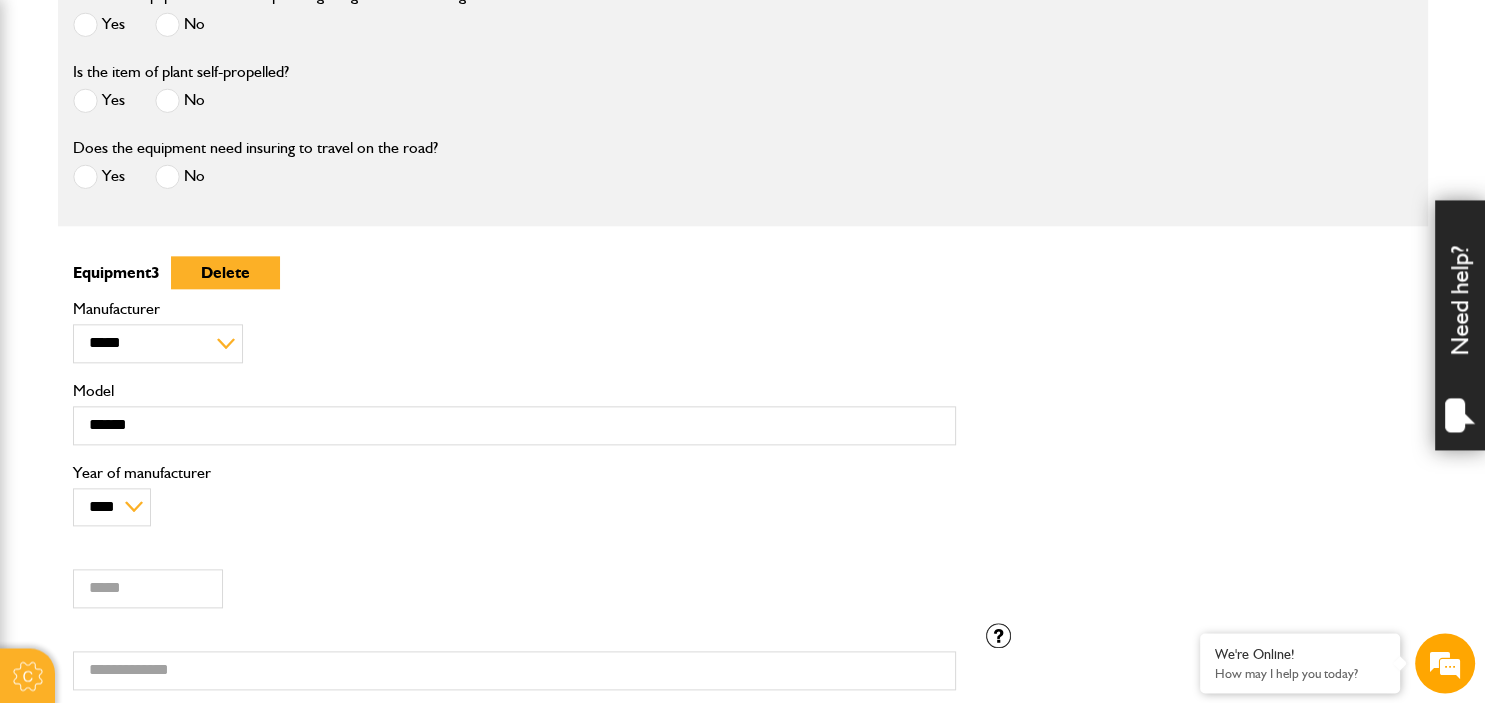 scroll, scrollTop: 2270, scrollLeft: 0, axis: vertical 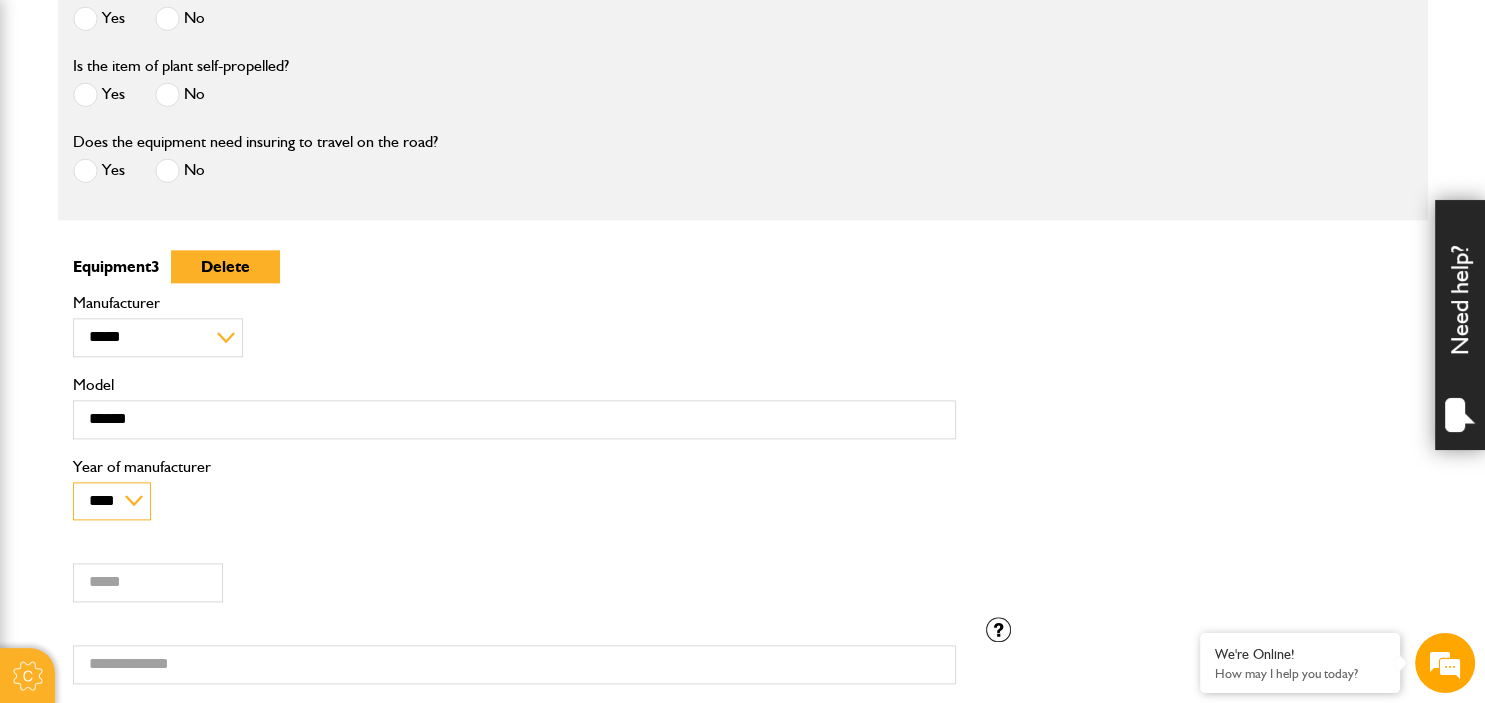click on "****
****
****
****
****
****
****
****
****
****
****
****
****
****
****
****
****
****
****
****
****
****
****
****
****
****
****
****
****
****
****
****
****
****
****
****
****
****
****
****
****
****
****
****
****
****
****
****
****
****
****
****
****
****
****
****
****
****
****
****
****
****
****
****
****
****
****
****
****
****
****
****
****
****
****
****
****
****
****
****
****
****
****
****
****
****
****
****
****
****
****
****
****
****
****
****
****
****
****
****" at bounding box center (112, 501) 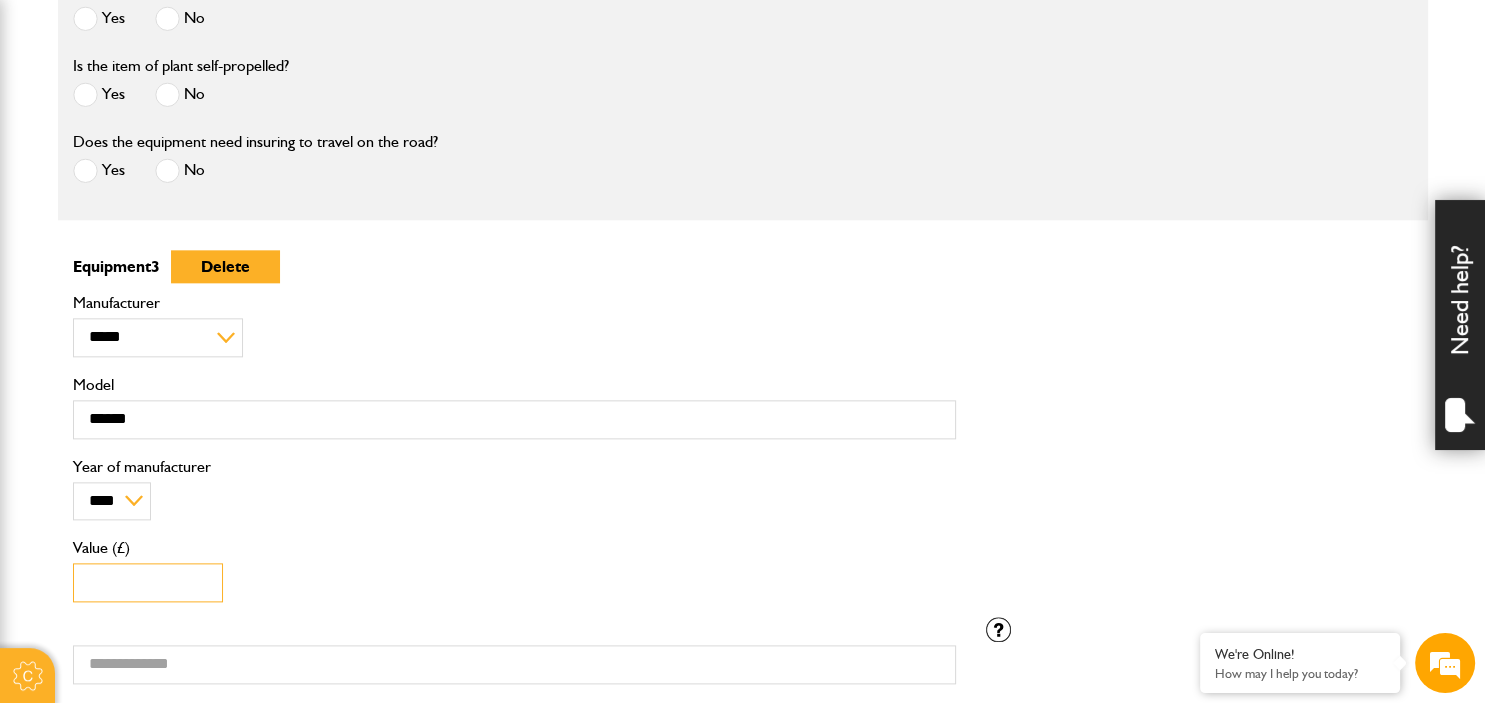 click on "Value (£)" at bounding box center (148, 582) 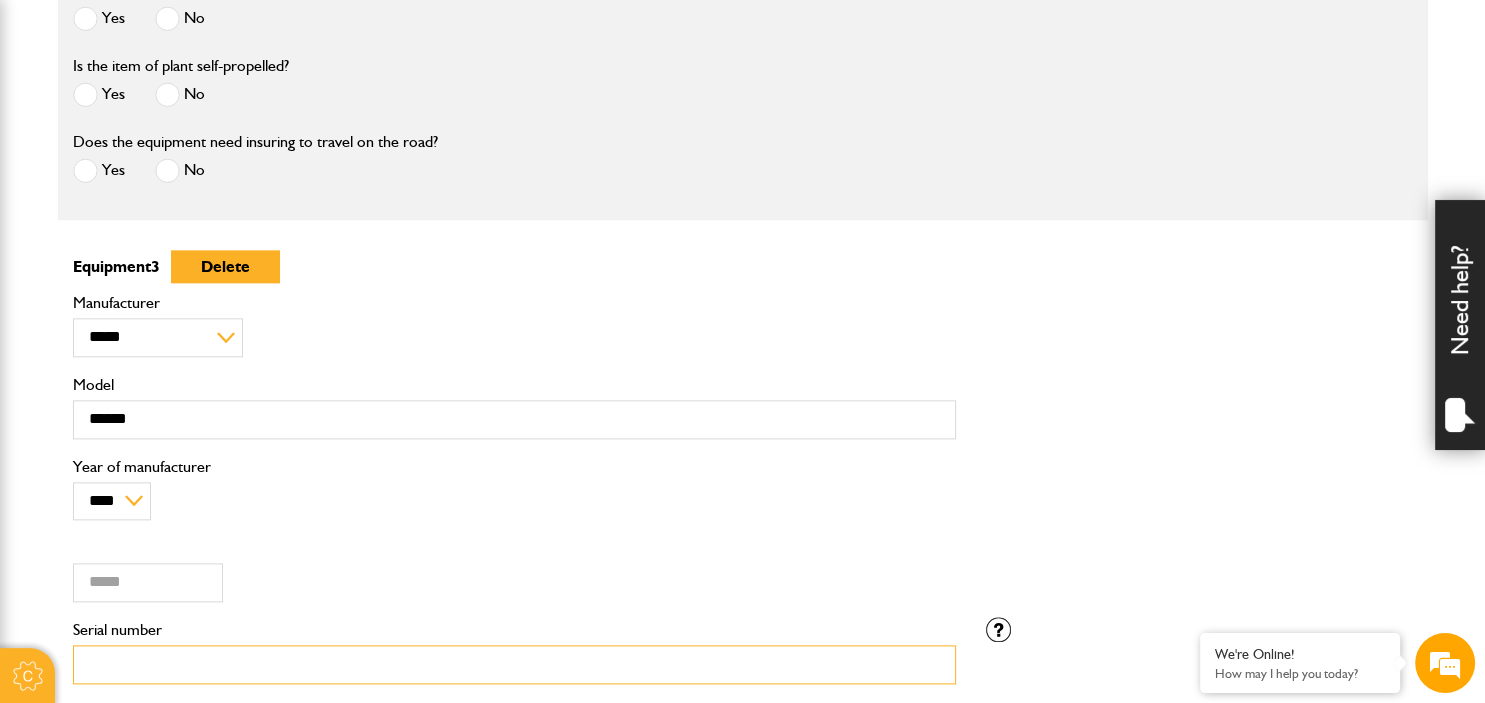 click on "Serial number" at bounding box center [514, 664] 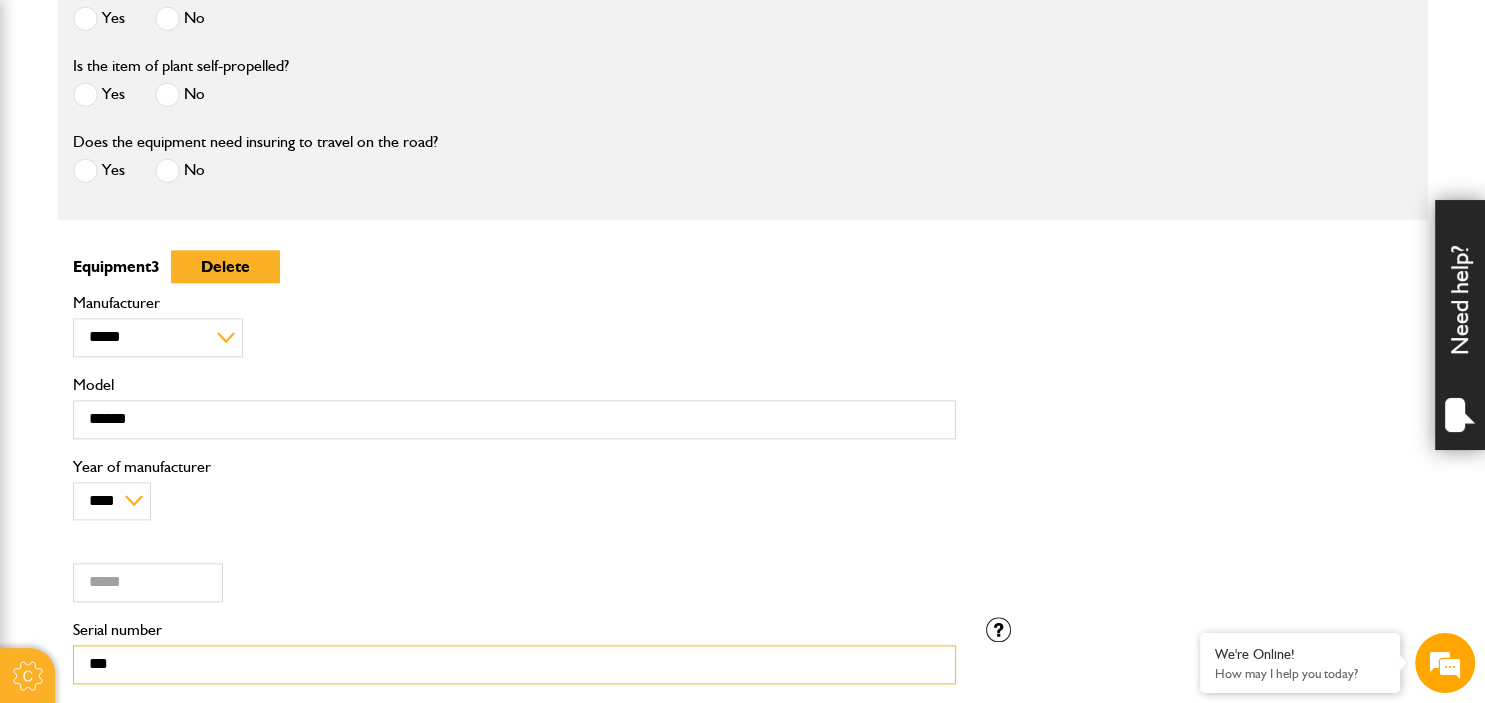 type on "***" 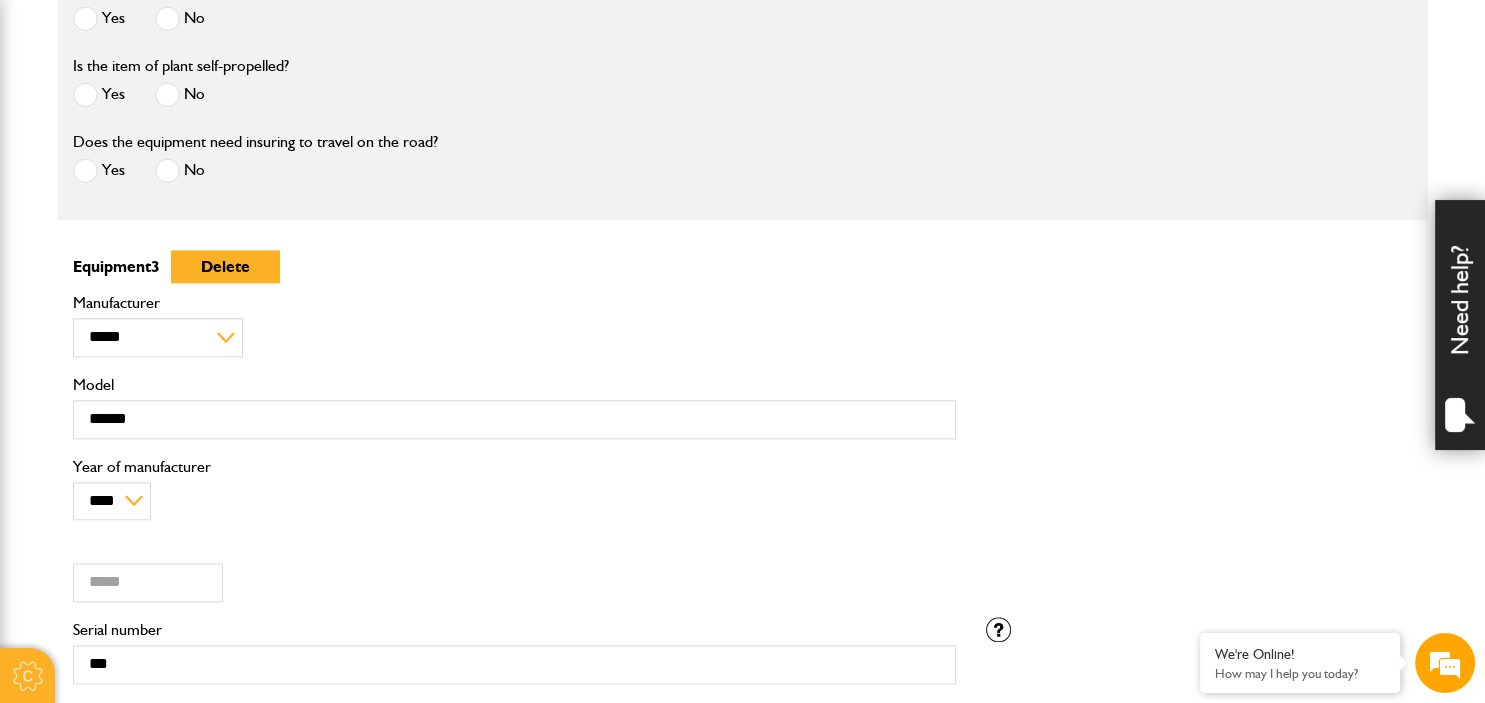 click on "***
Serial number" at bounding box center (514, 658) 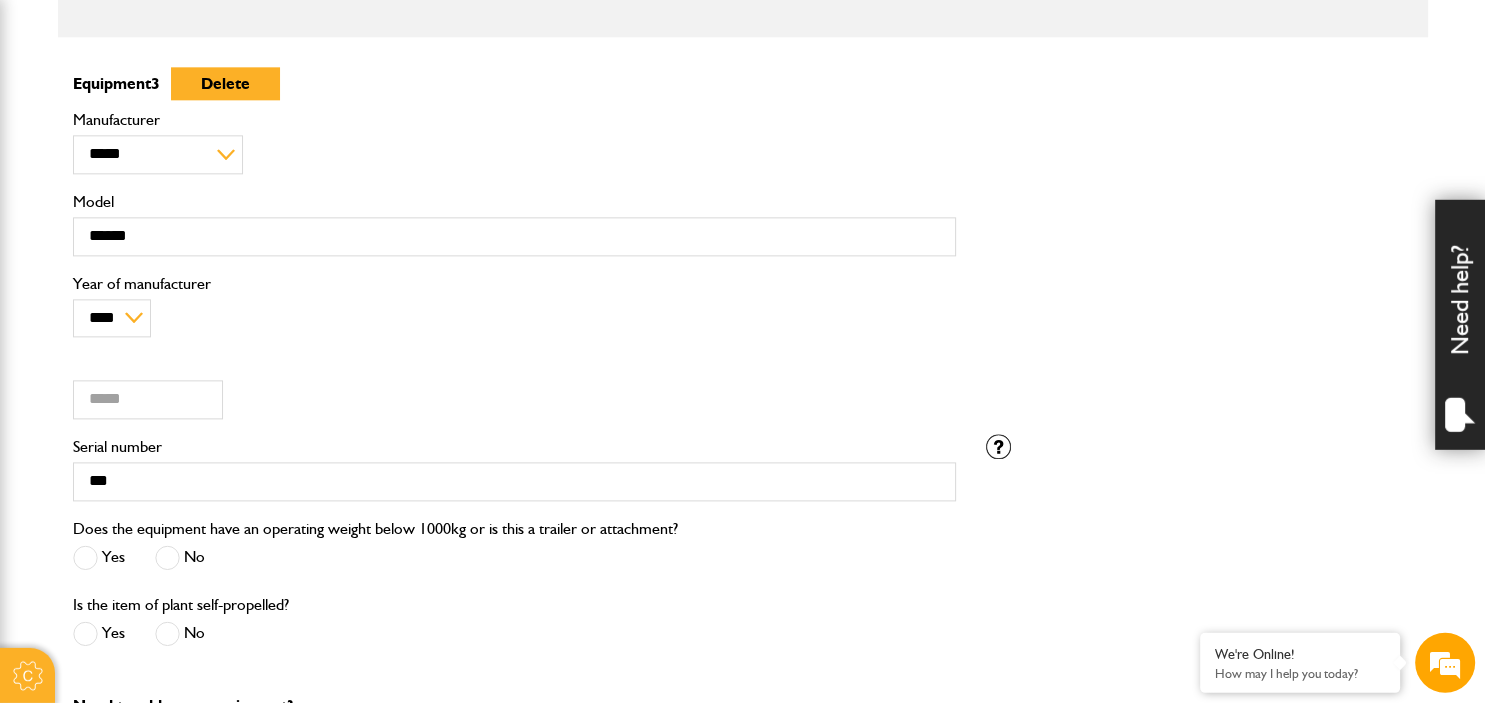 scroll, scrollTop: 2481, scrollLeft: 0, axis: vertical 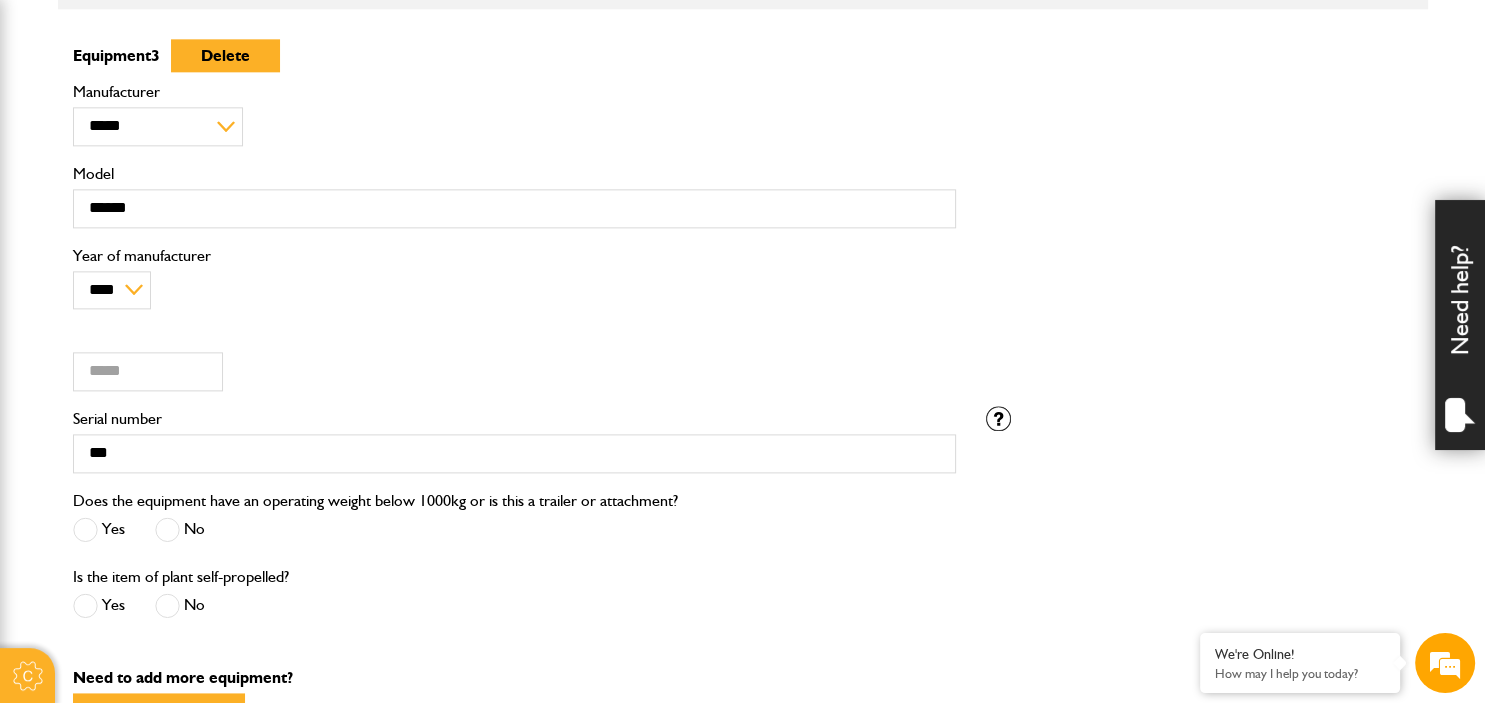 click at bounding box center (167, 529) 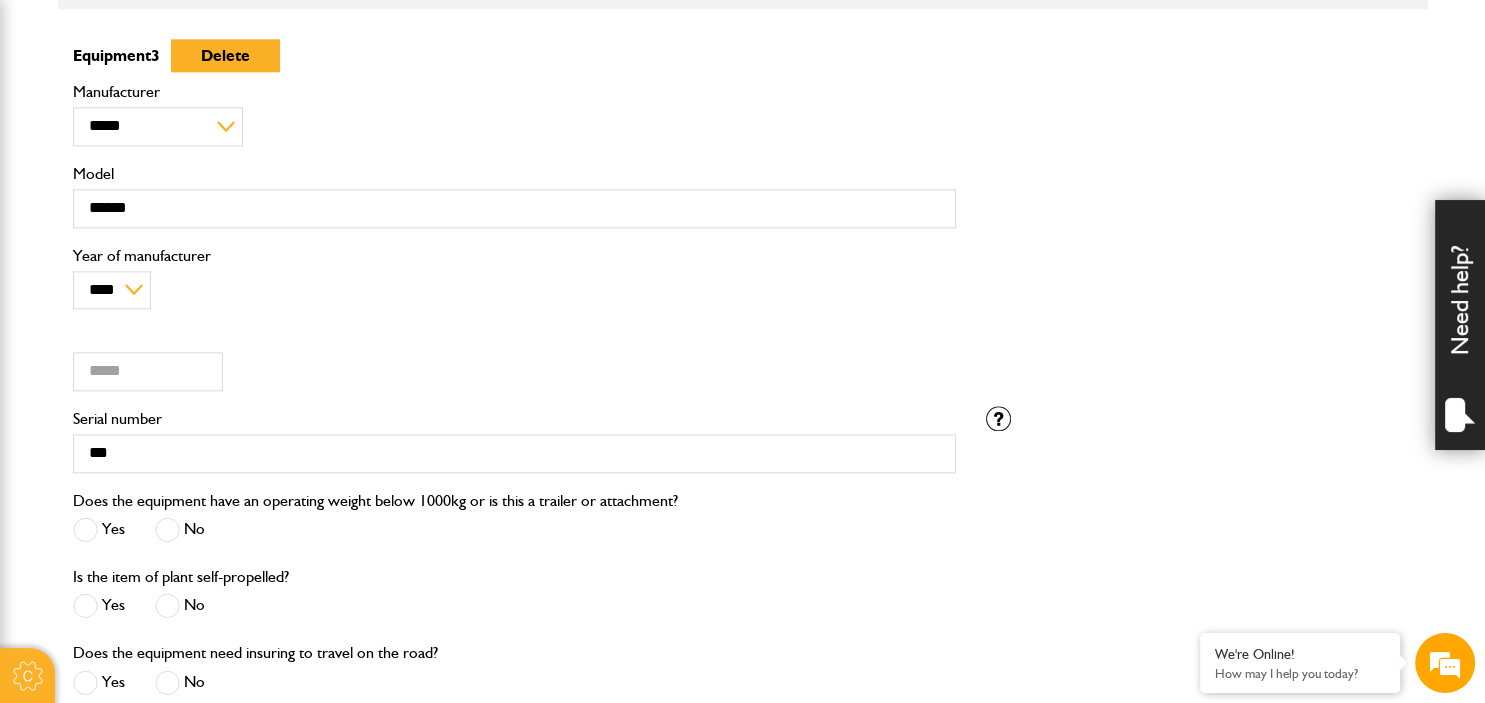 scroll, scrollTop: 2534, scrollLeft: 0, axis: vertical 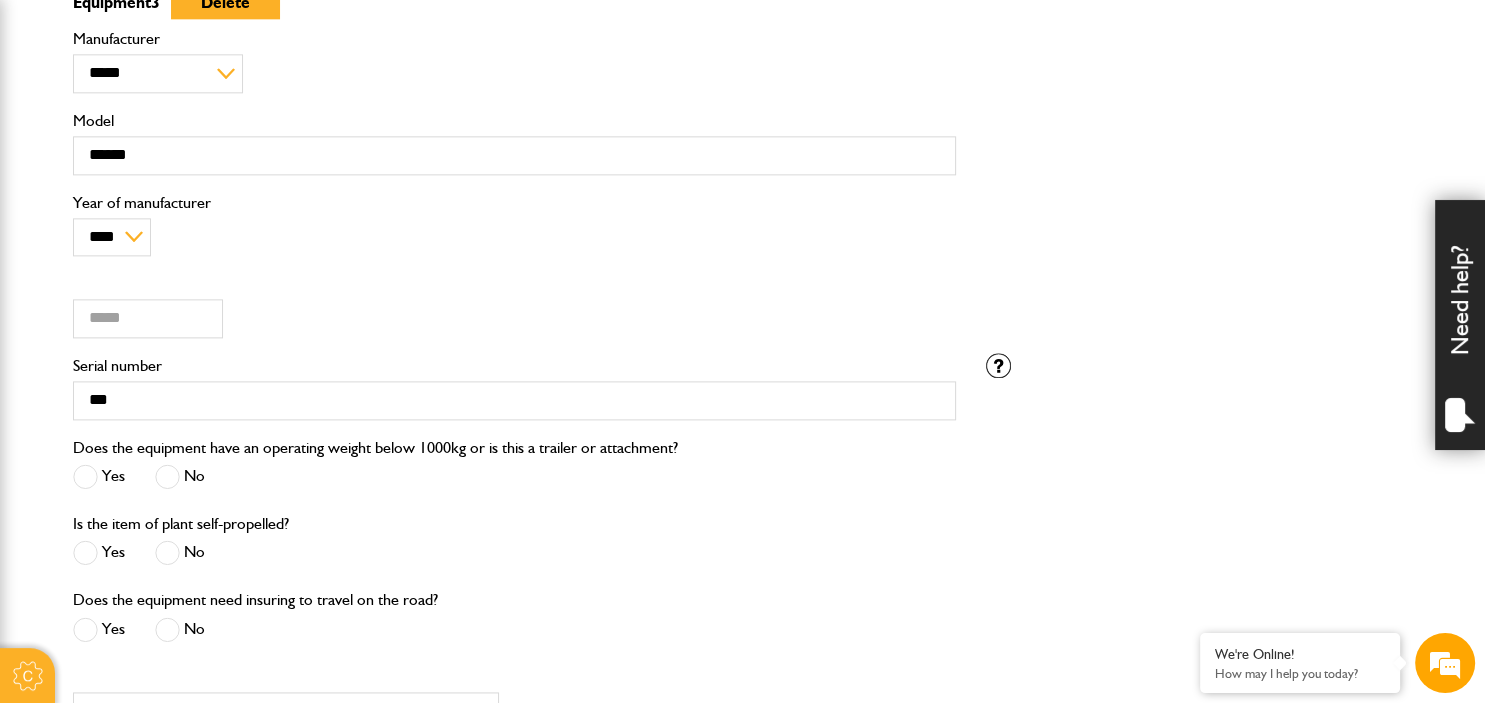 click at bounding box center [167, 629] 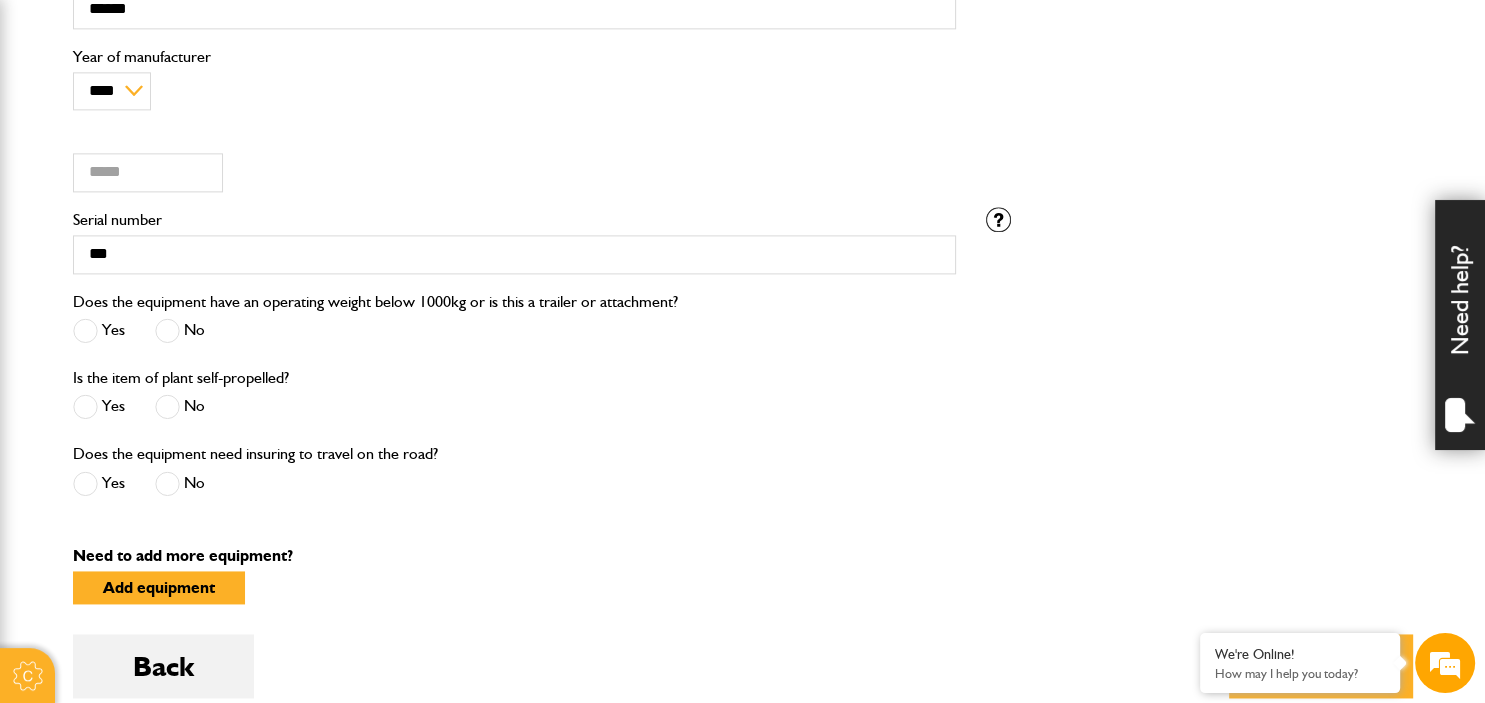 scroll, scrollTop: 2745, scrollLeft: 0, axis: vertical 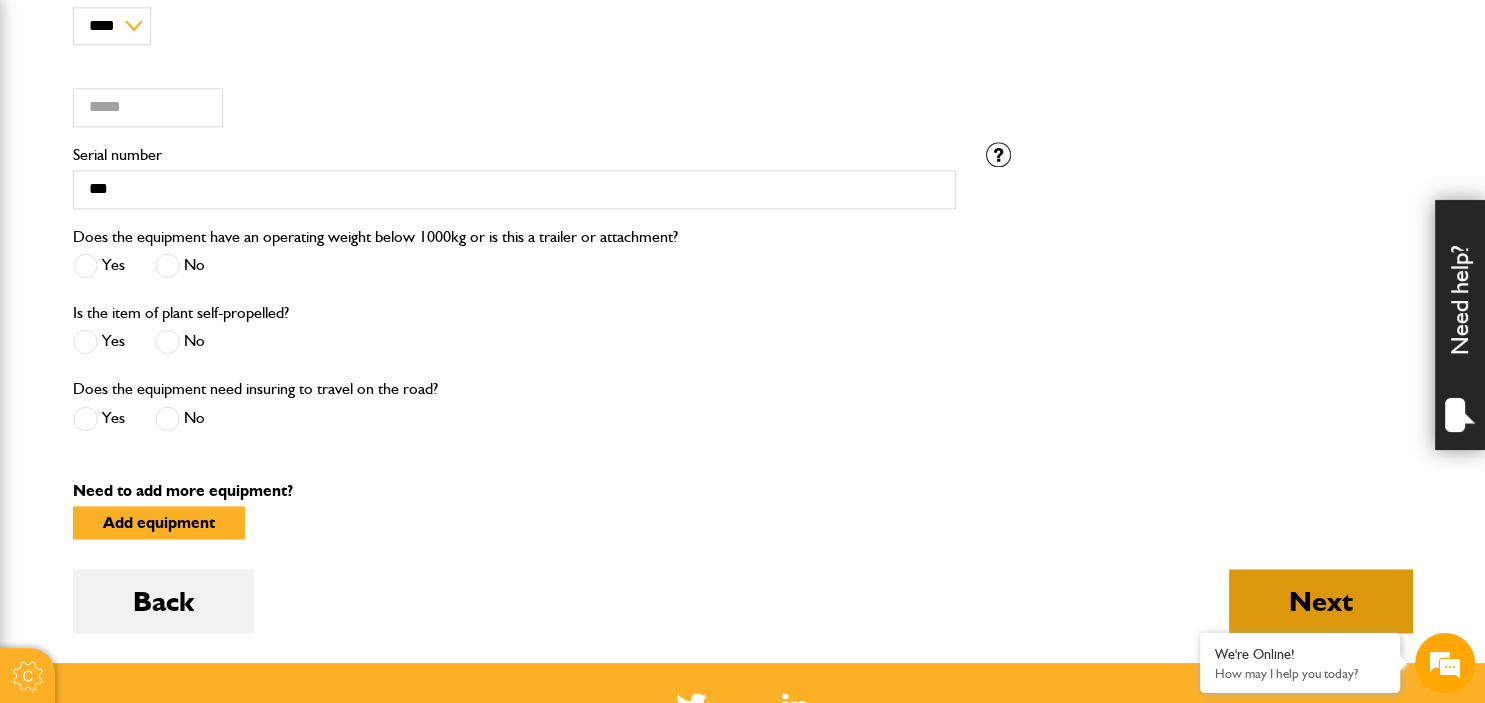 click on "Next" at bounding box center [1321, 601] 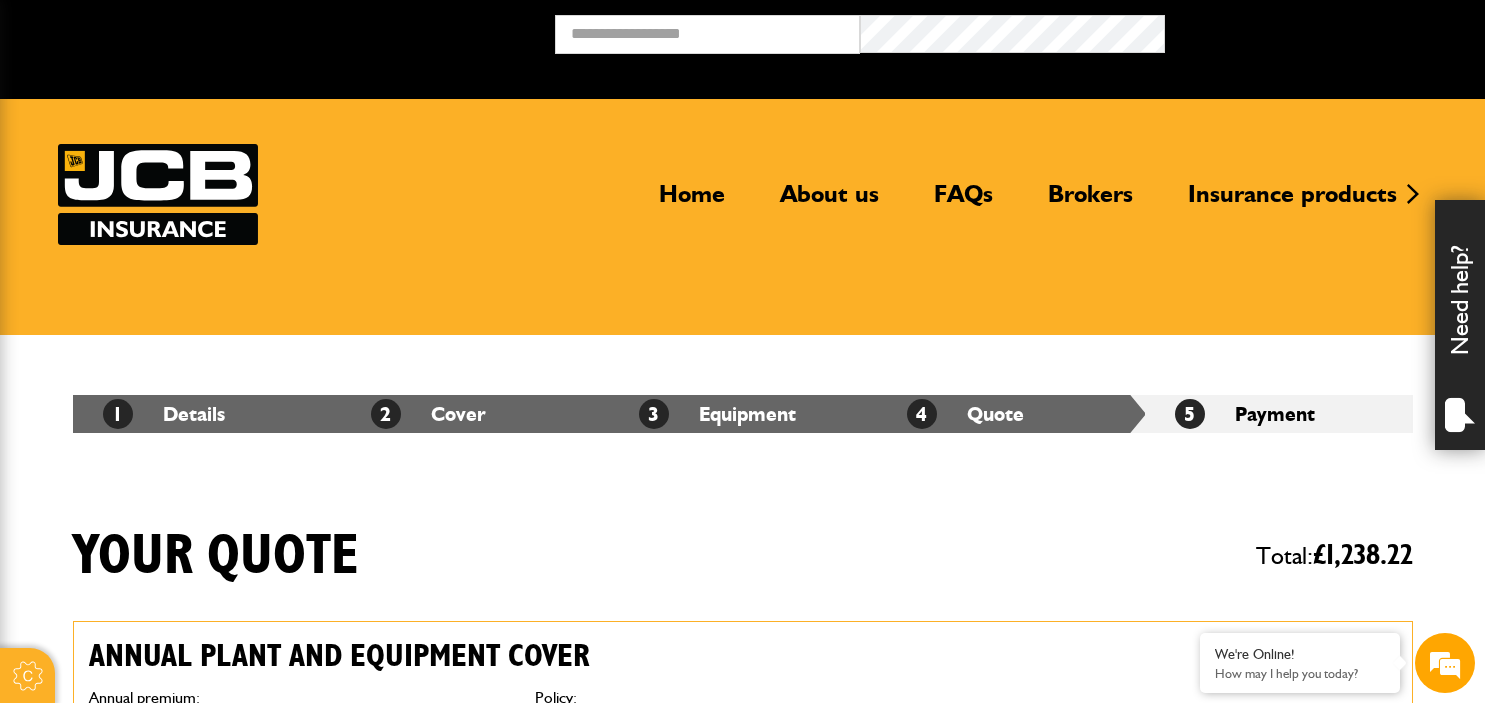 scroll, scrollTop: 0, scrollLeft: 0, axis: both 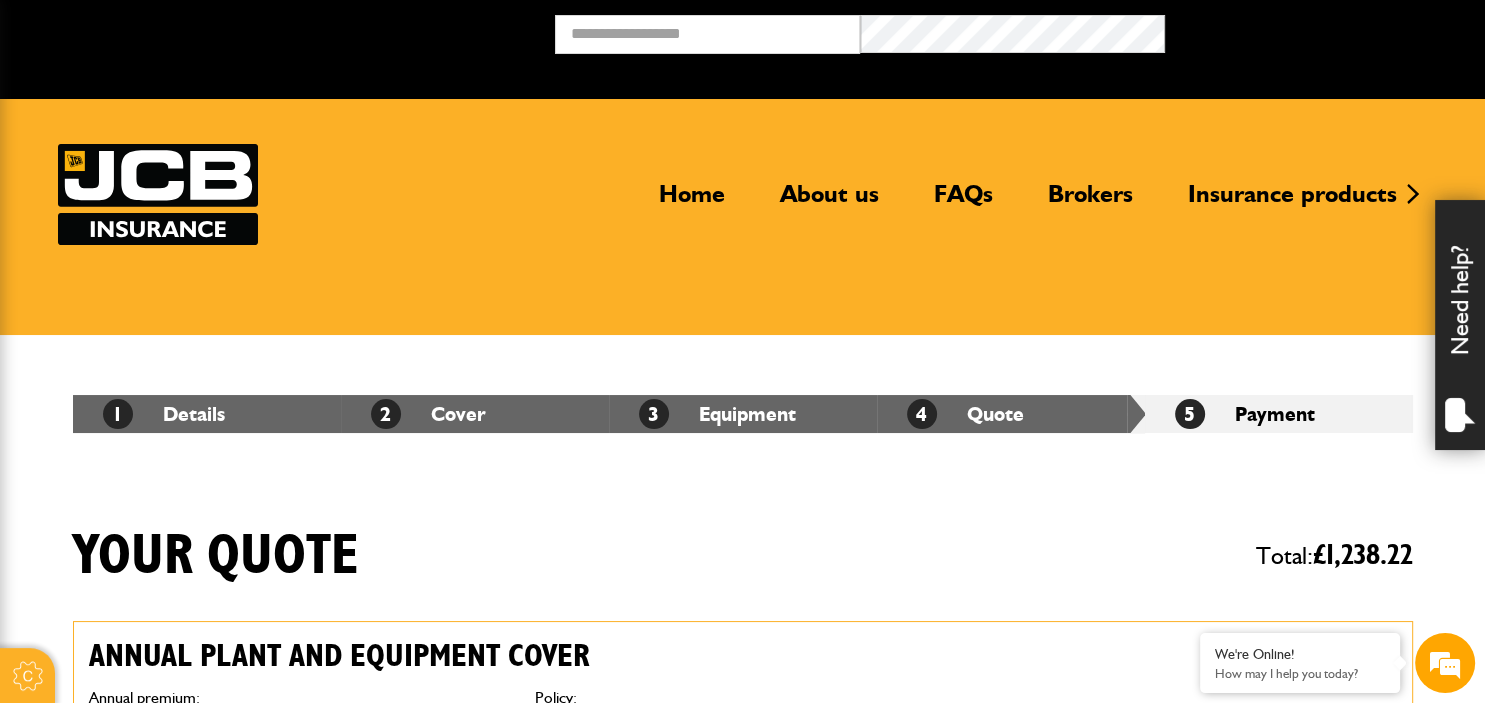 click on "Your quote Total:  £ 1,238.22" at bounding box center (743, 571) 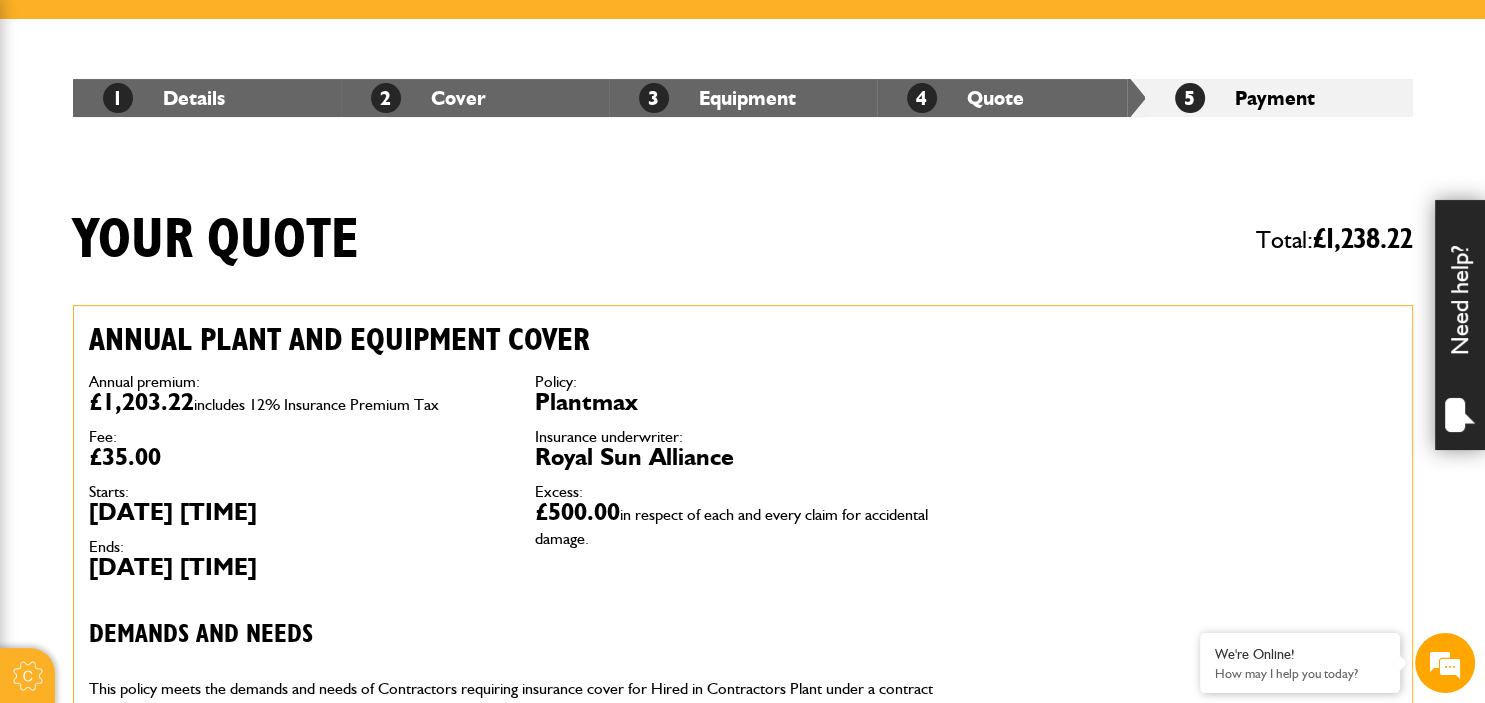 scroll, scrollTop: 369, scrollLeft: 0, axis: vertical 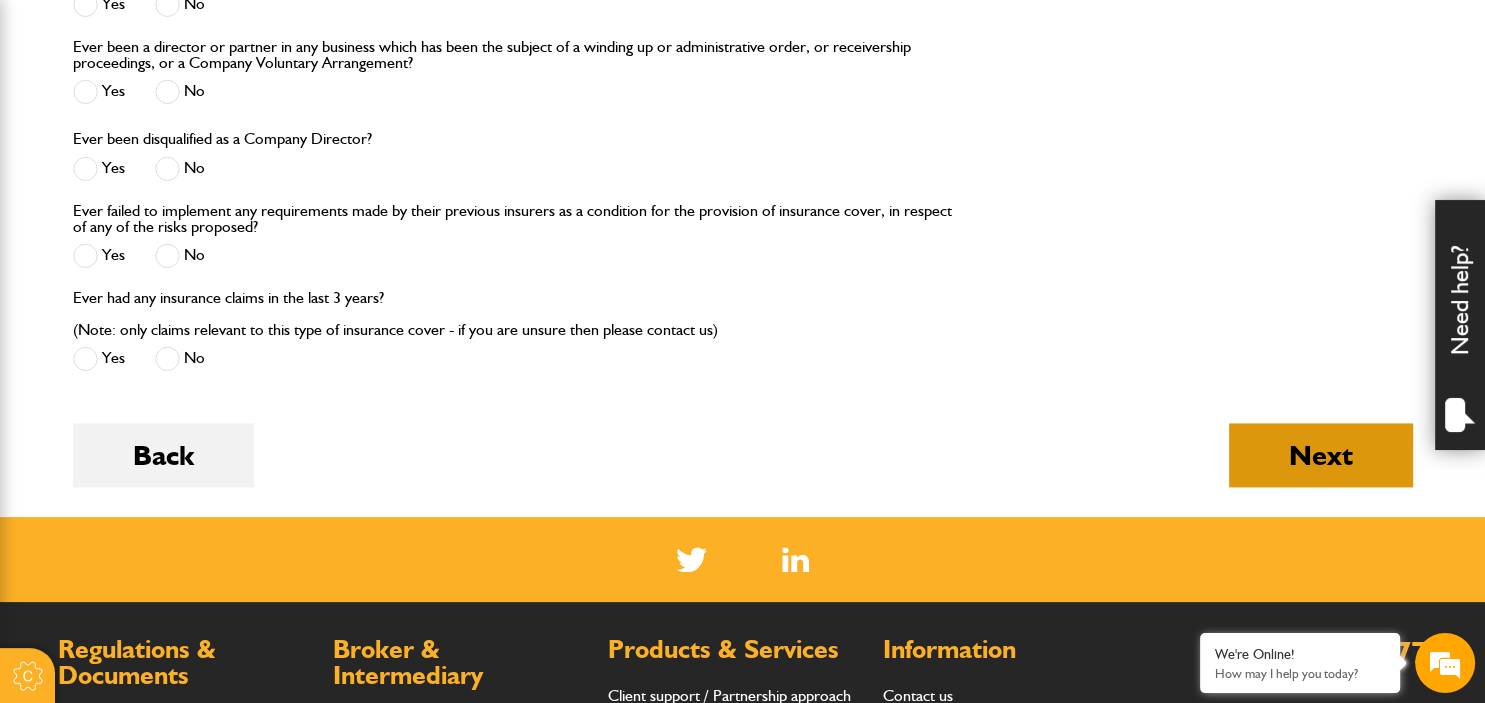 click on "Next" at bounding box center (1321, 455) 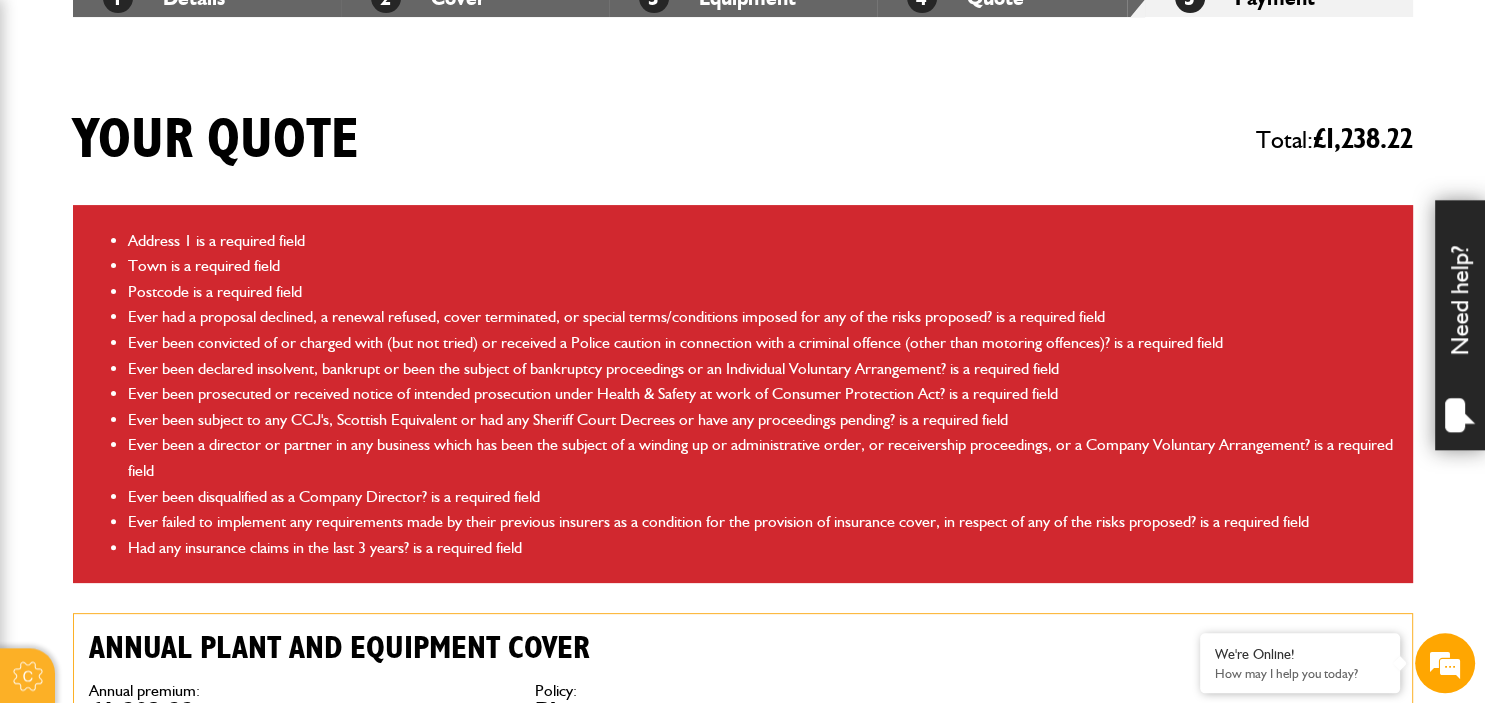 scroll, scrollTop: 422, scrollLeft: 0, axis: vertical 